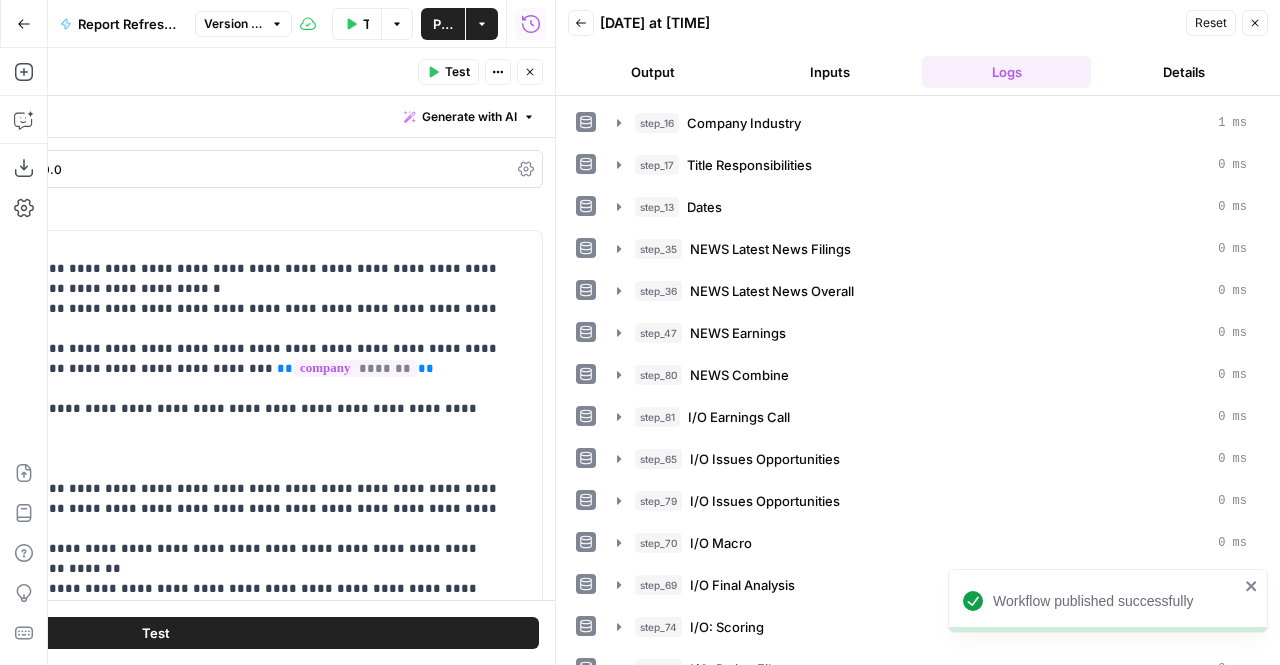 scroll, scrollTop: 0, scrollLeft: 0, axis: both 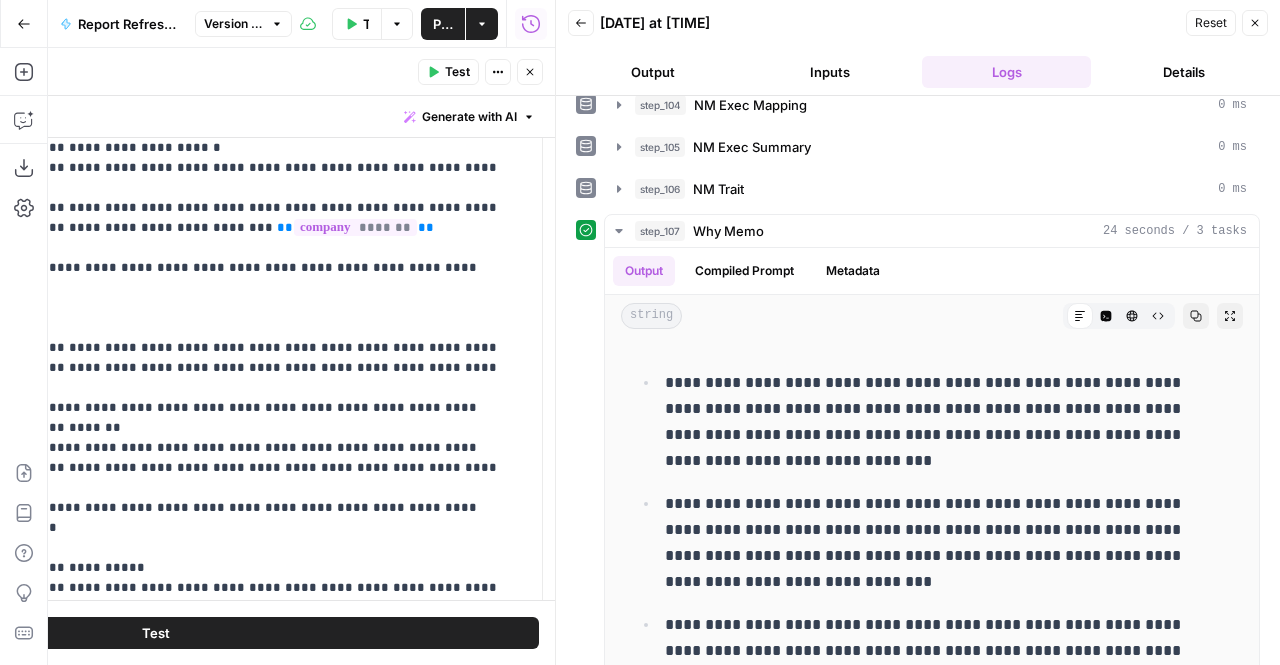 click on "Publish" at bounding box center (443, 24) 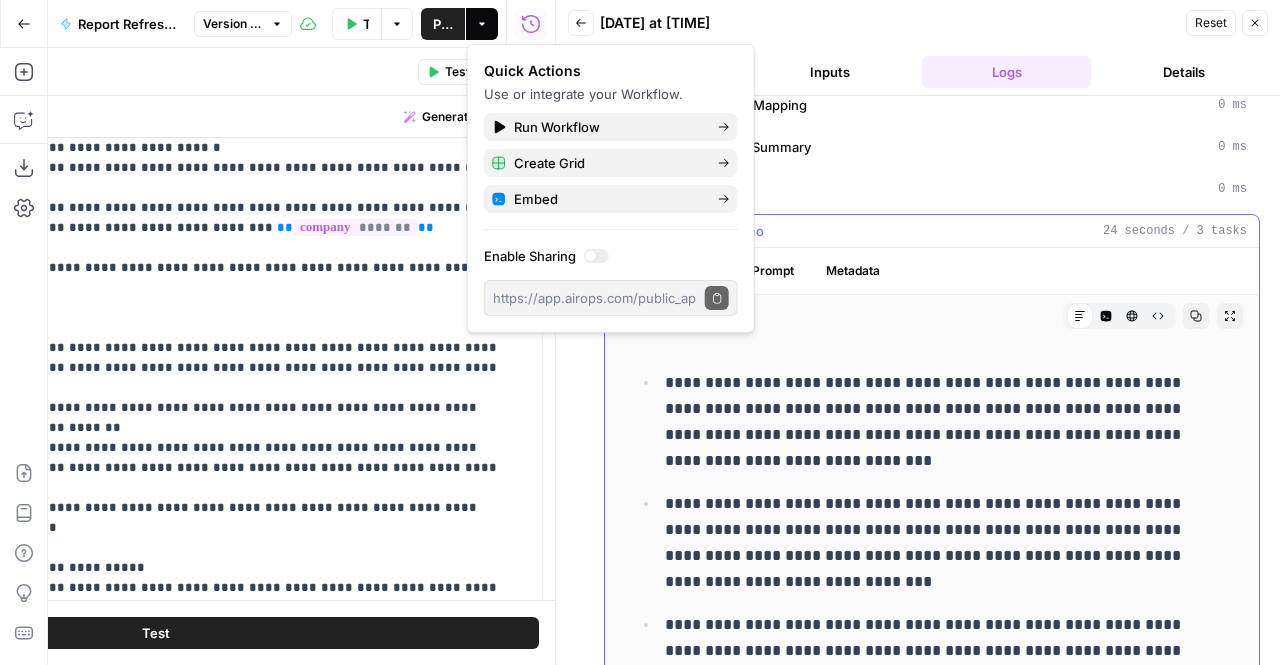 click on "**********" at bounding box center (941, 422) 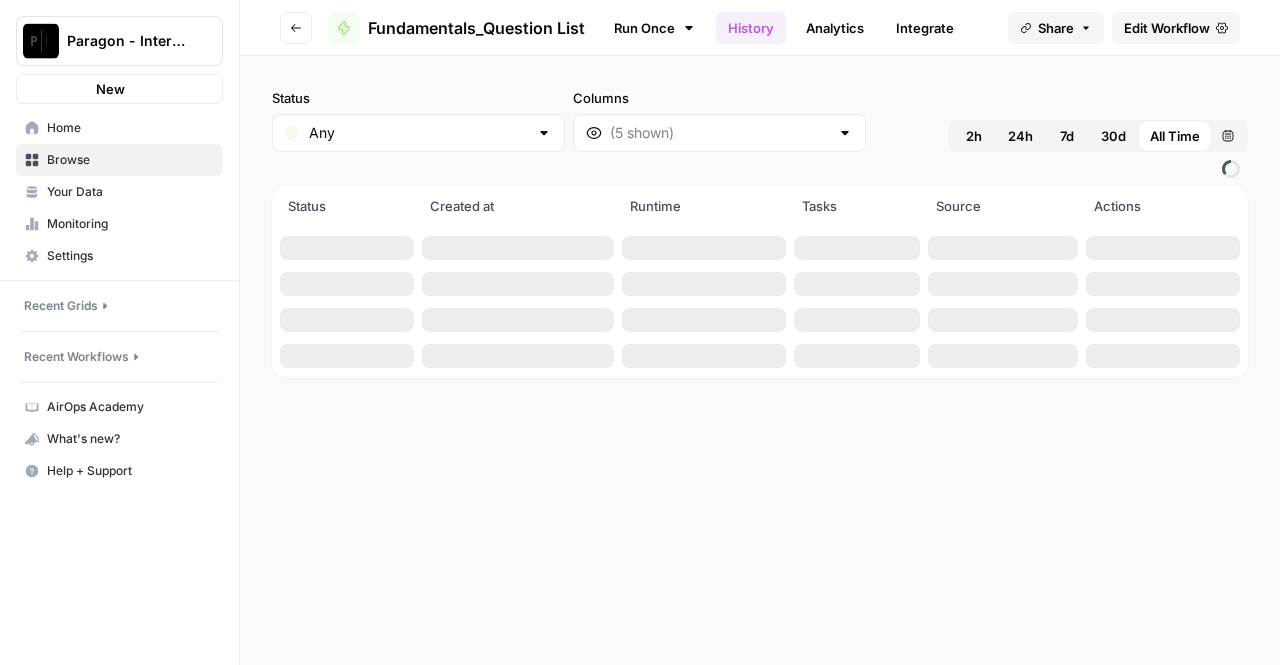 scroll, scrollTop: 0, scrollLeft: 0, axis: both 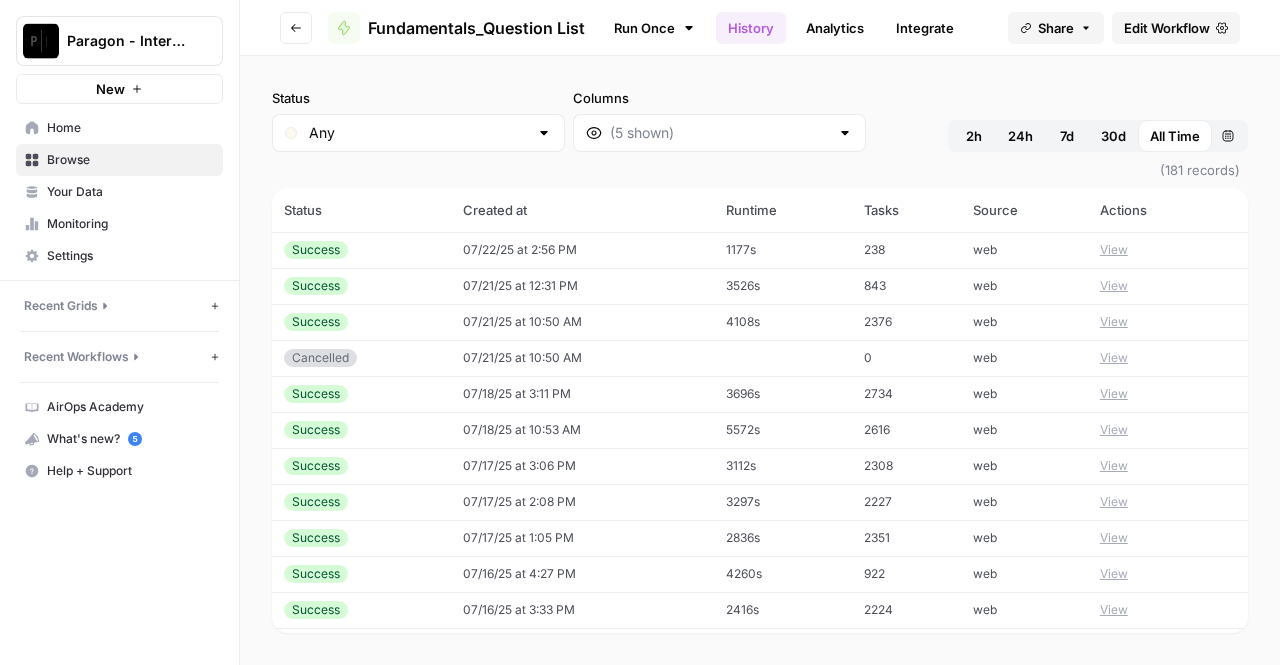 click on "View" at bounding box center (1114, 286) 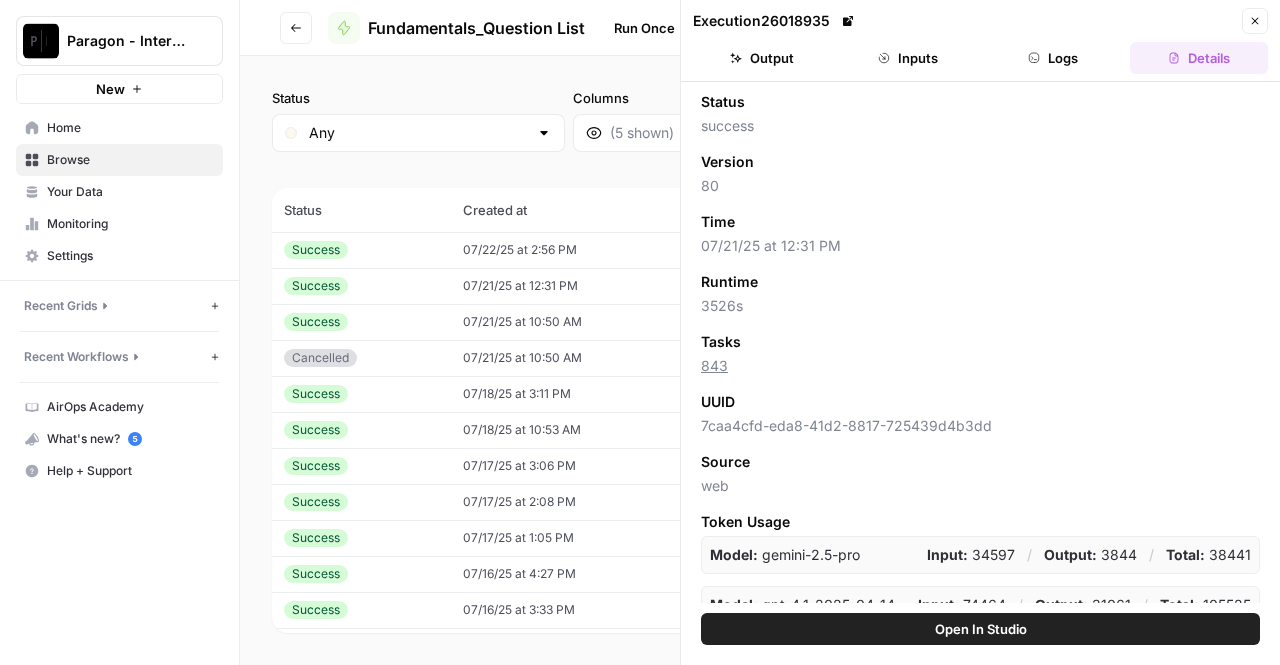 click on "Logs" at bounding box center (1054, 58) 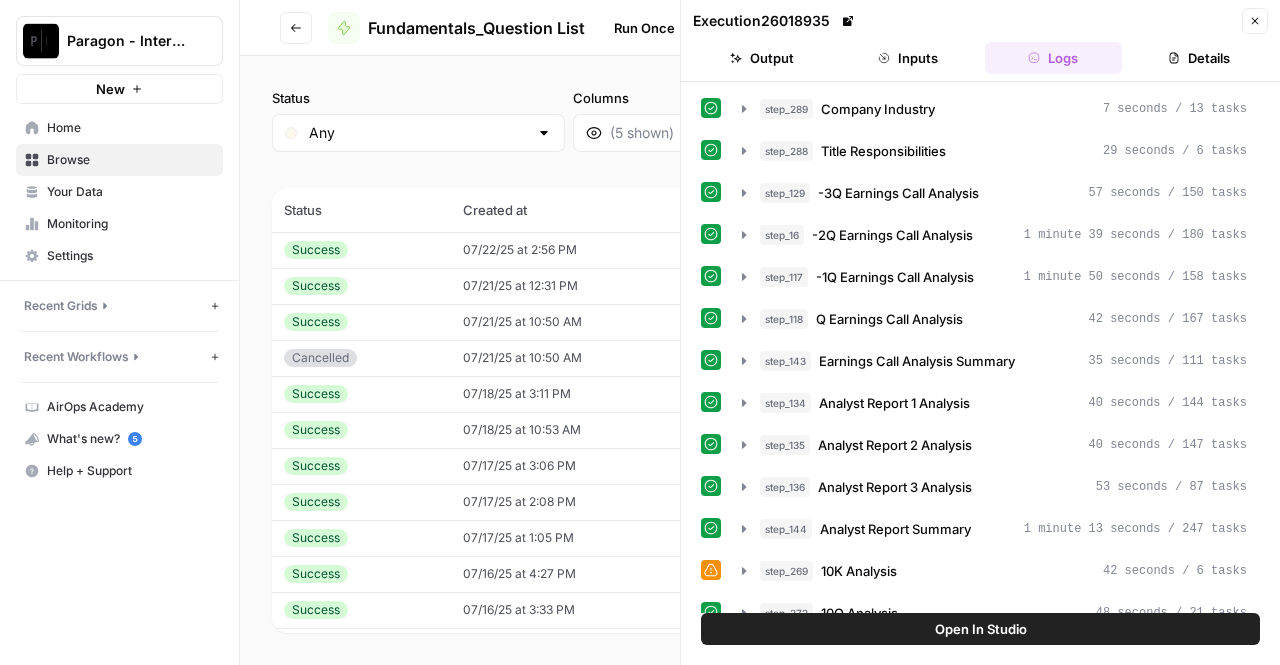 click on "Execution  26018935" at bounding box center (964, 21) 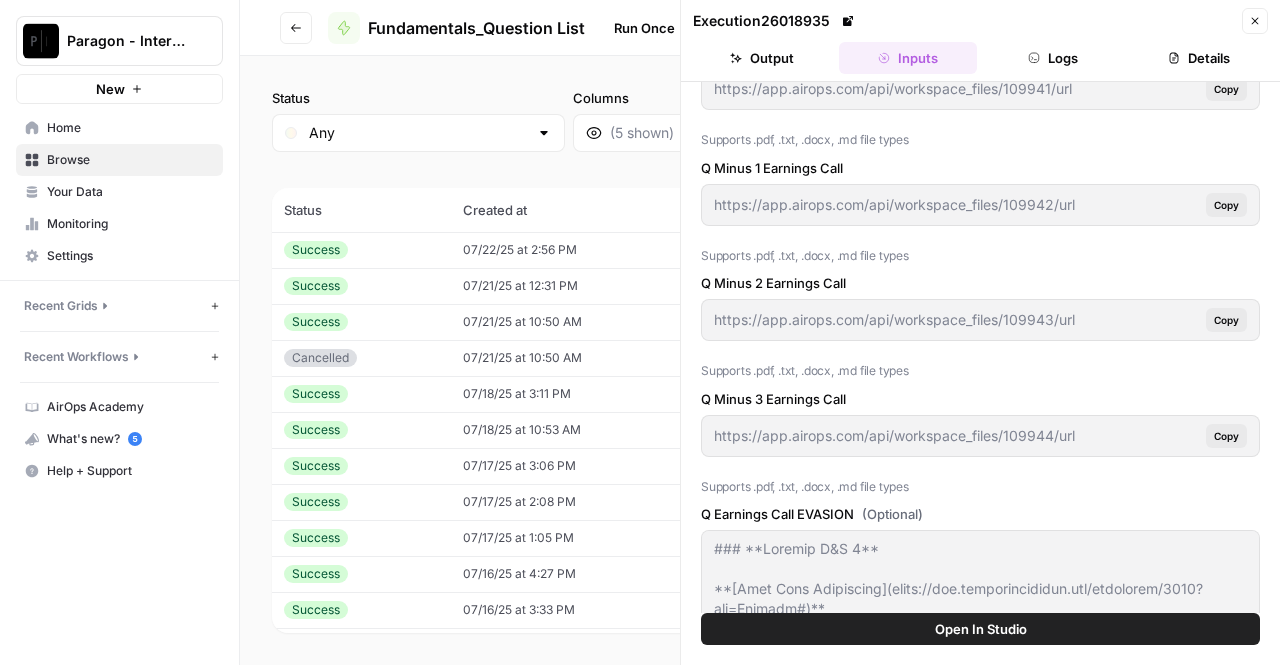 scroll, scrollTop: 1572, scrollLeft: 0, axis: vertical 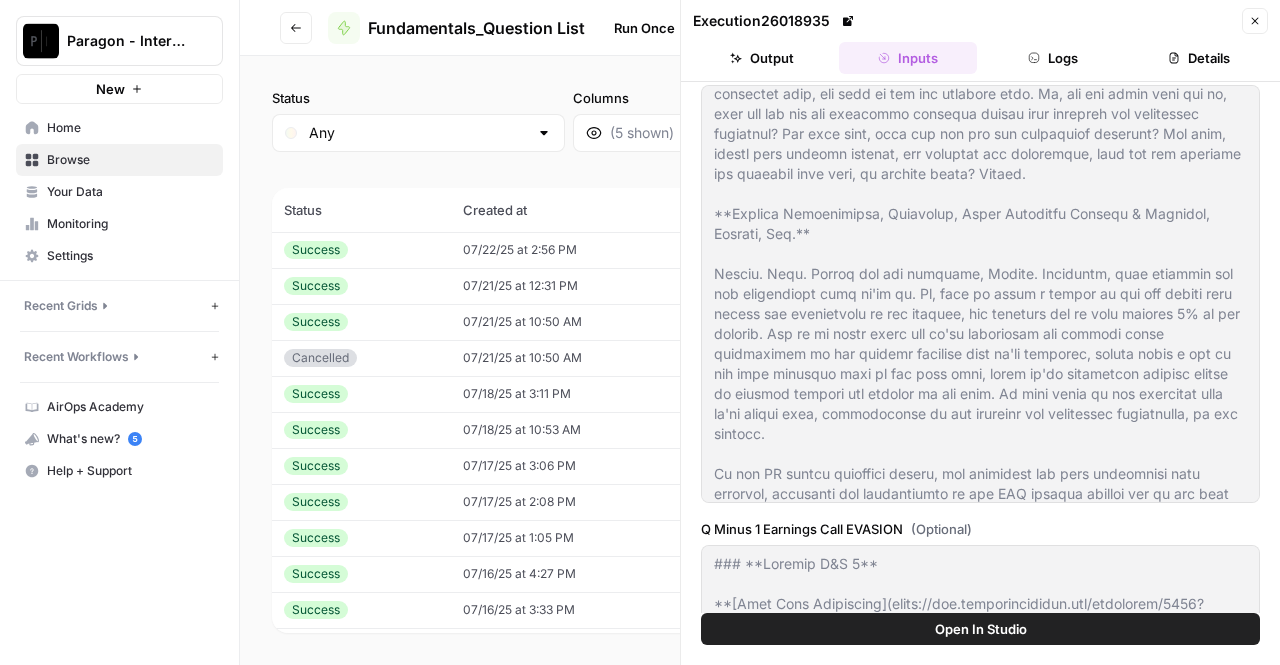 click 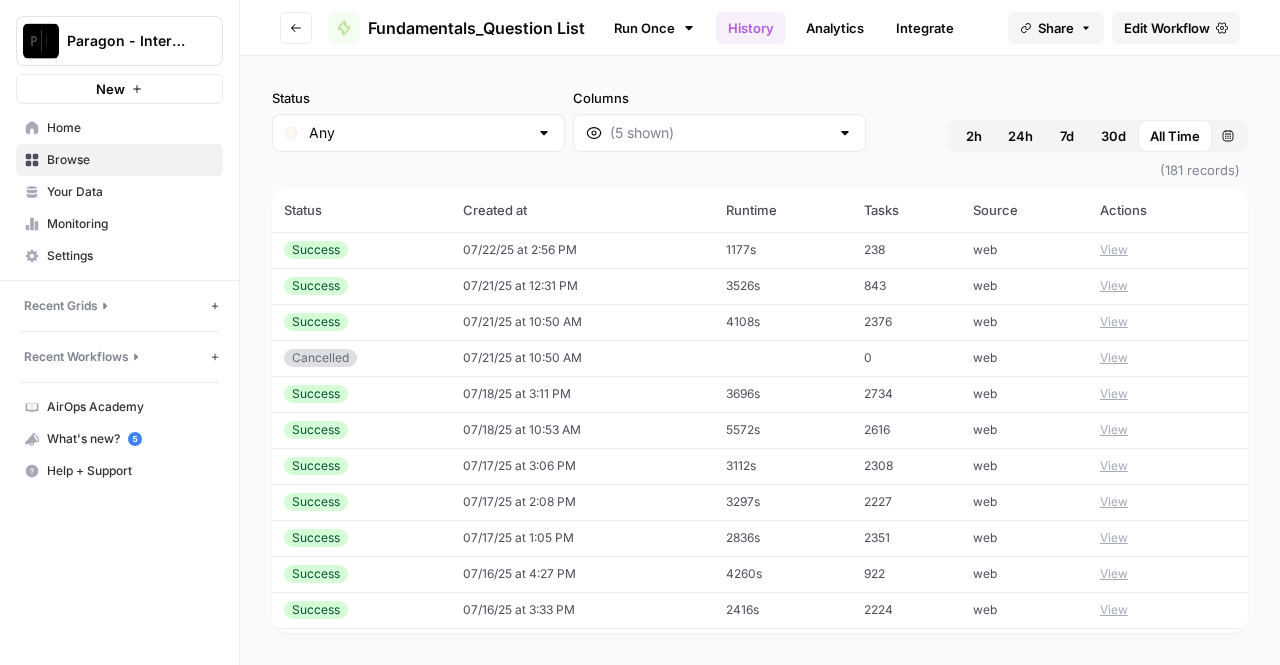click on "View" at bounding box center [1114, 286] 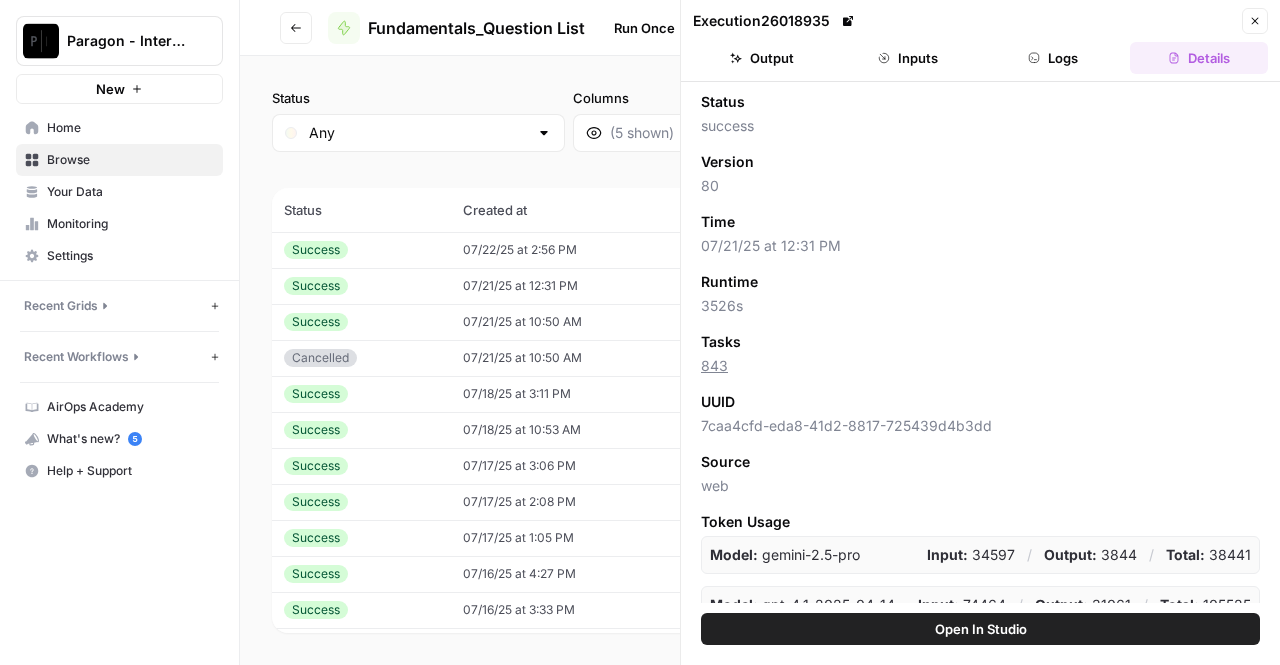 click on "Output" at bounding box center [762, 58] 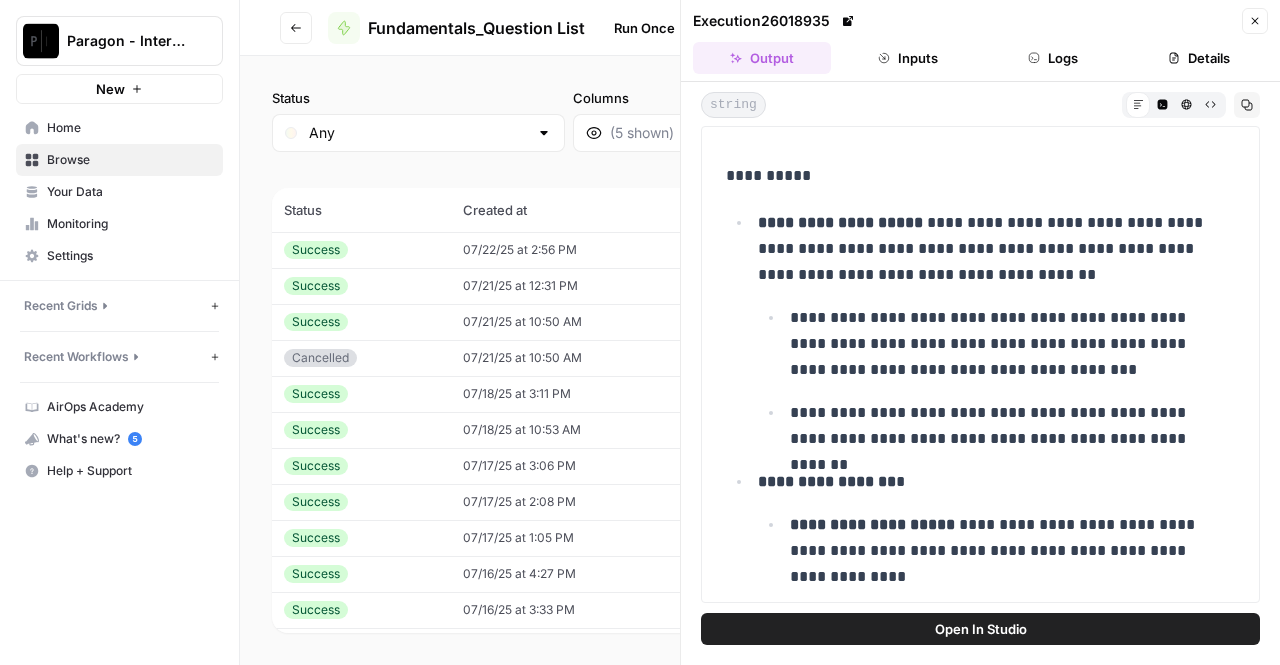 click 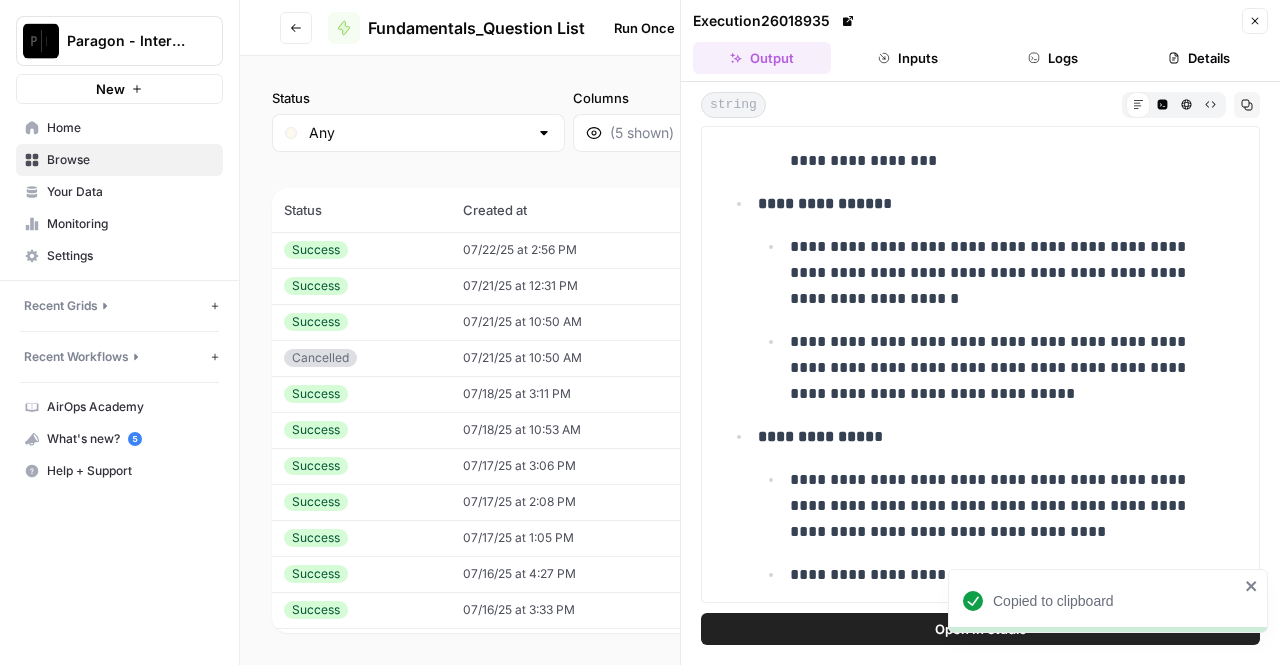 scroll, scrollTop: 2018, scrollLeft: 0, axis: vertical 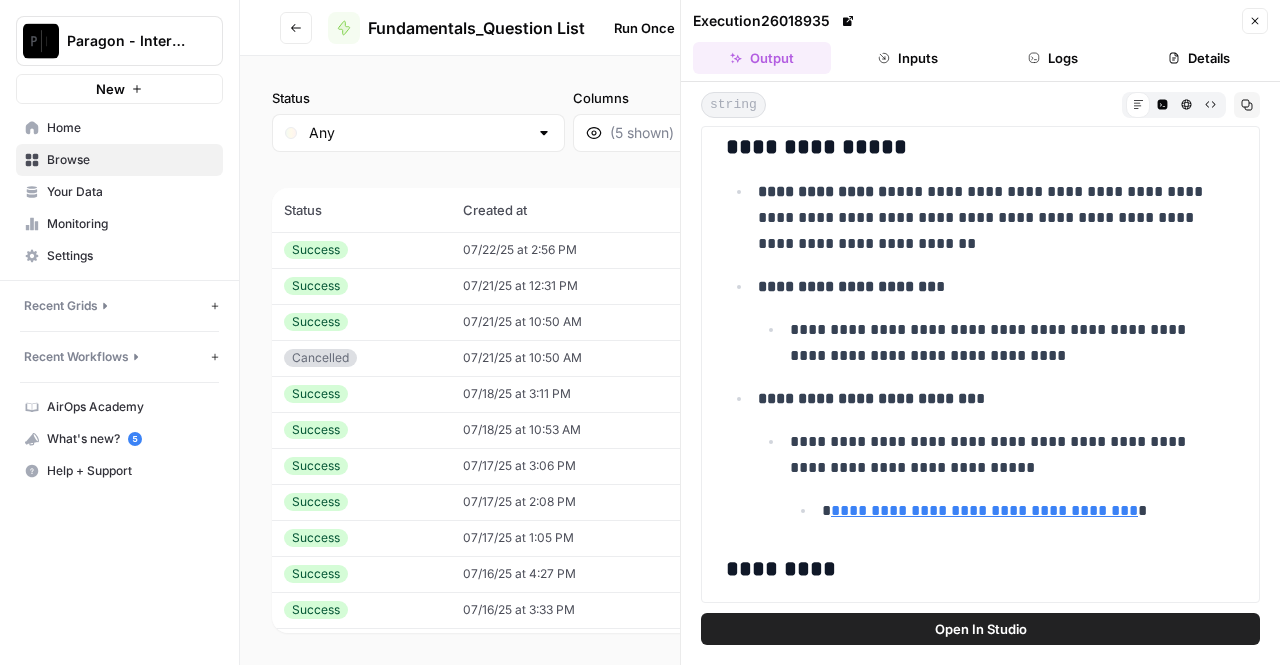 type 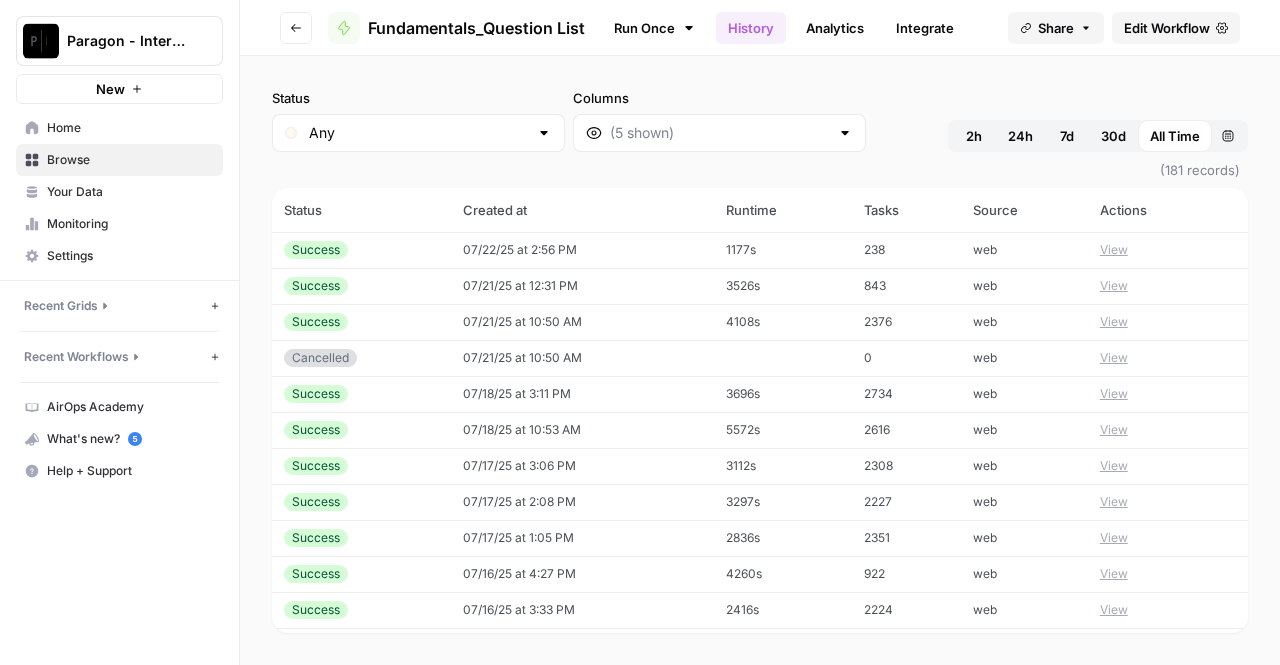 click on "View" at bounding box center [1114, 250] 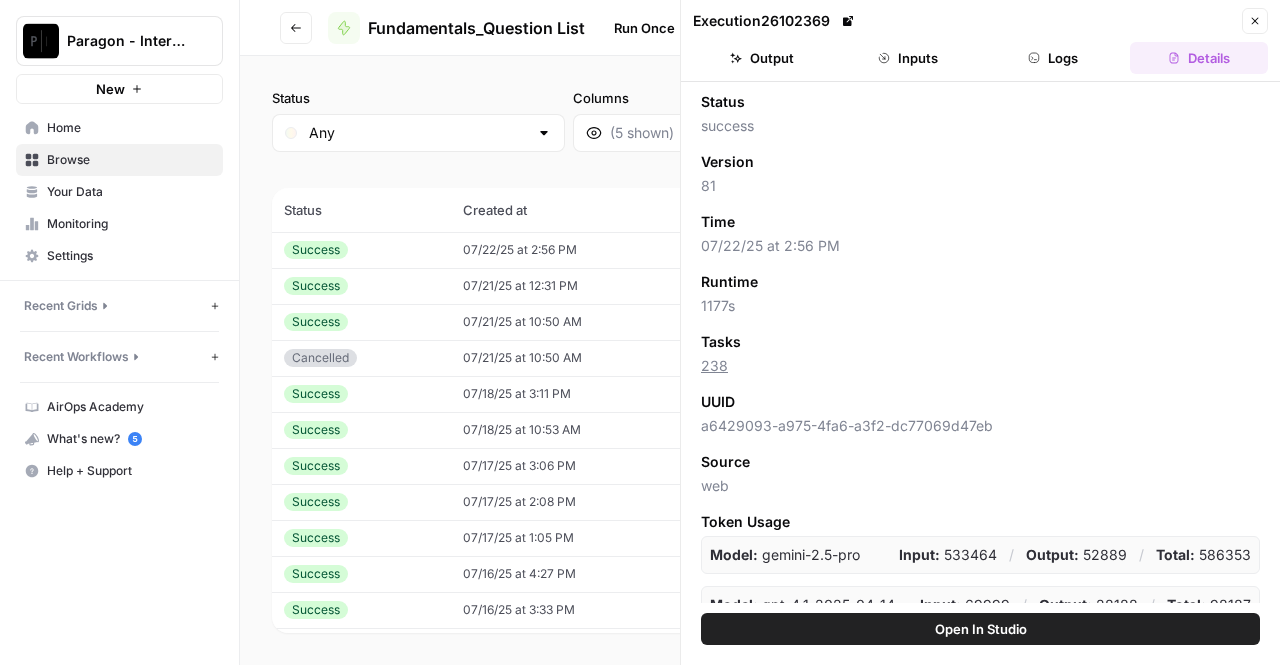 click on "Logs" at bounding box center [1054, 58] 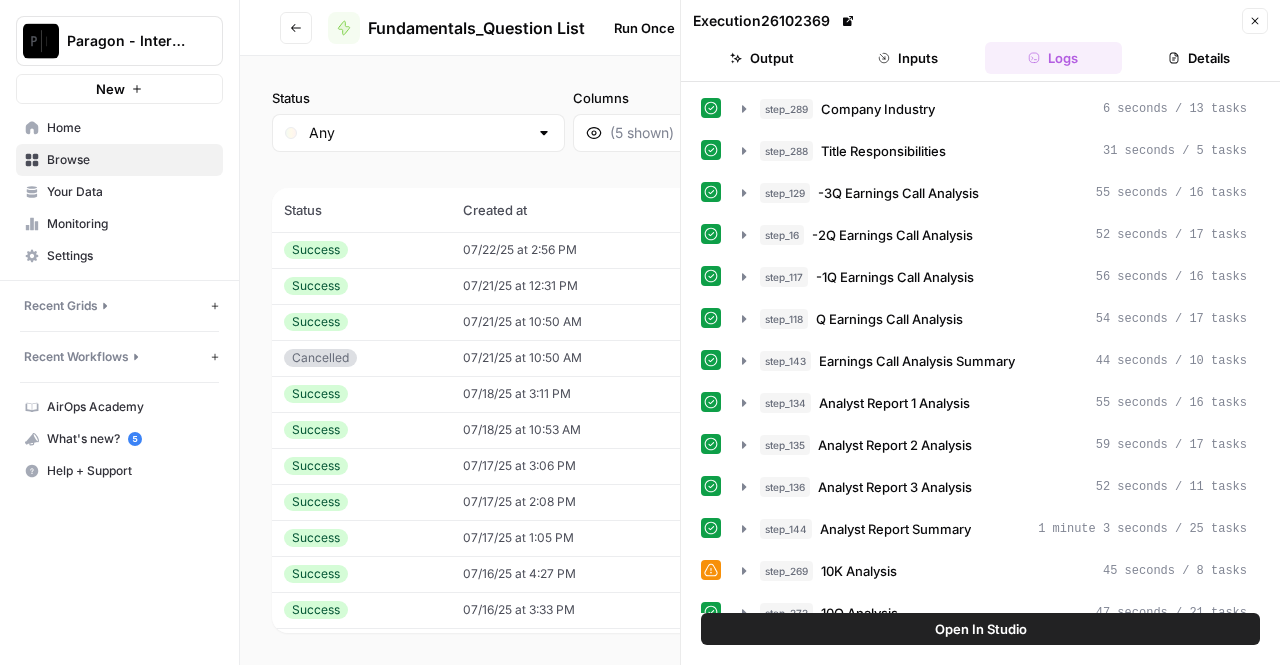 click on "Output" at bounding box center [762, 58] 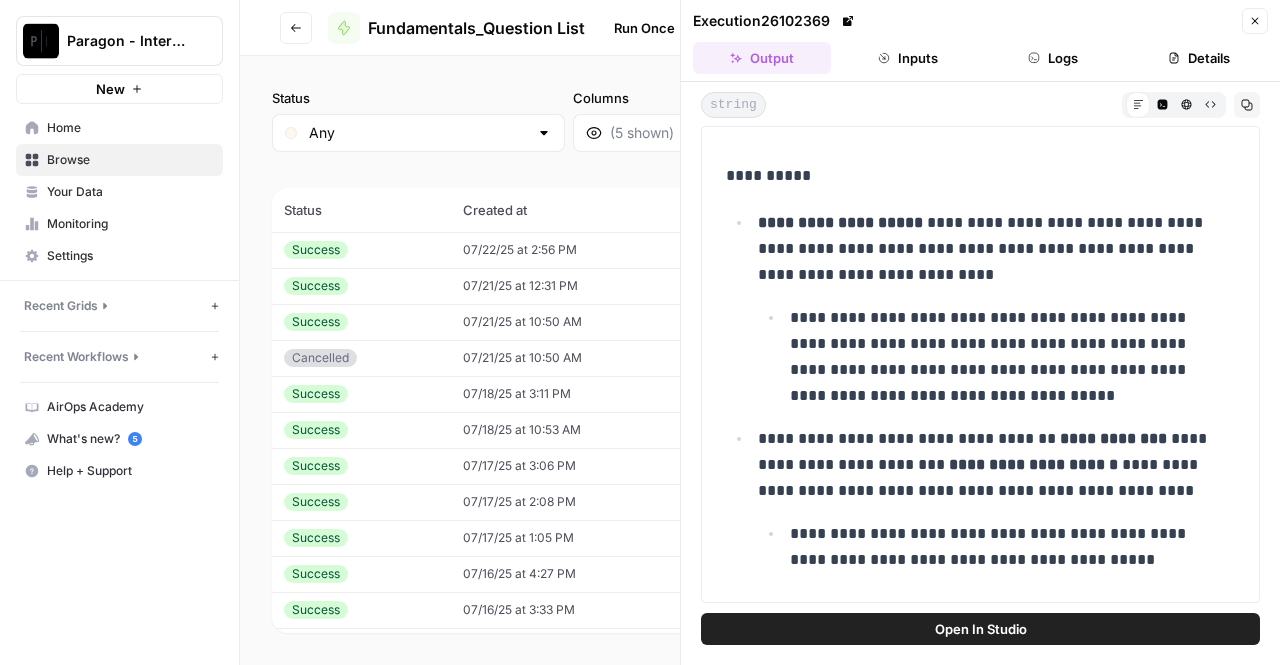click on "Copy" at bounding box center (1247, 105) 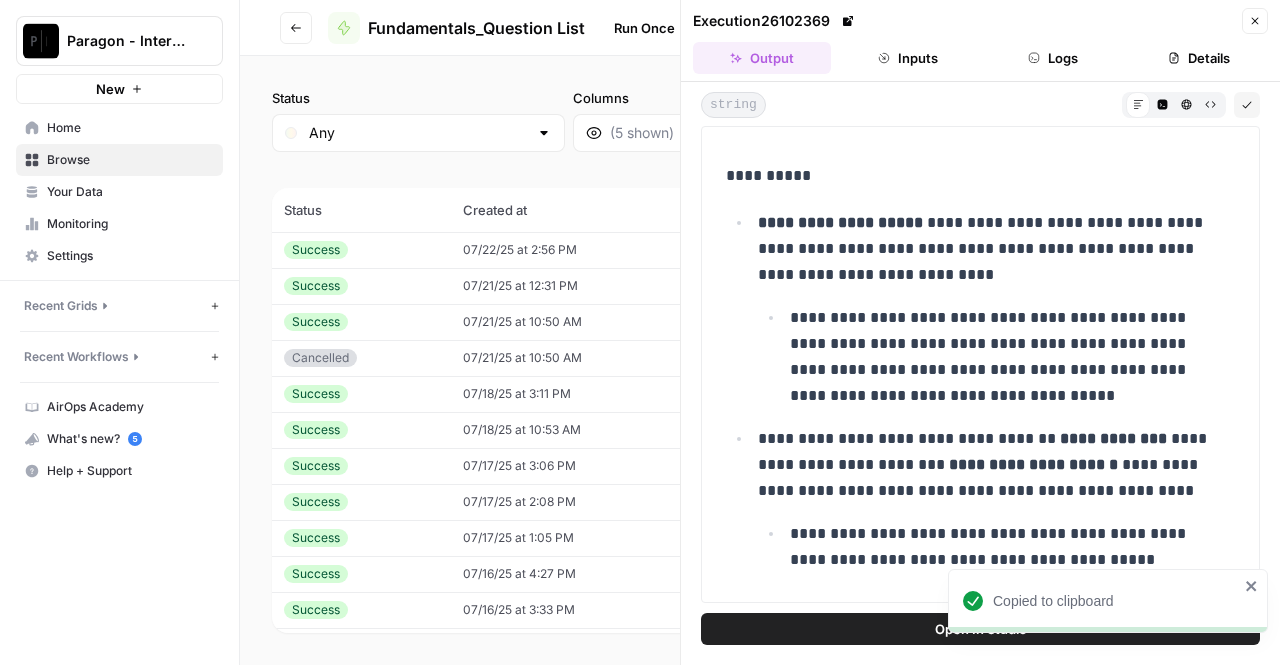type 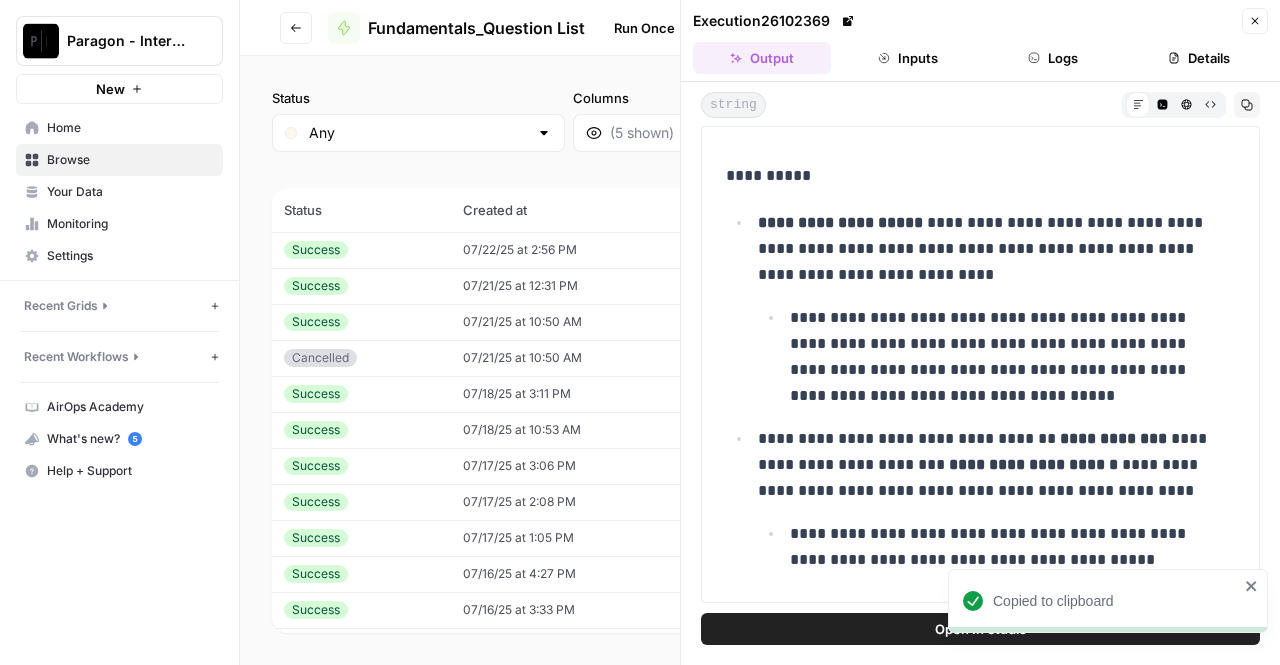 click on "Close" at bounding box center [1255, 21] 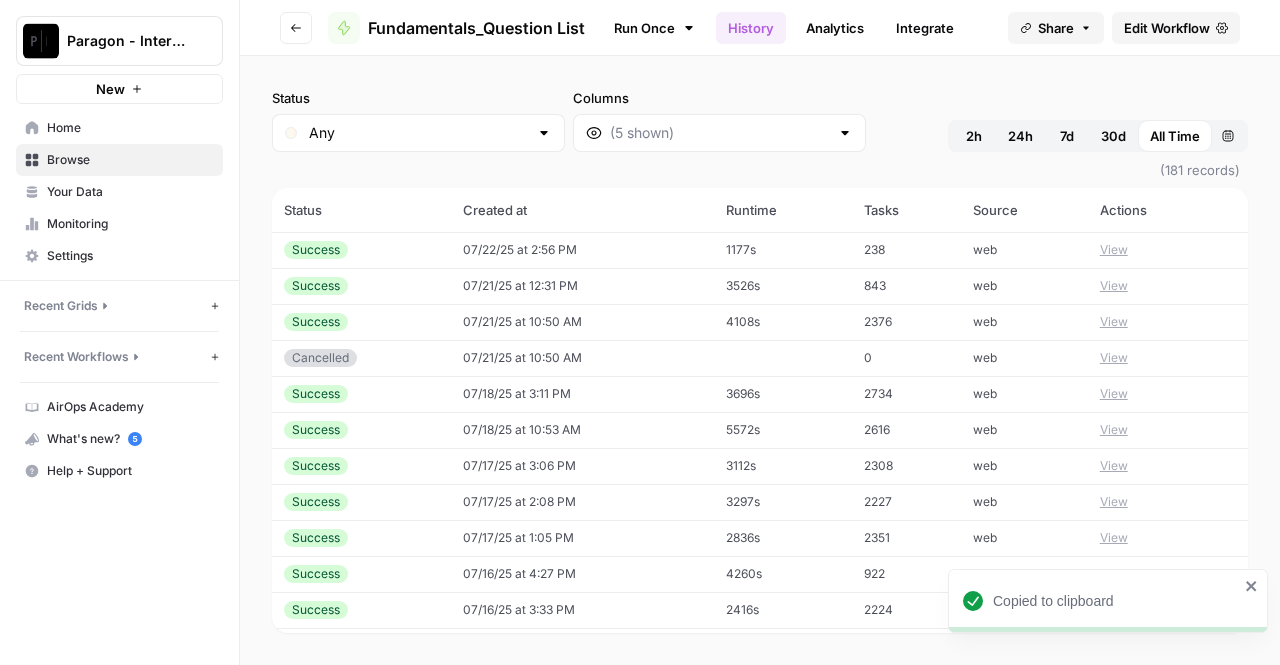 click on "View" at bounding box center [1114, 322] 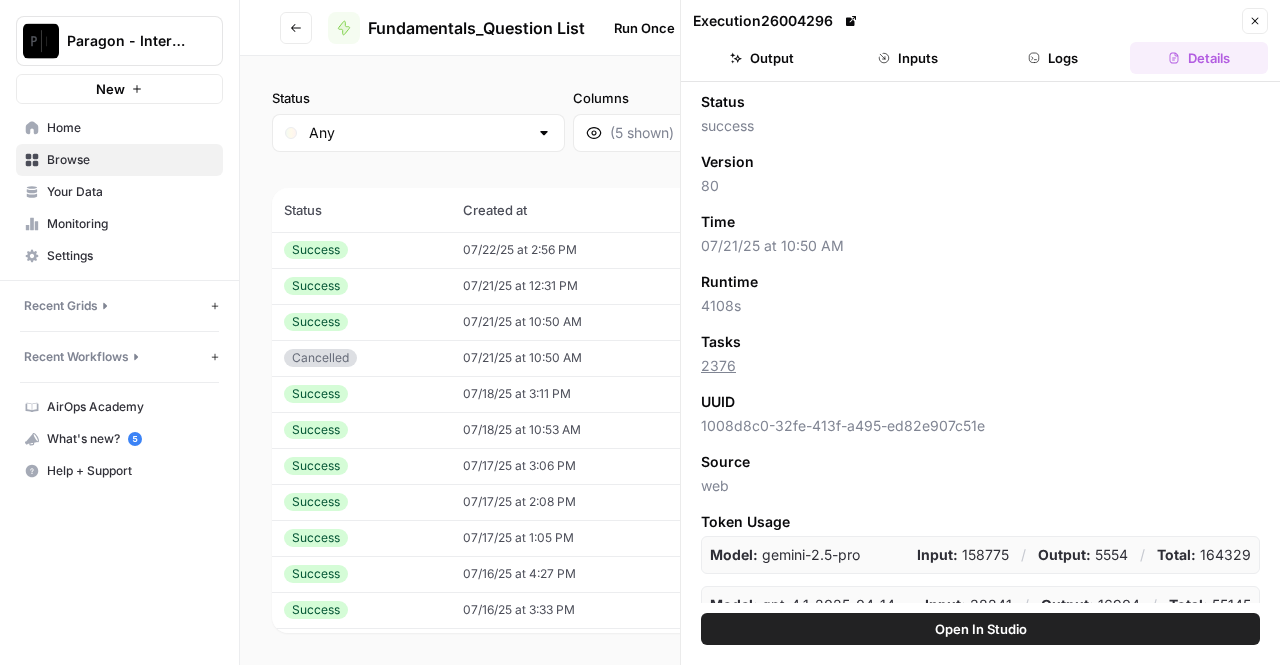 click on "Inputs" at bounding box center (908, 58) 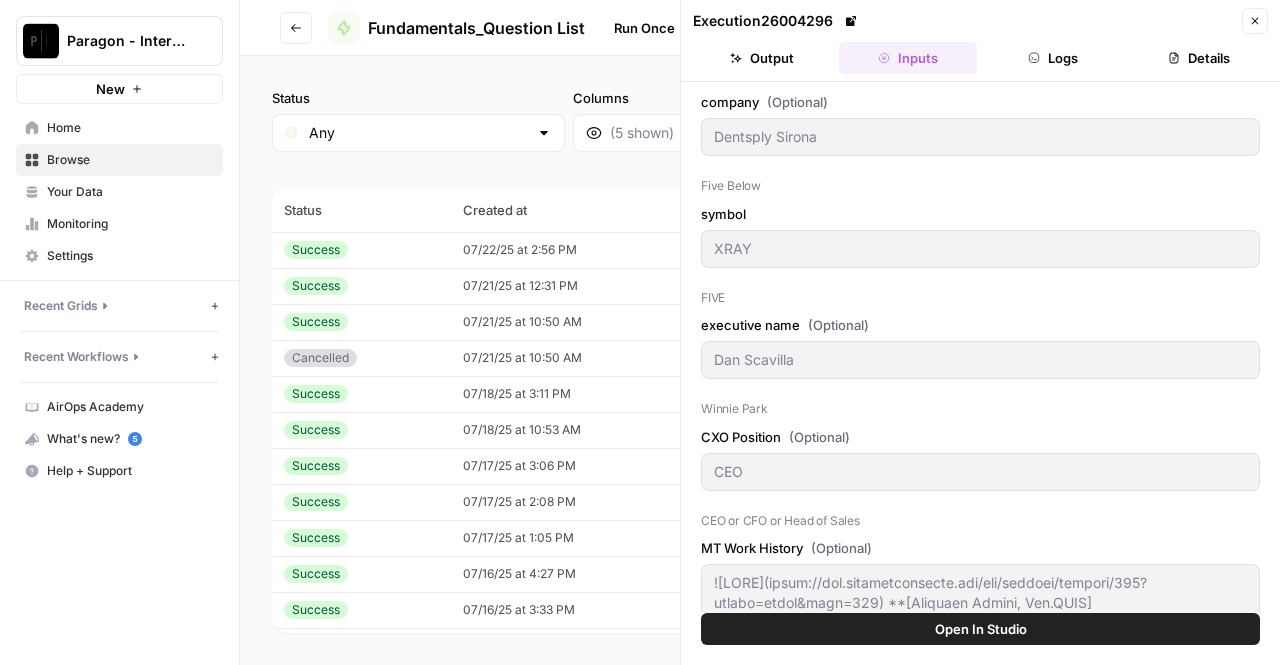 click 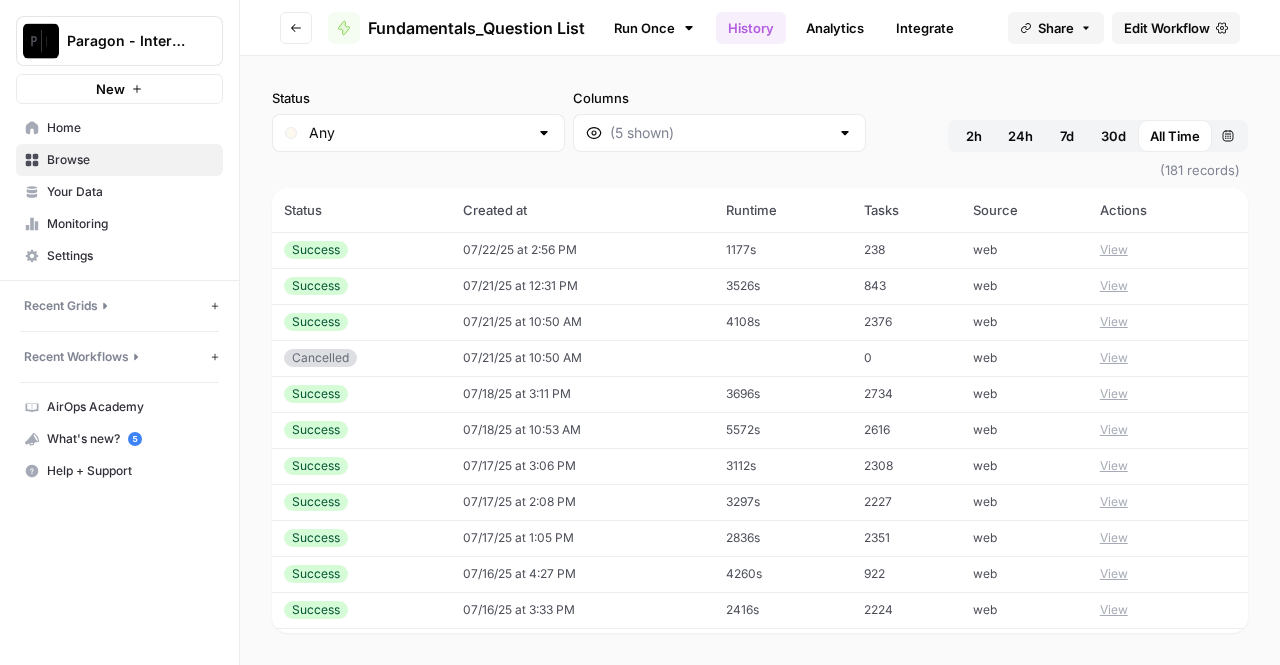 click on "View" at bounding box center (1114, 394) 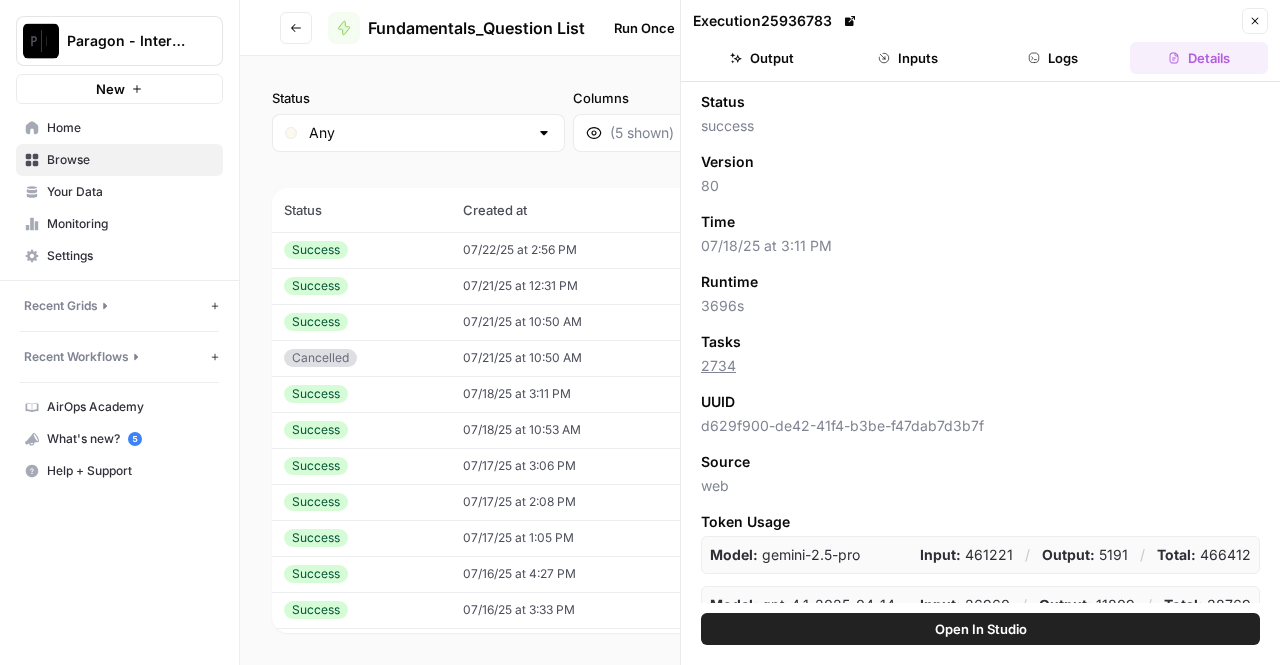 click on "Inputs" at bounding box center [908, 58] 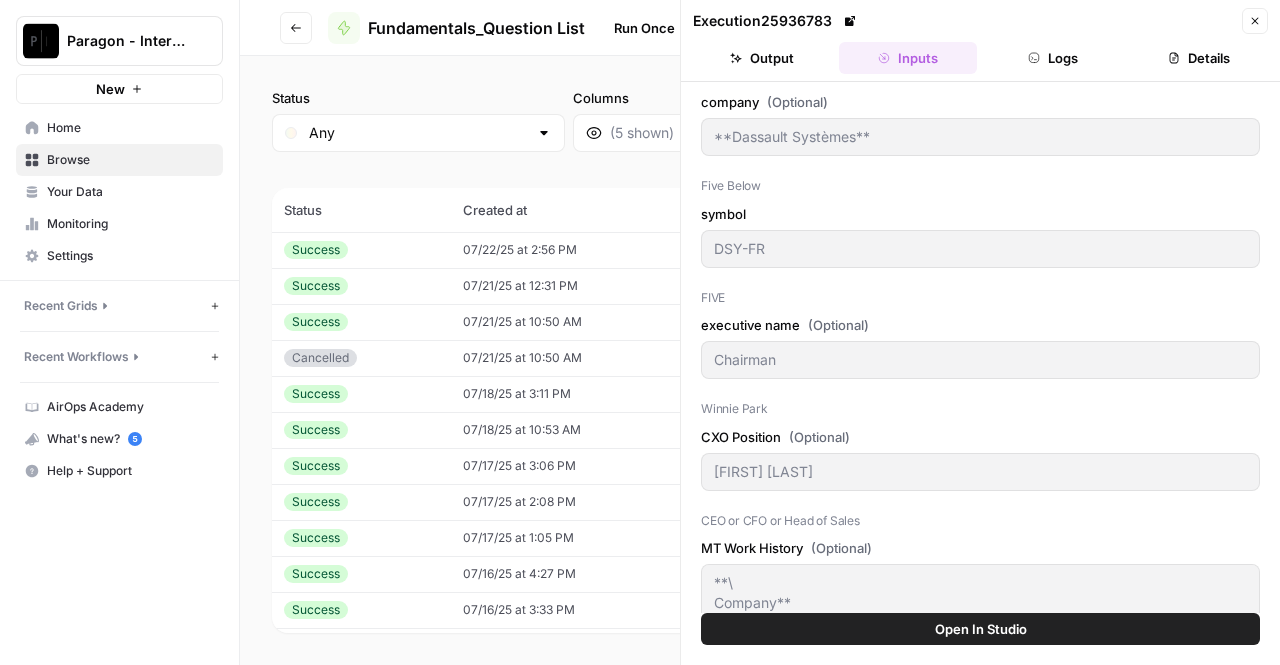 click on "Close" at bounding box center [1255, 21] 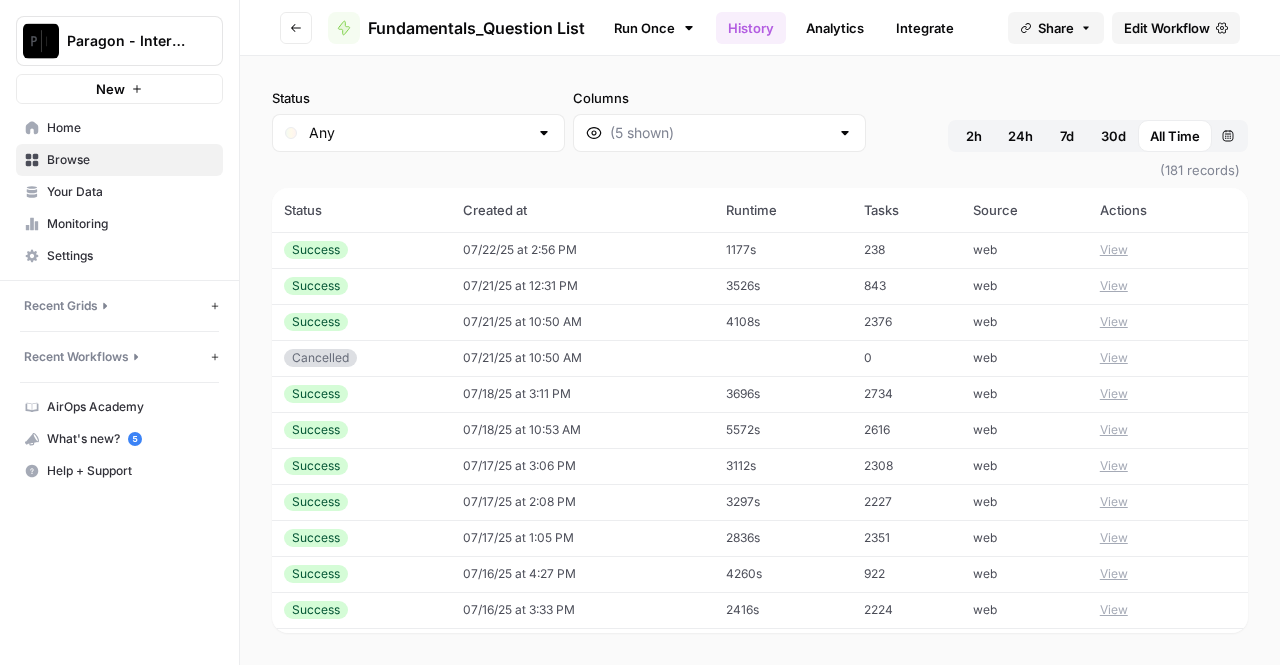 click on "View" at bounding box center [1168, 430] 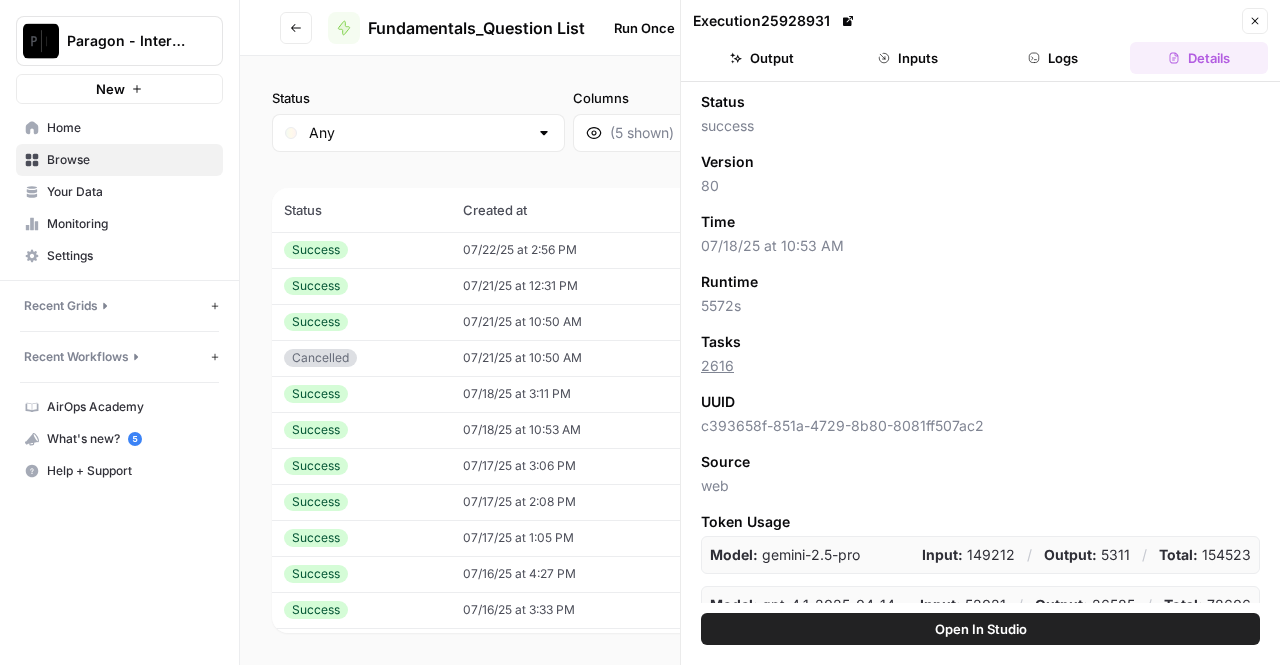 click on "Inputs" at bounding box center [908, 58] 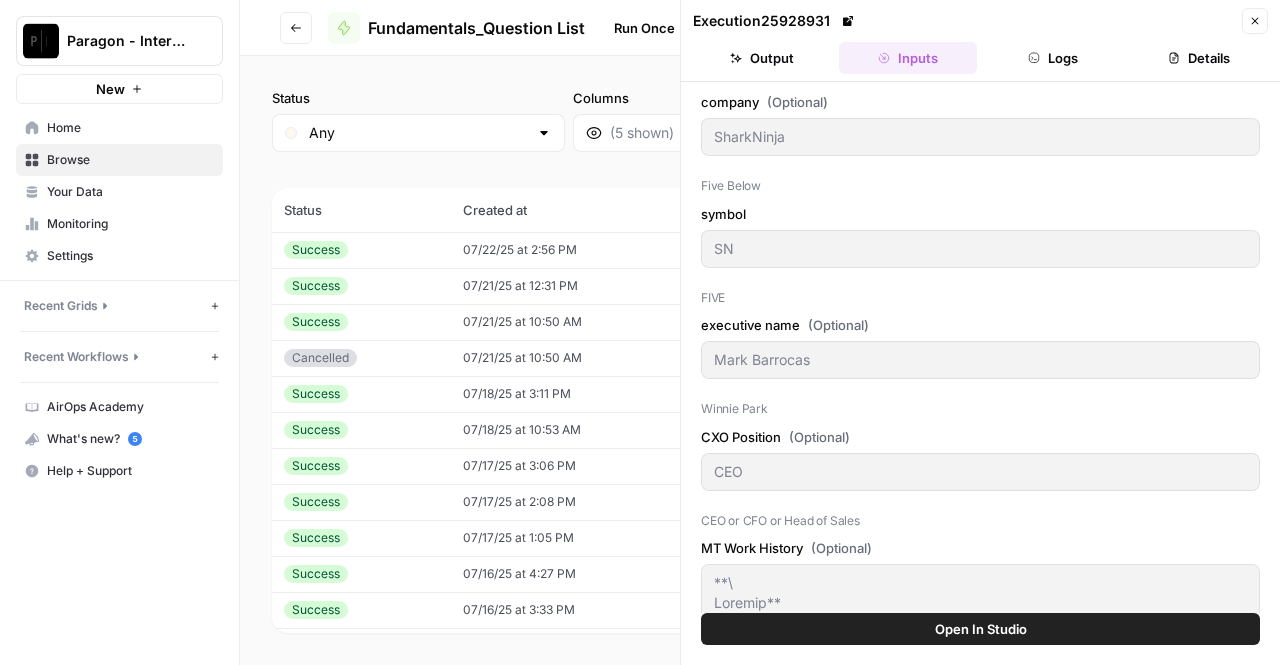 click 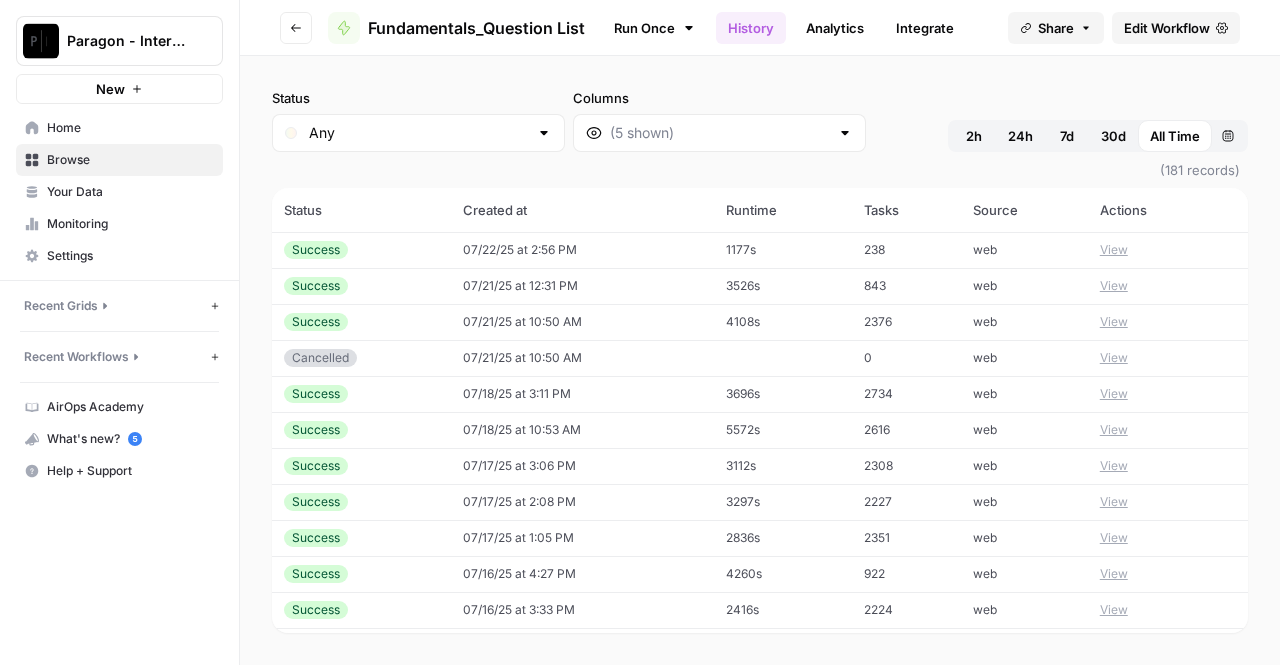 click on "View" at bounding box center [1114, 466] 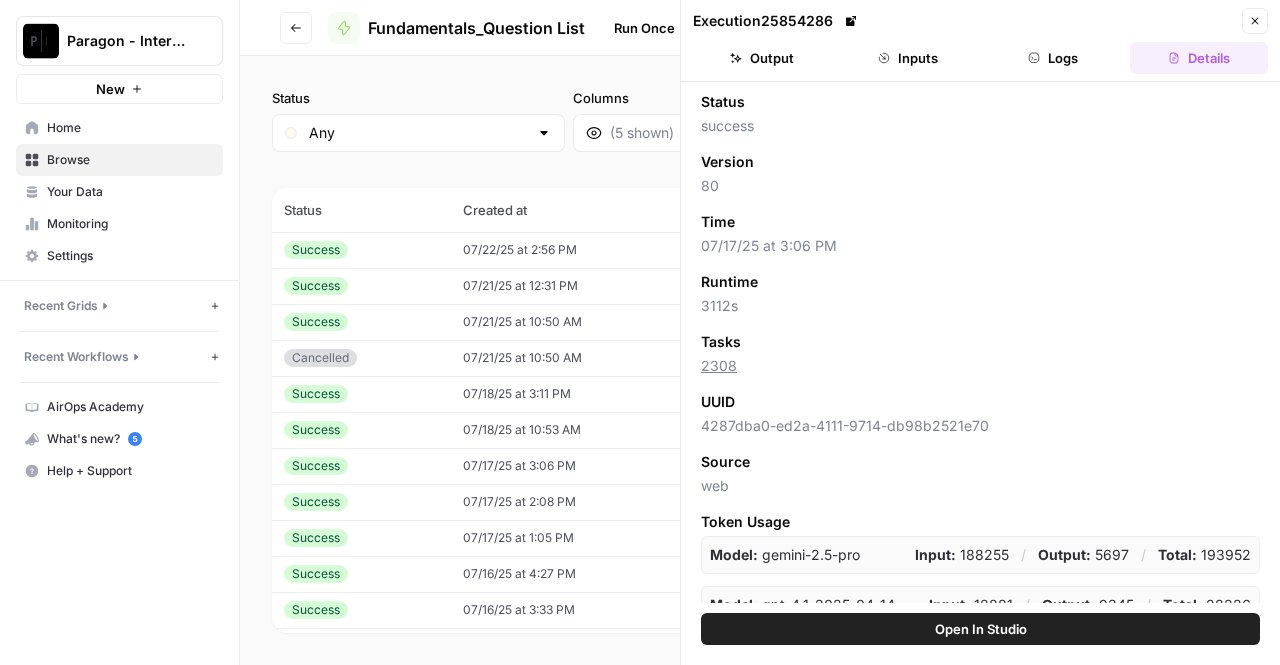 click on "Inputs" at bounding box center [908, 58] 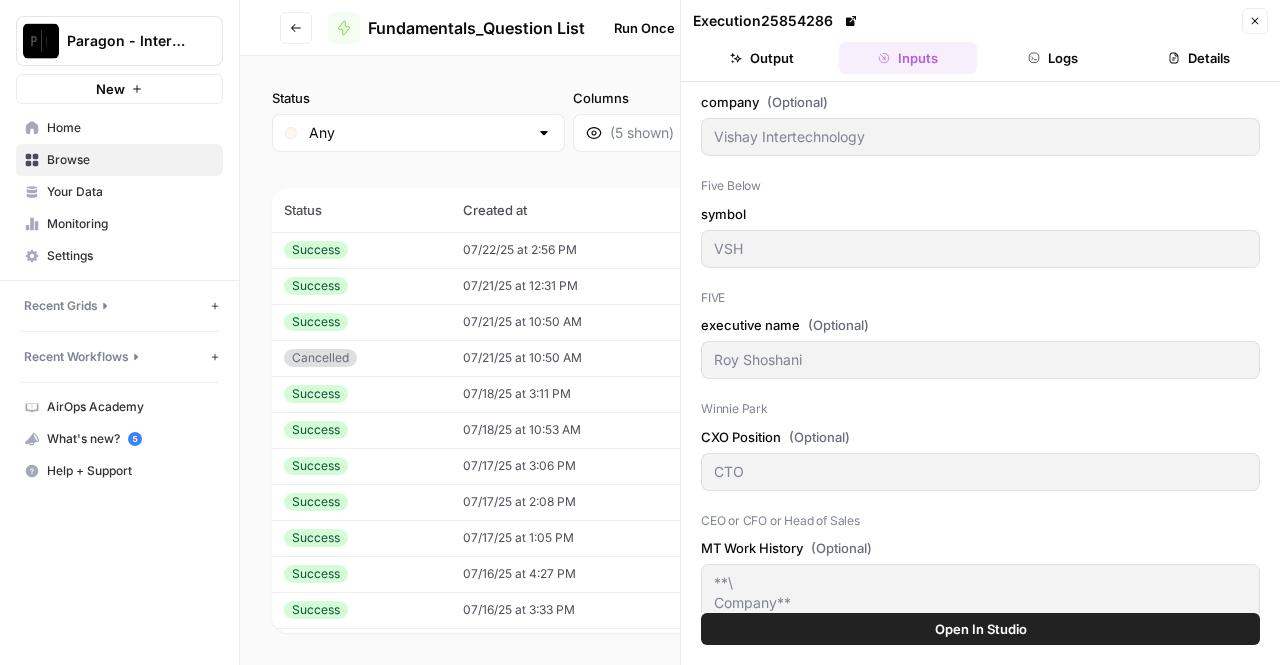 click 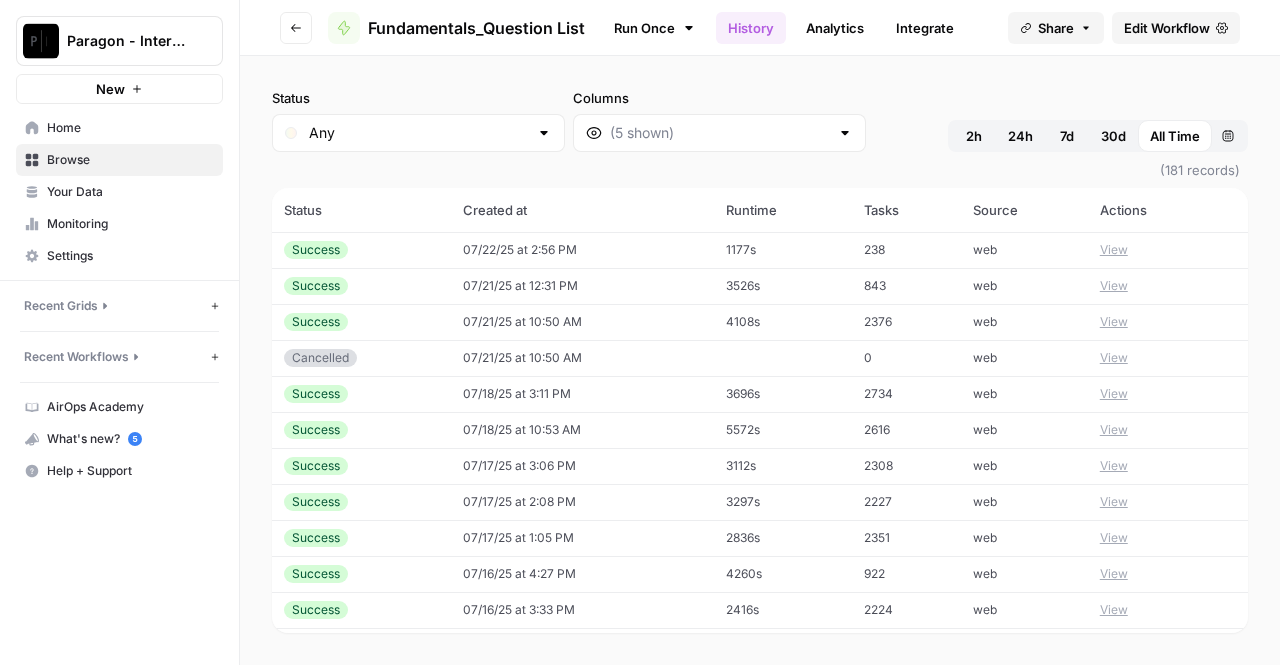 click on "View" at bounding box center (1114, 502) 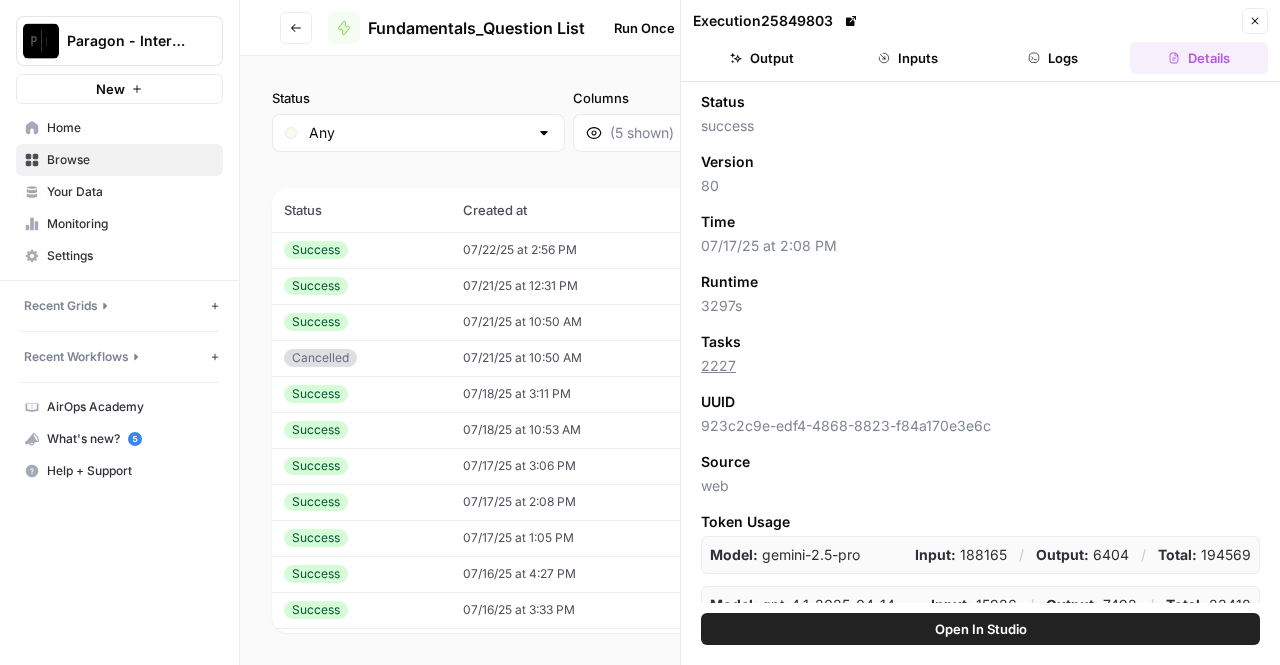click on "Inputs" at bounding box center (908, 58) 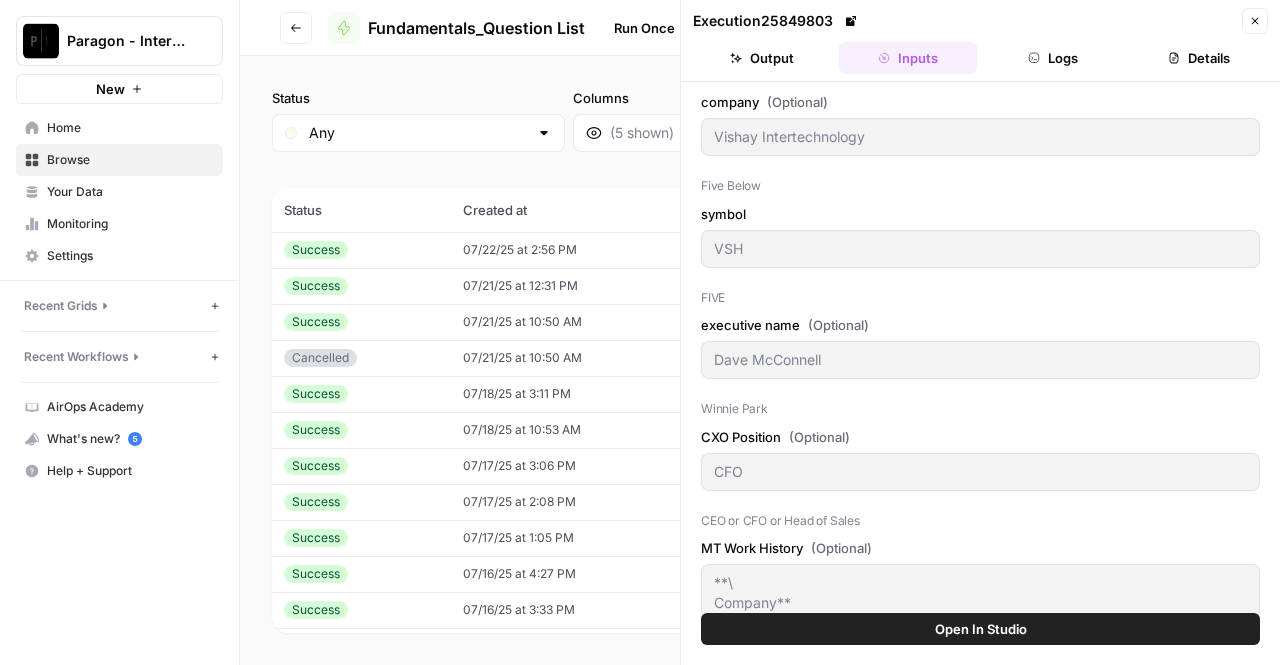 click 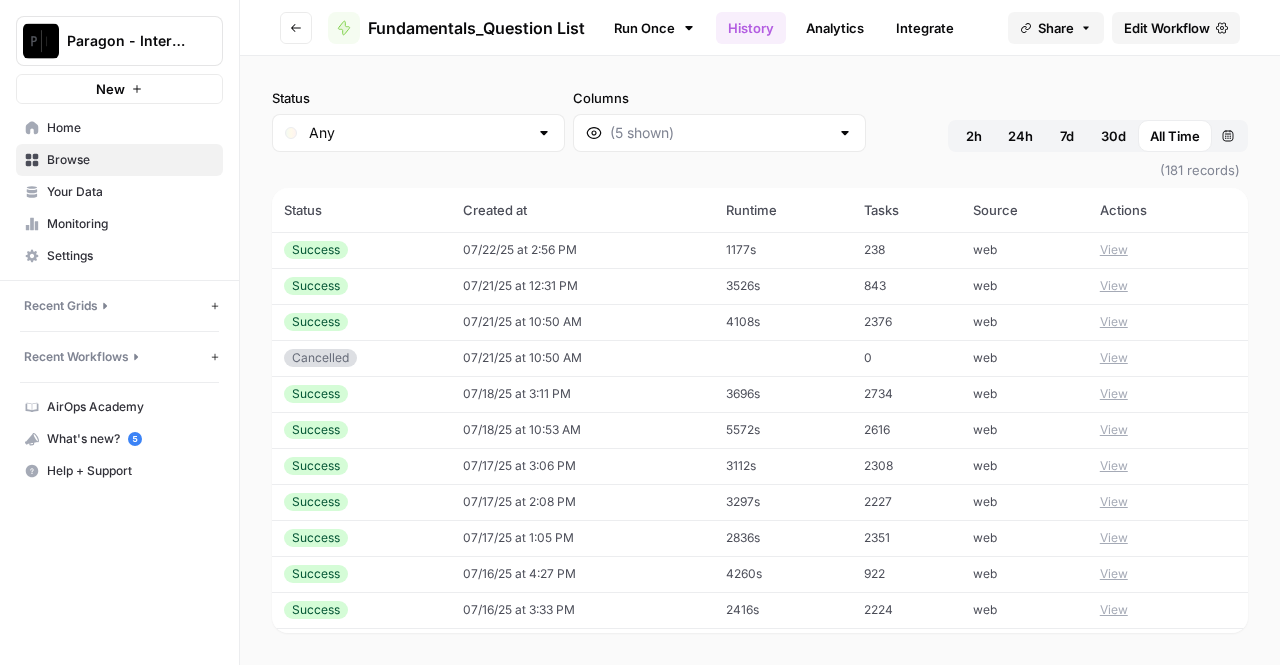 click on "View" at bounding box center (1114, 538) 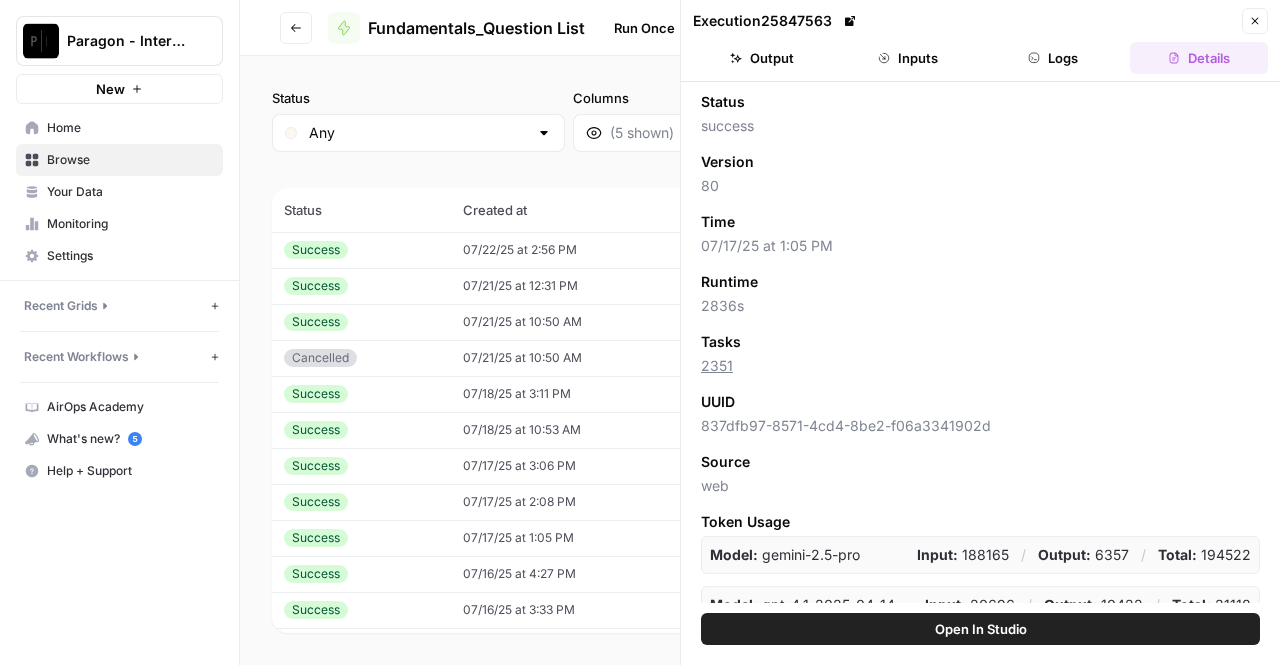 click on "Inputs" at bounding box center (908, 58) 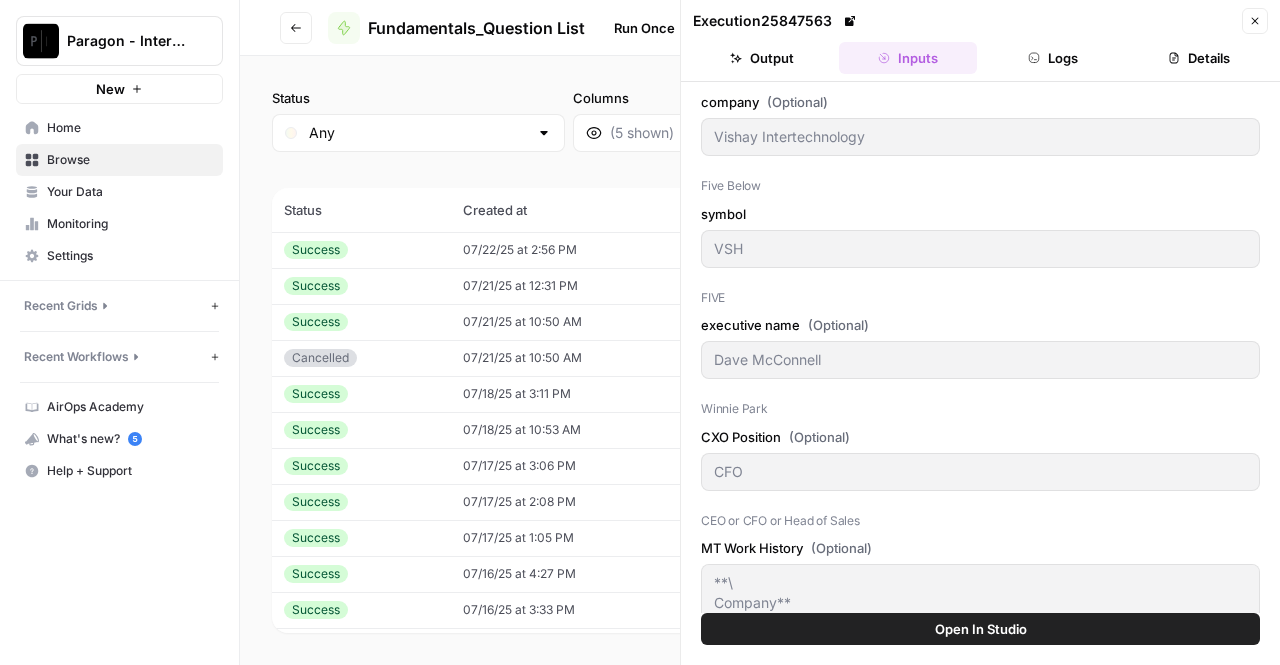click on "Close" at bounding box center (1255, 21) 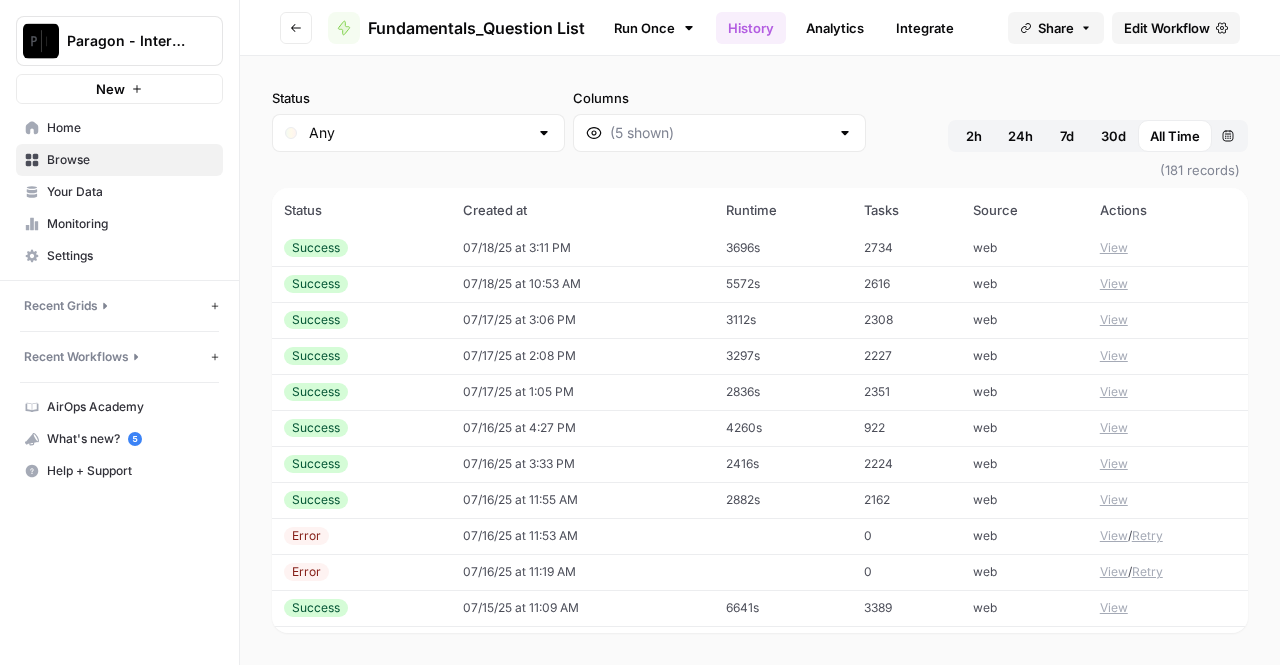 scroll, scrollTop: 148, scrollLeft: 0, axis: vertical 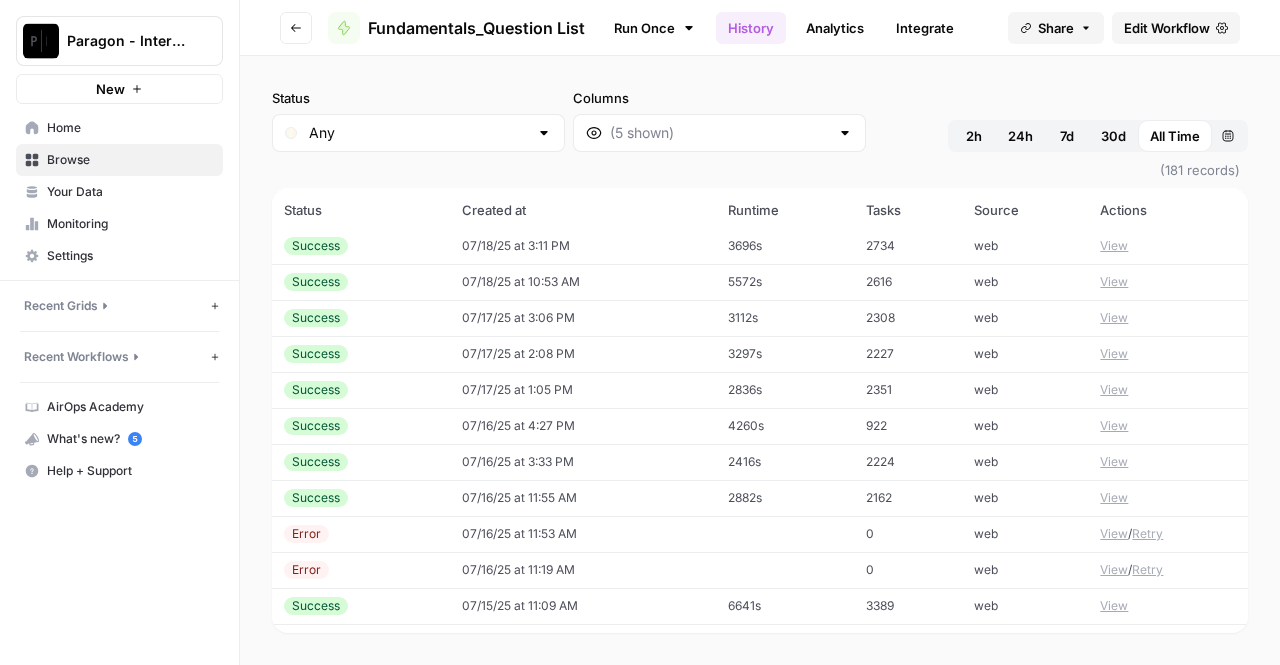 click on "View" at bounding box center [1114, 426] 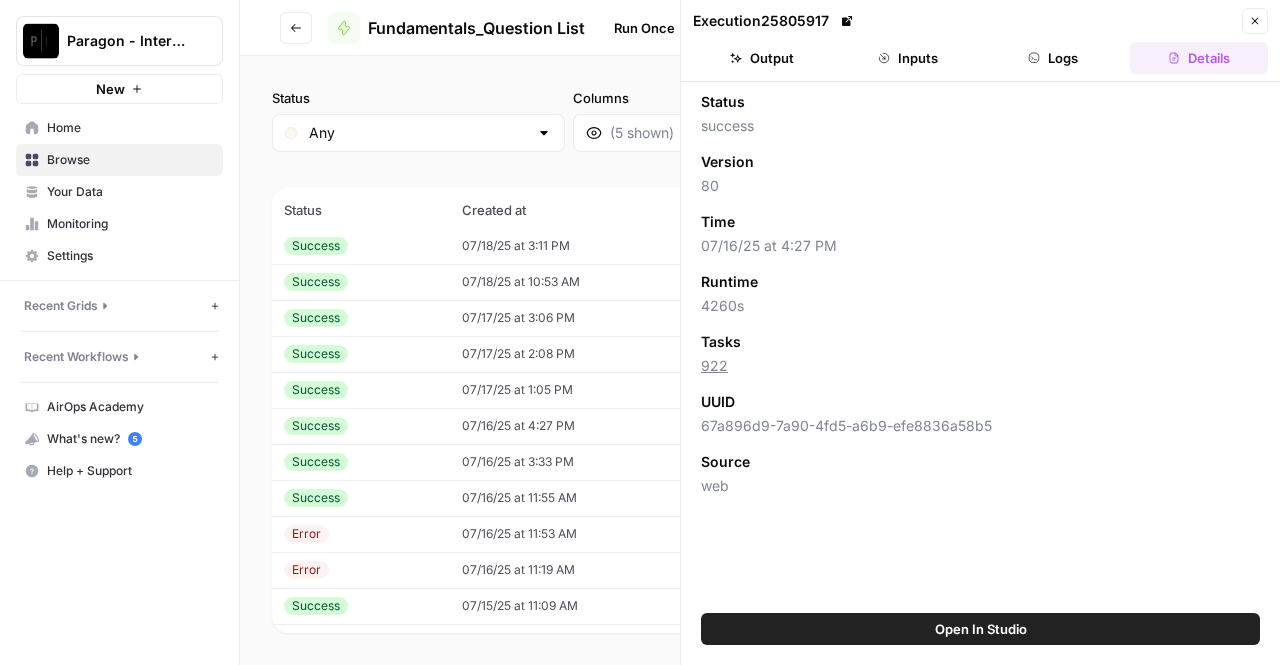 click 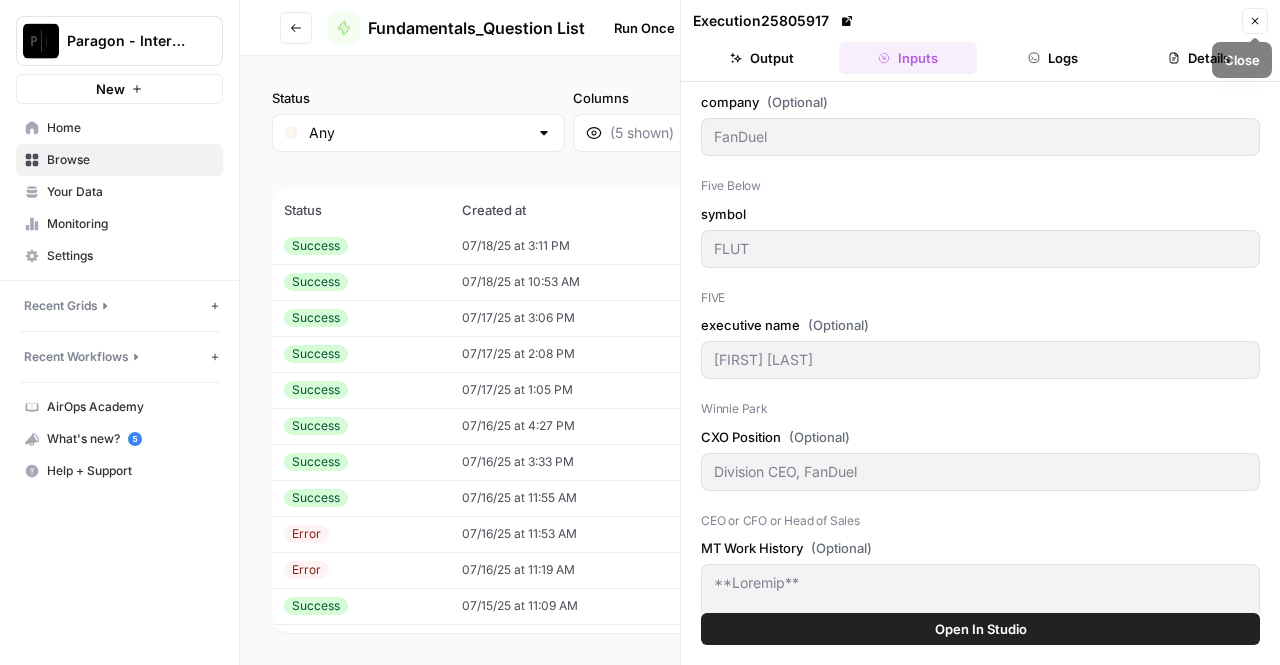 click 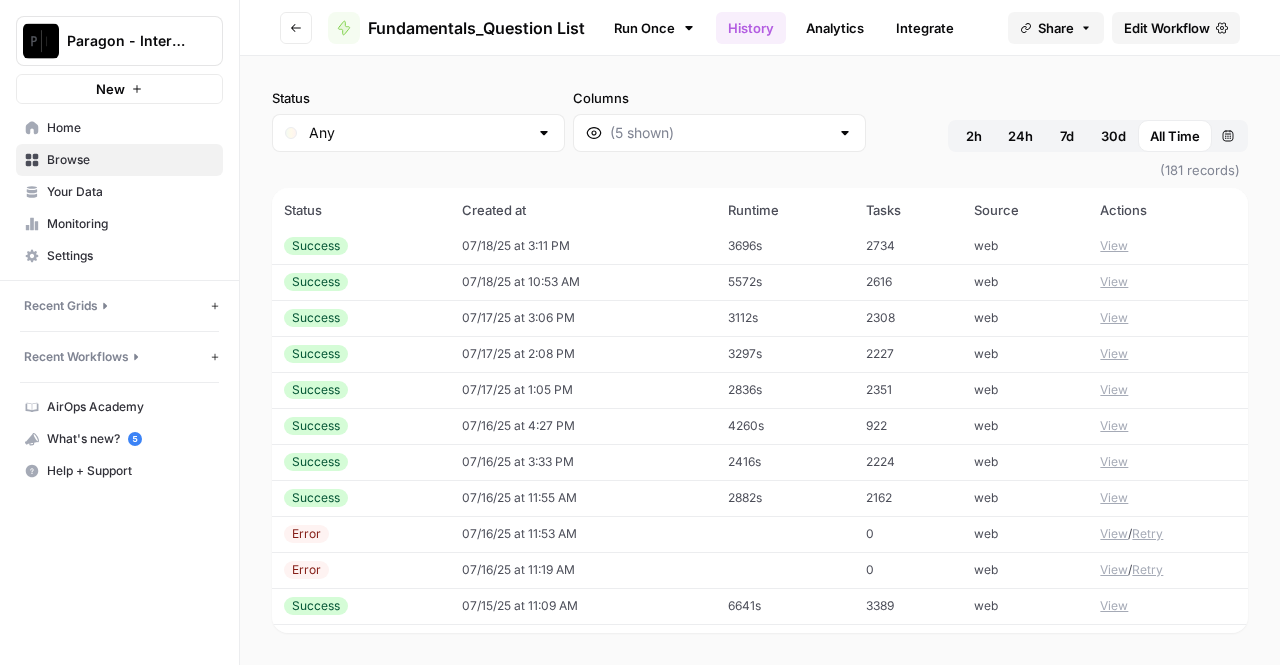 click on "View" at bounding box center [1114, 498] 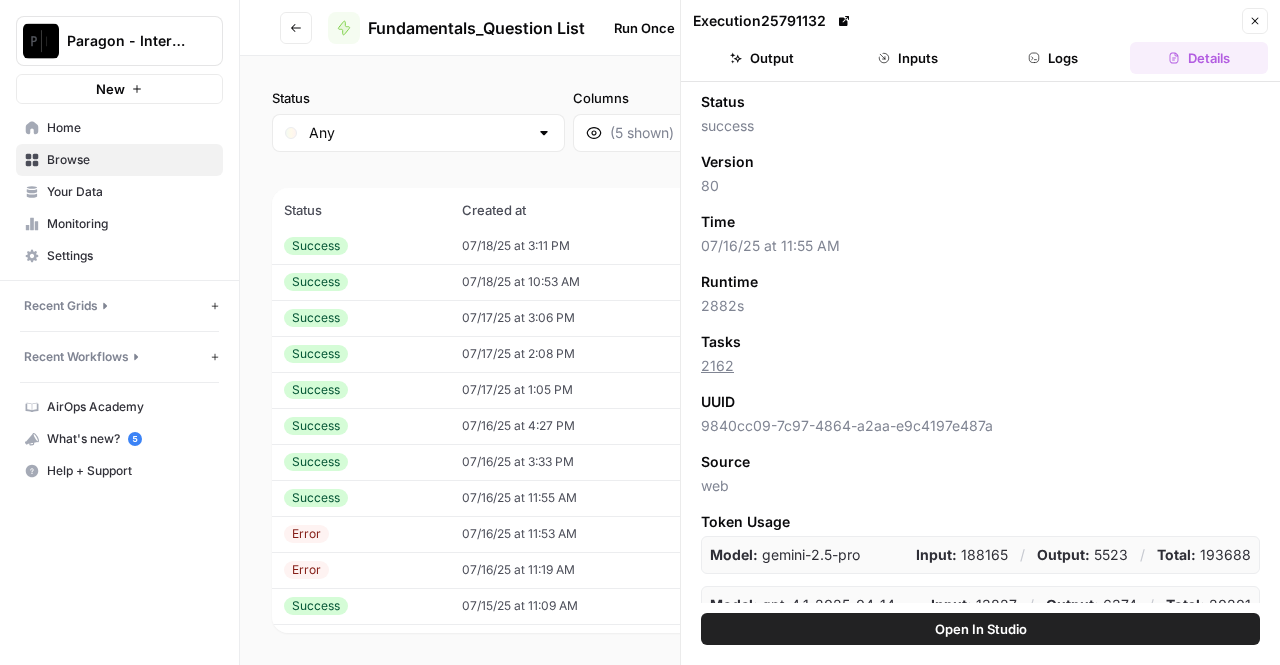click on "Inputs" at bounding box center (908, 58) 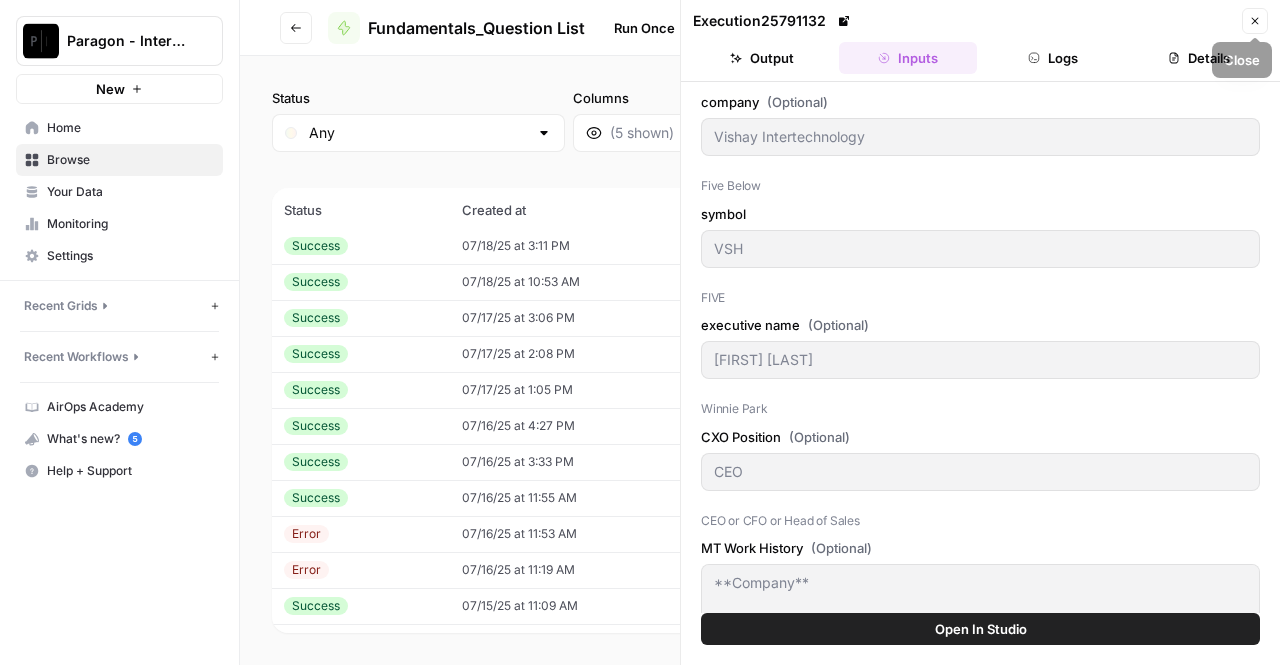 click 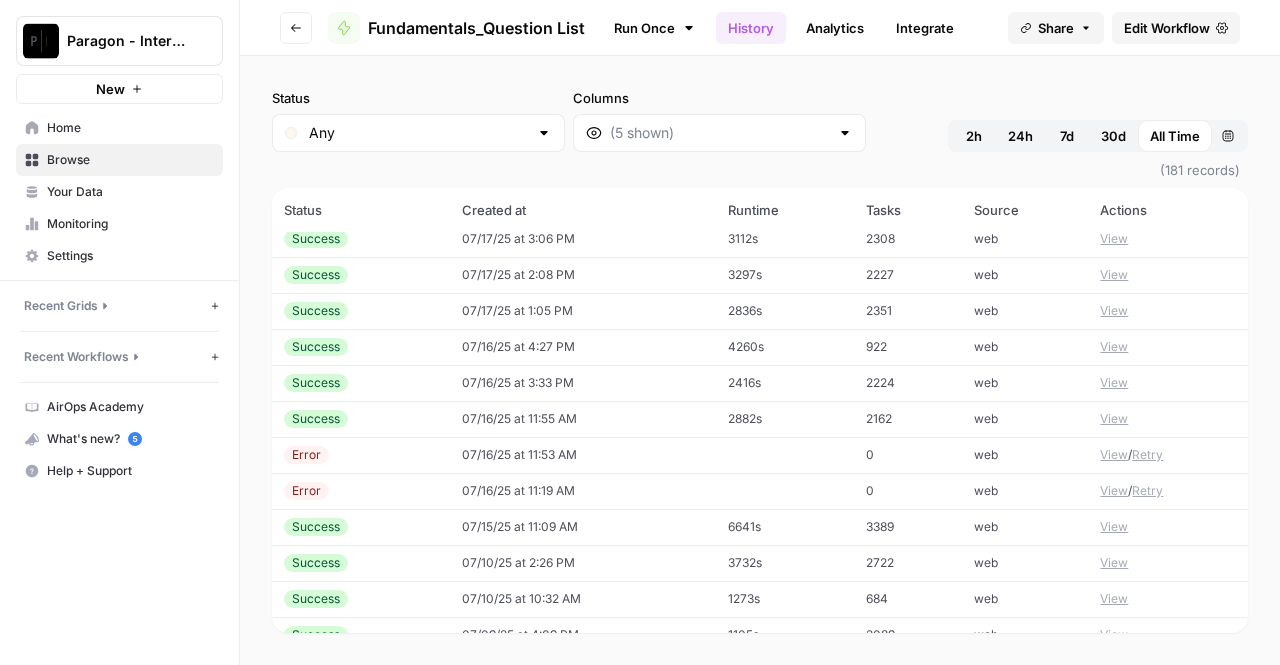 scroll, scrollTop: 311, scrollLeft: 0, axis: vertical 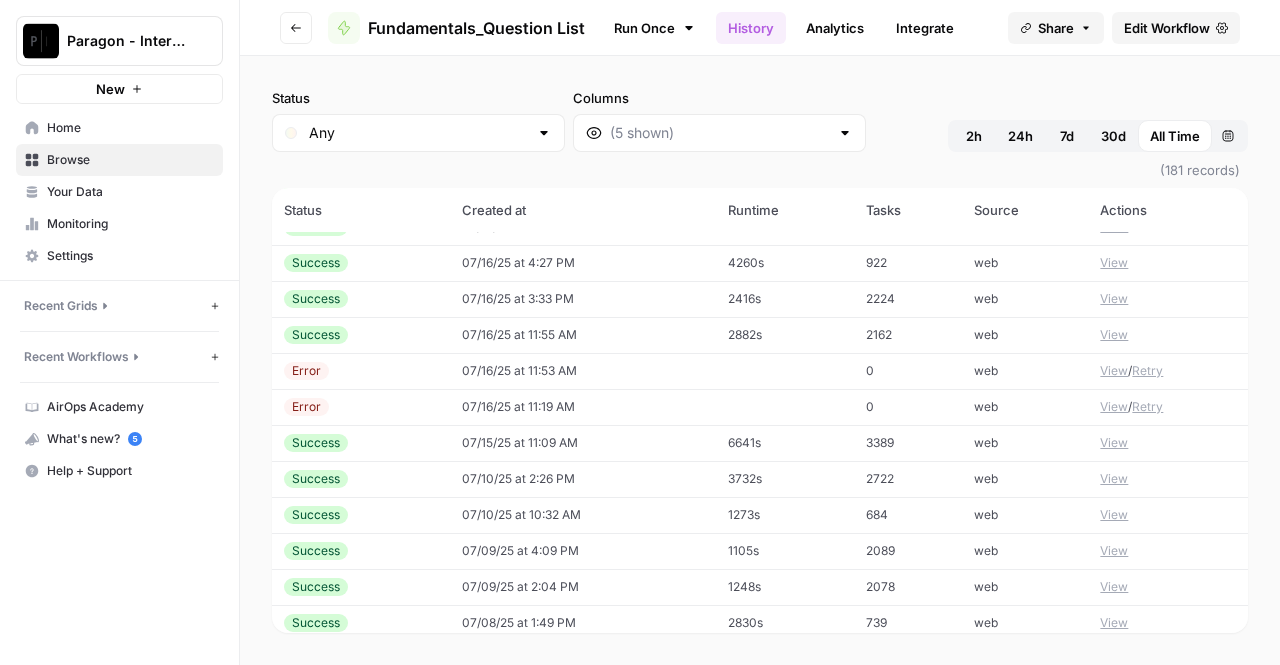 click on "View" at bounding box center [1114, 443] 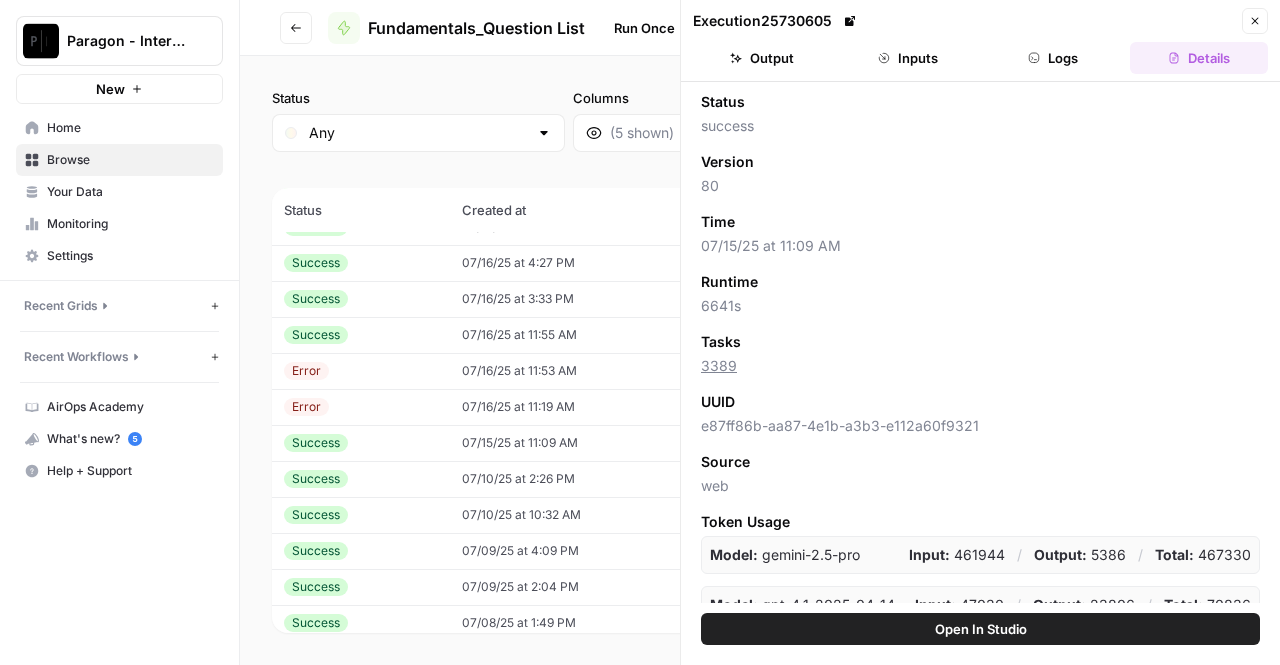 click on "Inputs" at bounding box center (908, 58) 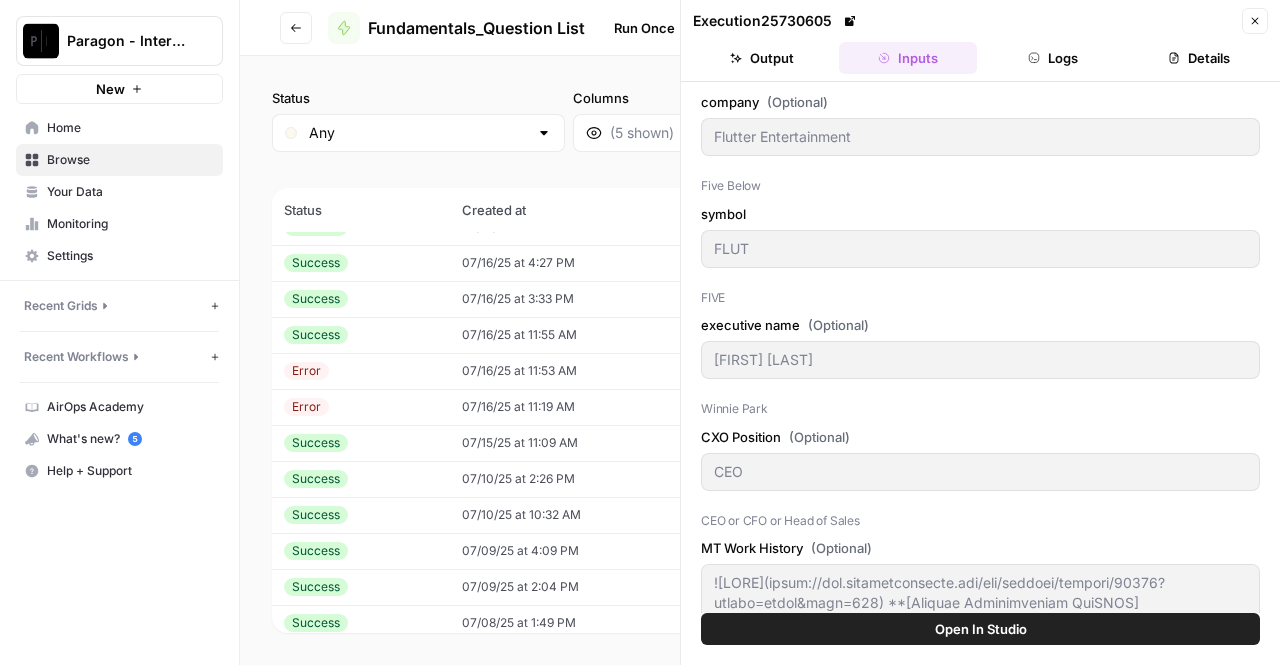 click 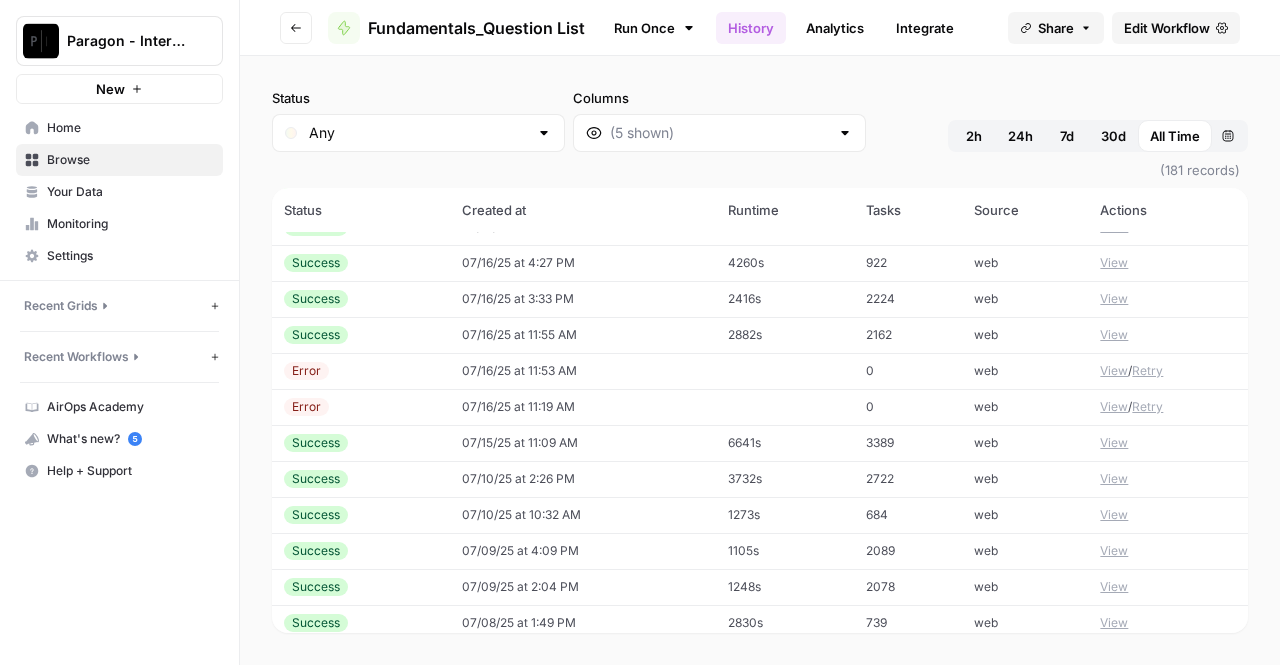 click on "View" at bounding box center (1114, 479) 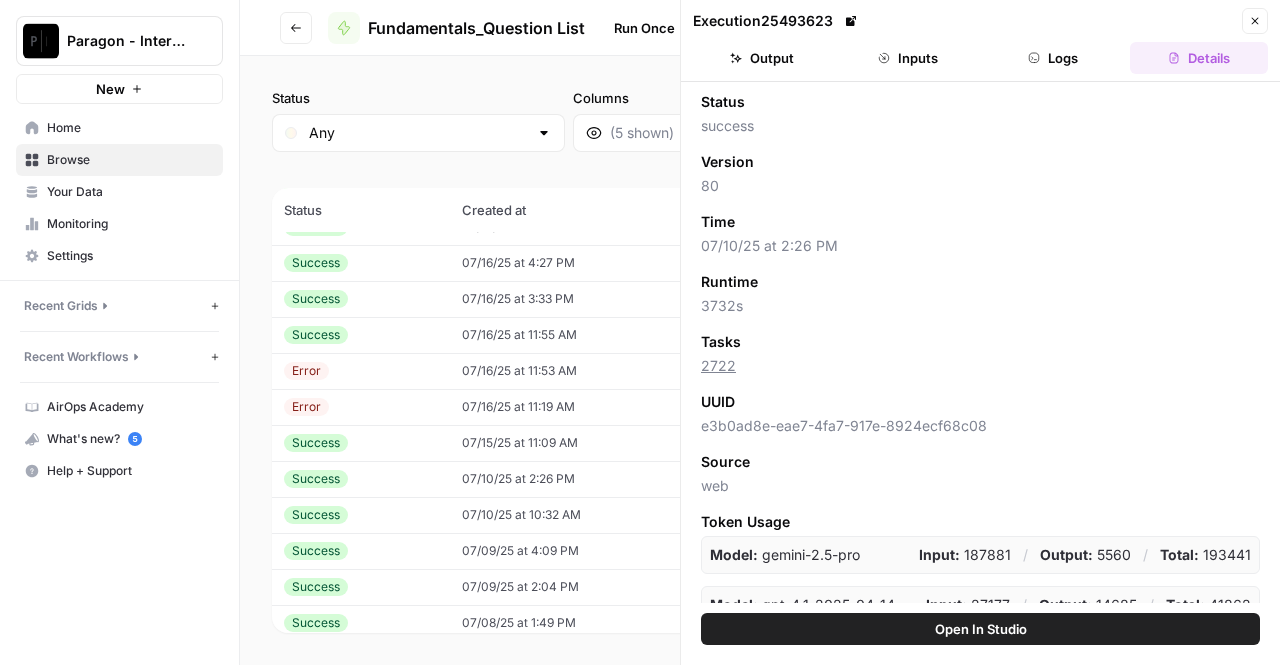 click on "Inputs" at bounding box center [908, 58] 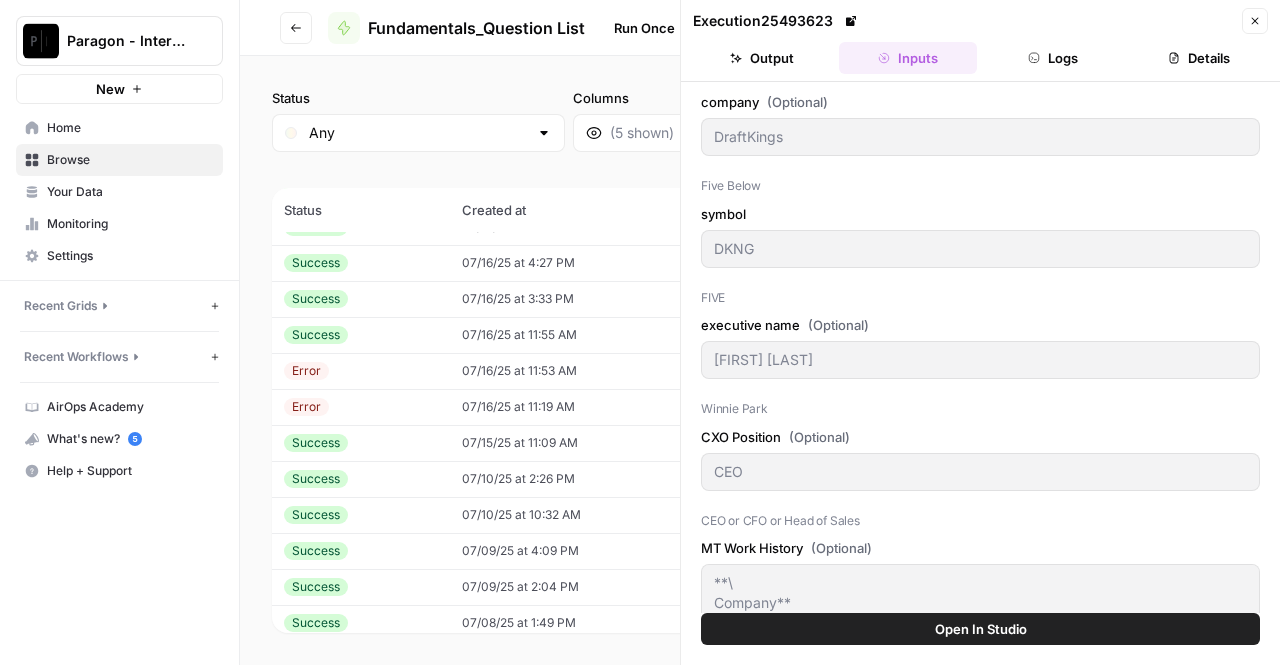 click 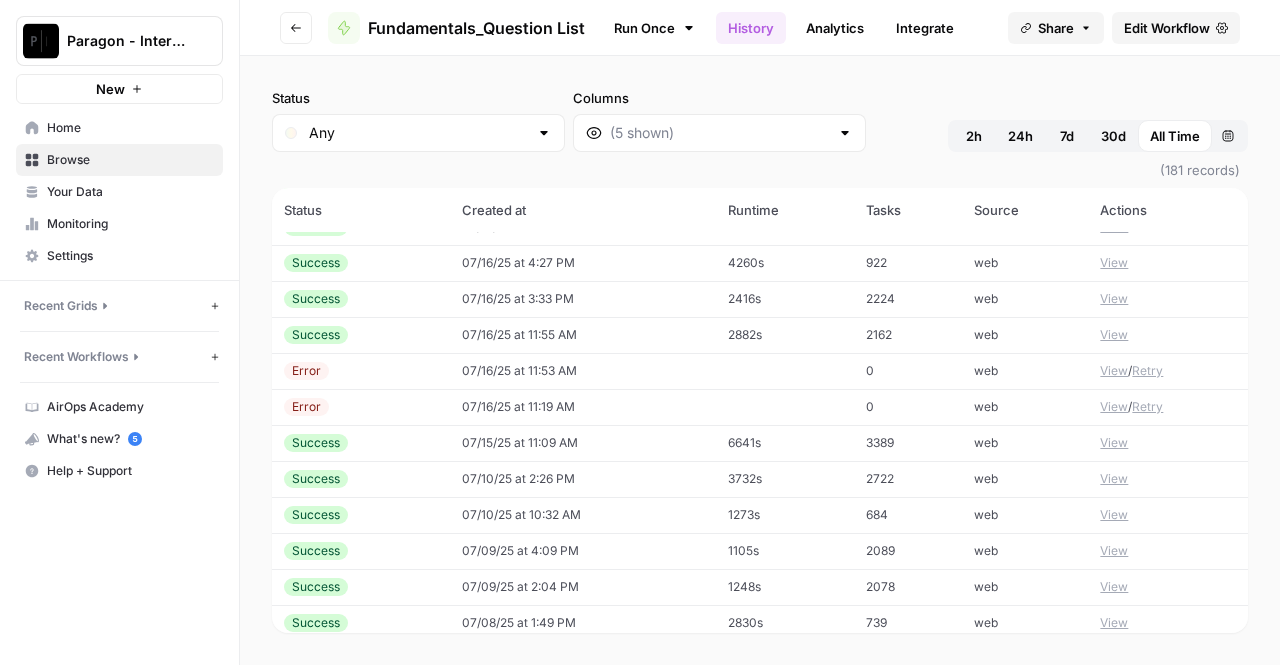 click on "View" at bounding box center [1114, 515] 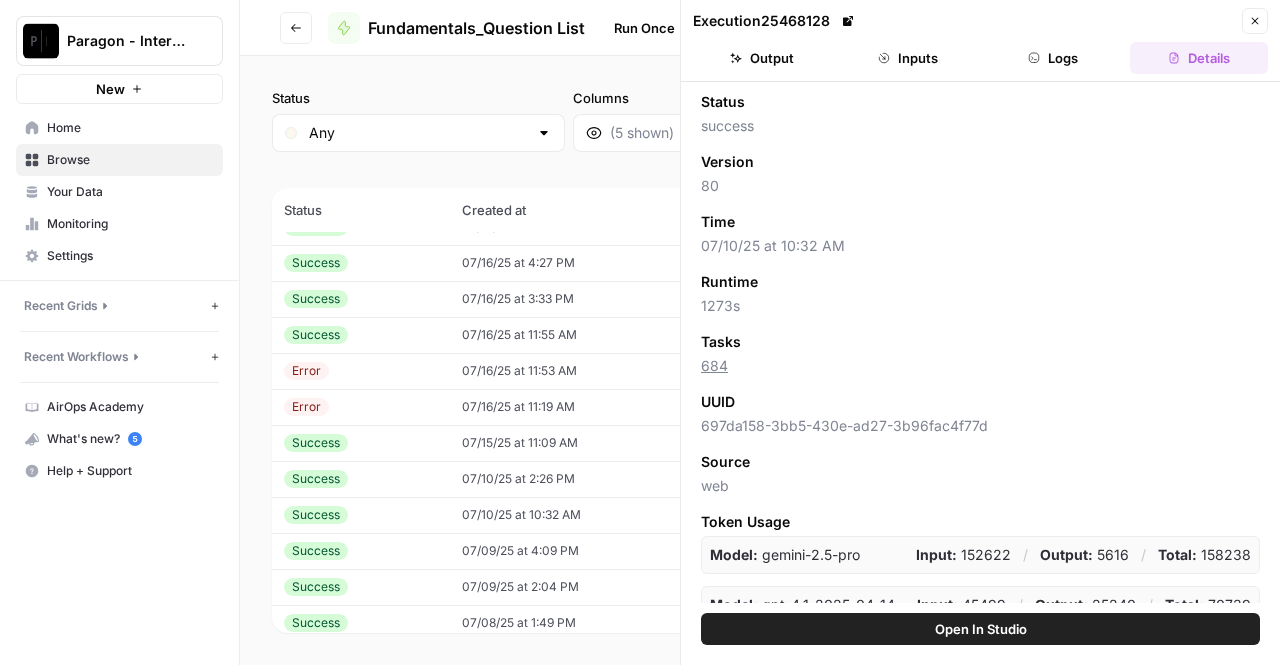 click on "Inputs" at bounding box center (908, 58) 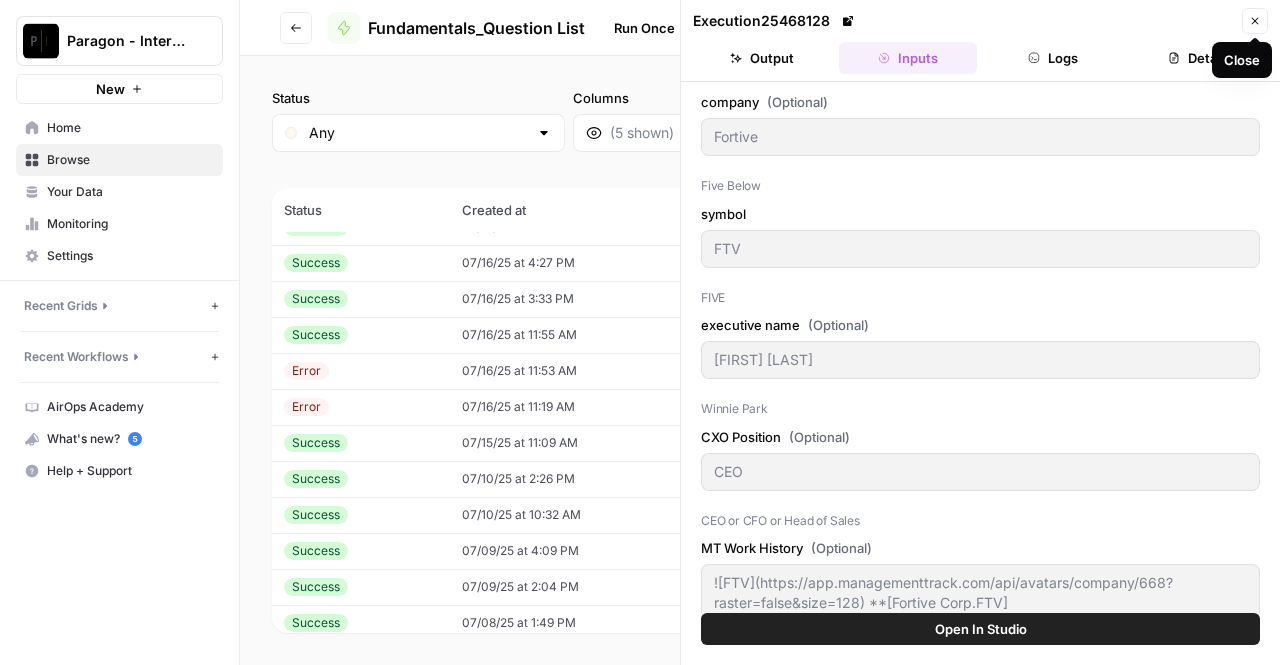 click 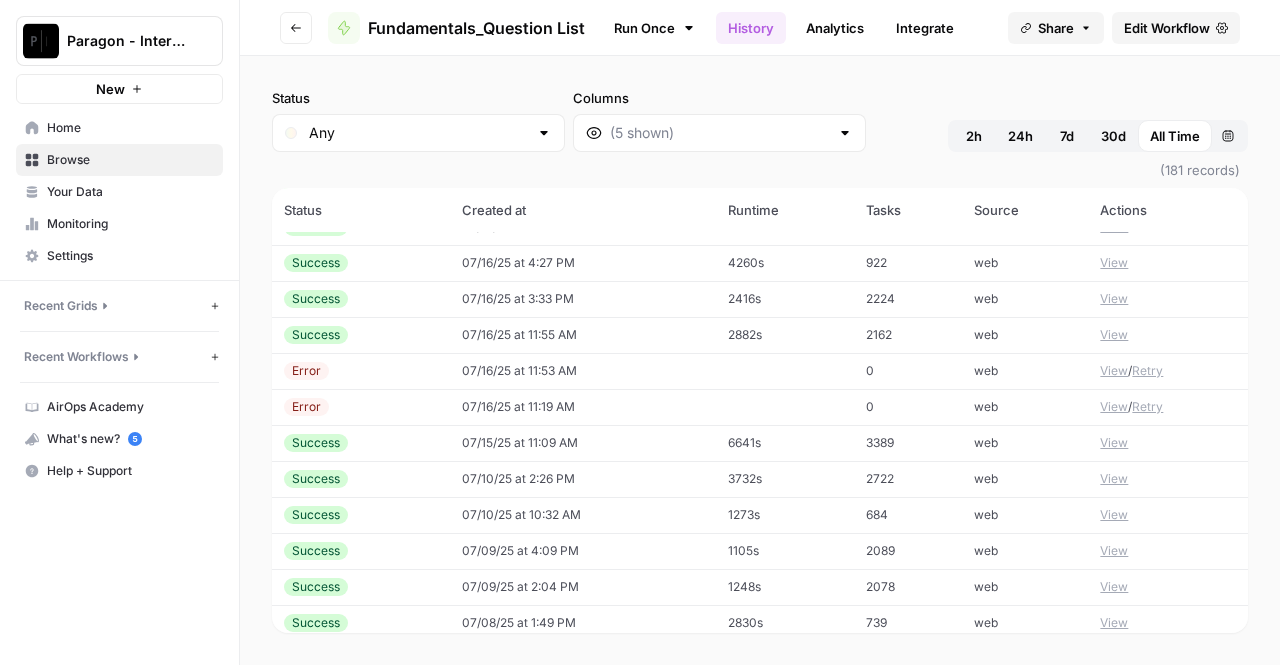 click on "View" at bounding box center (1114, 587) 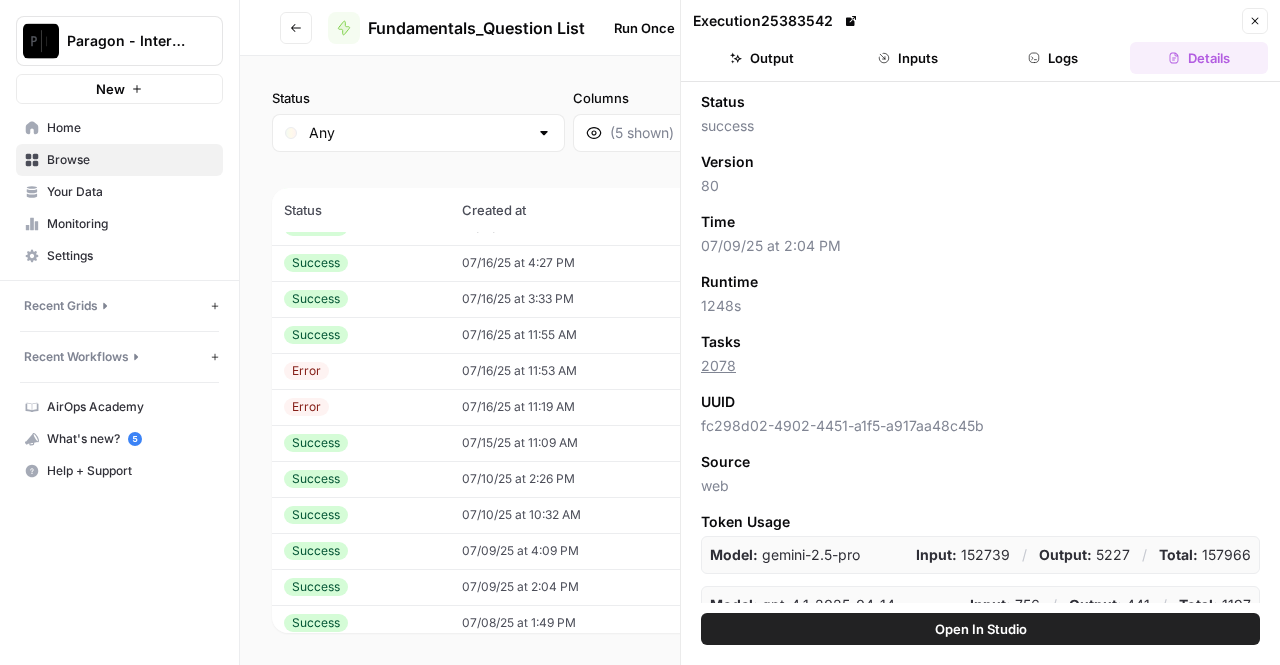 click on "Inputs" at bounding box center (908, 58) 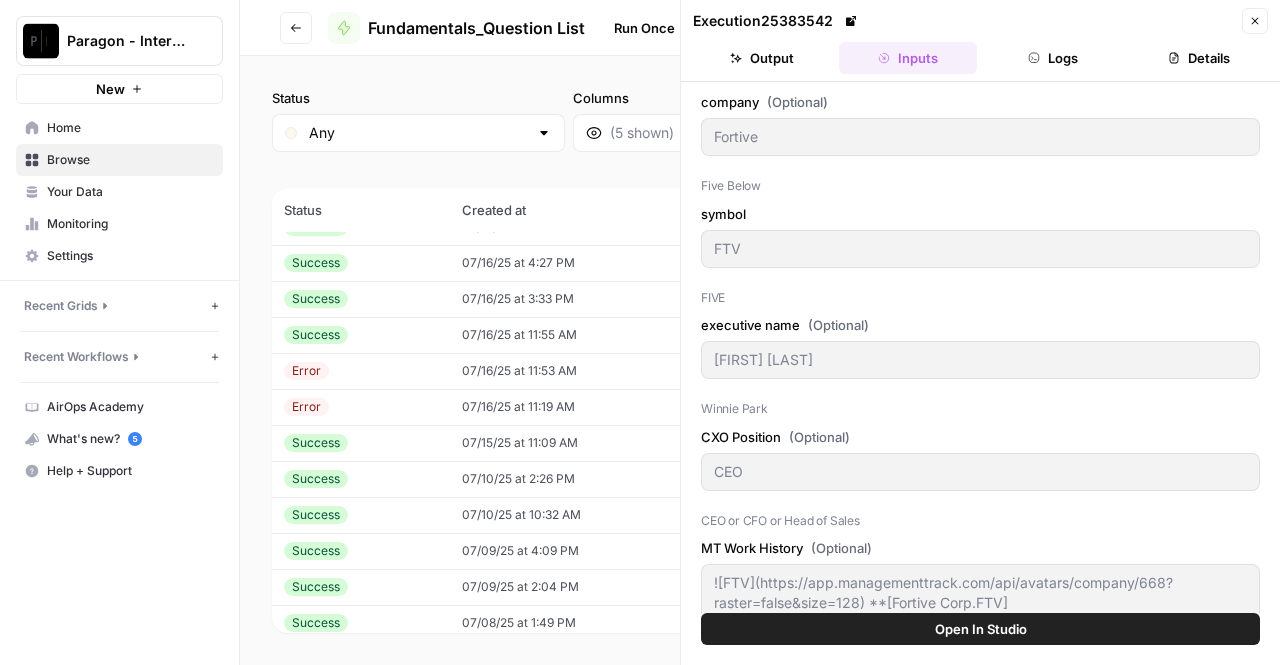 click on "Close" at bounding box center (1255, 21) 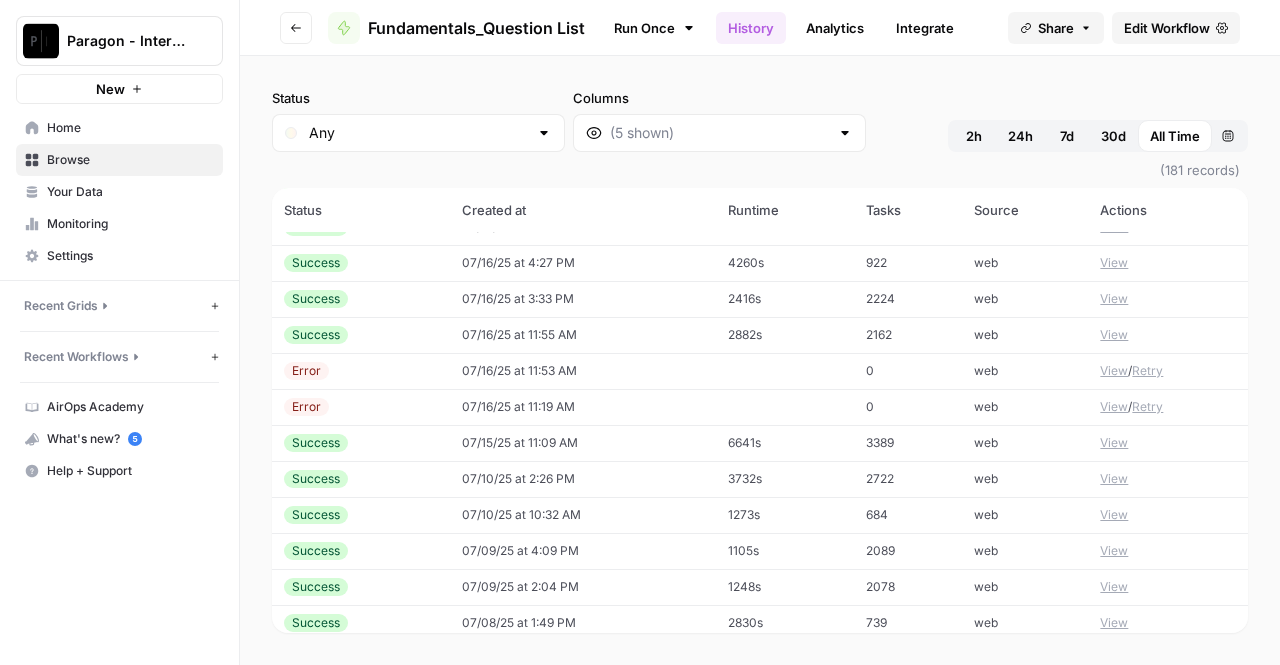 click on "View" at bounding box center [1114, 551] 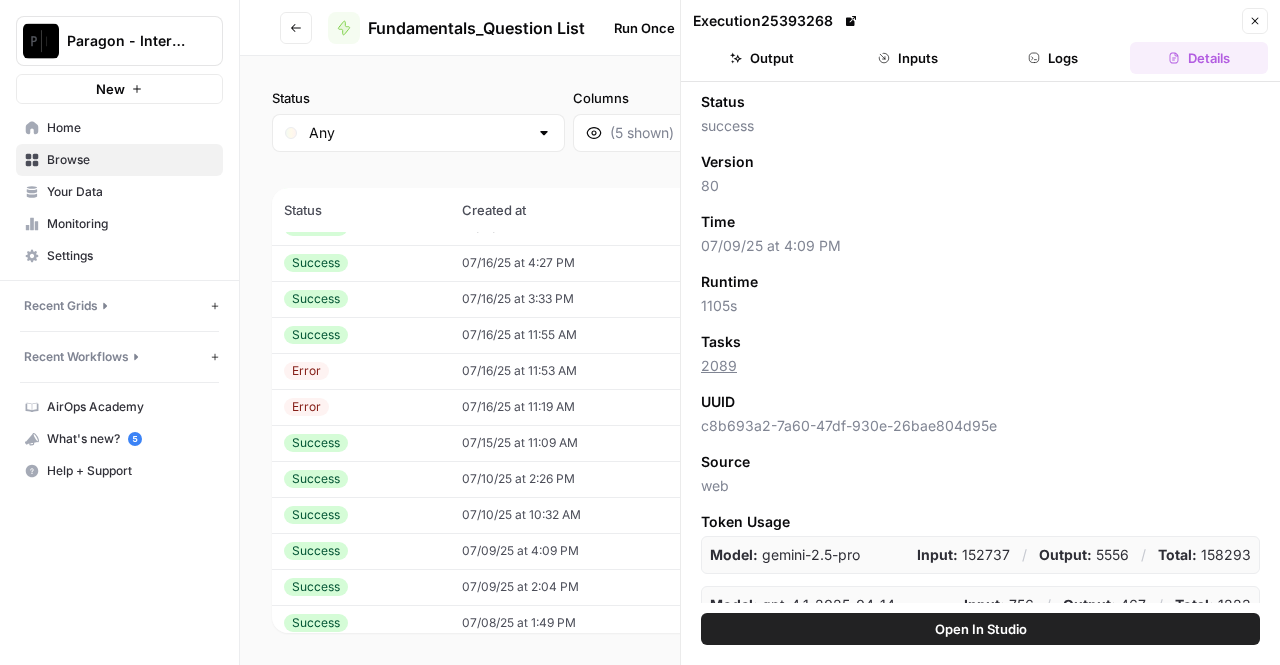 click on "Inputs" at bounding box center (908, 58) 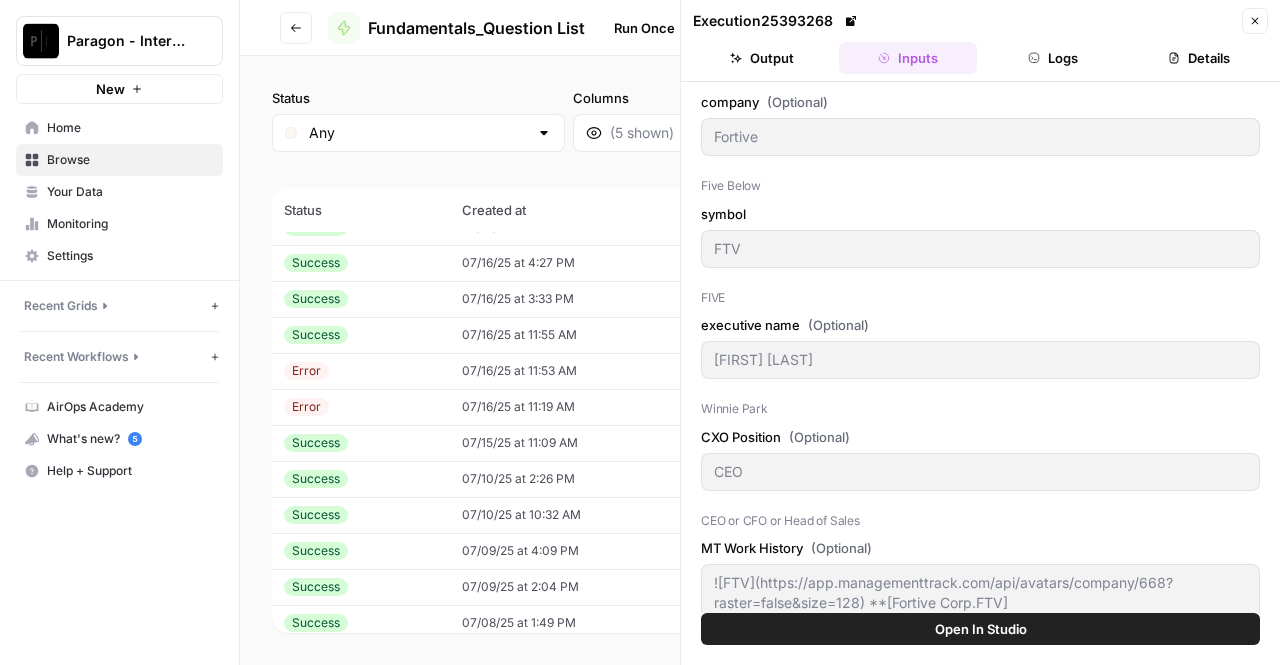 click on "Close" at bounding box center [1255, 21] 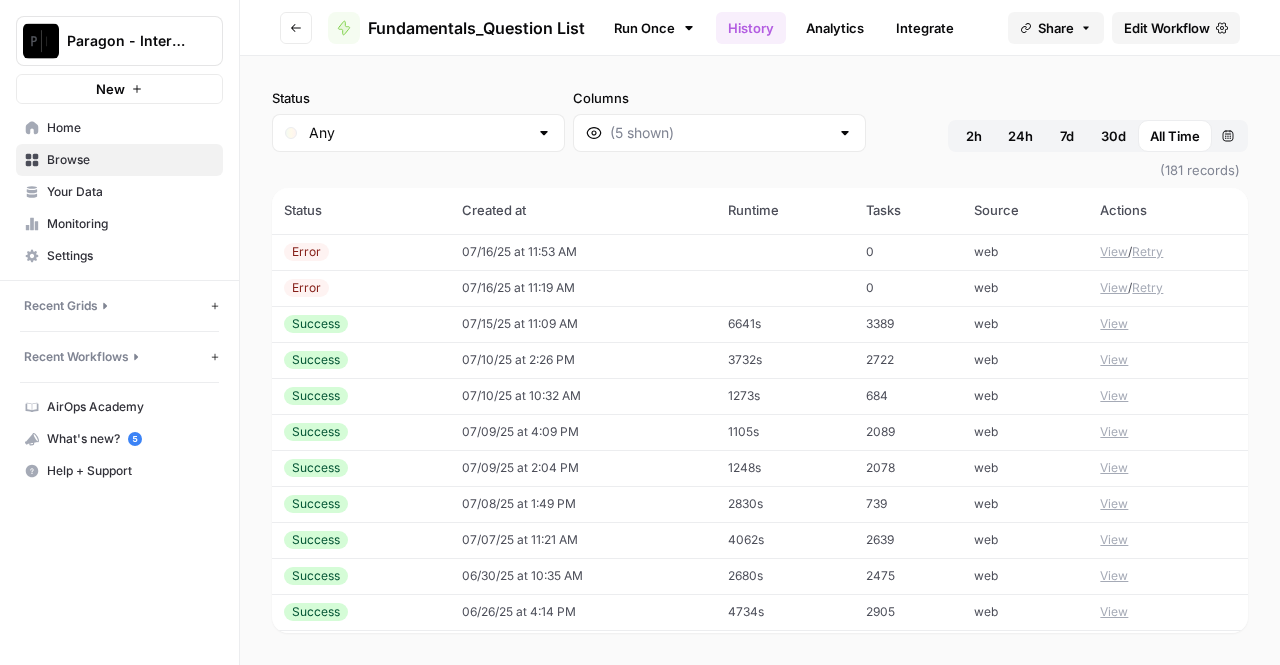 scroll, scrollTop: 431, scrollLeft: 0, axis: vertical 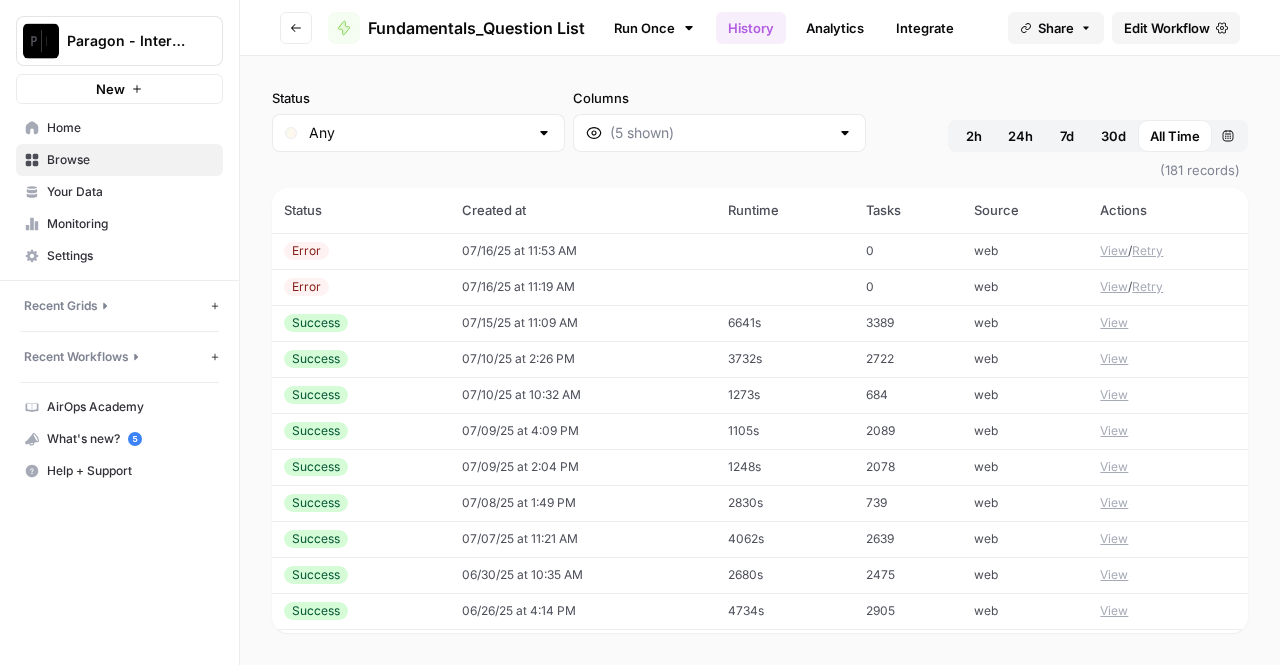 click on "View" at bounding box center (1114, 503) 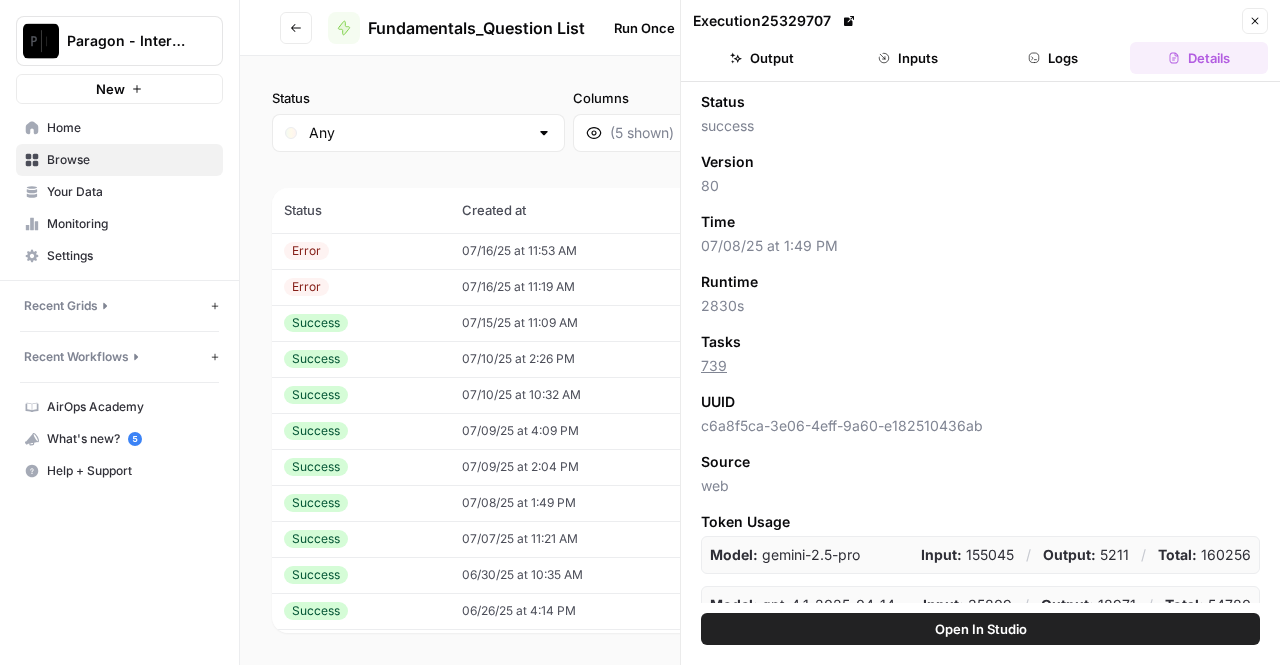 click on "Inputs" at bounding box center (908, 58) 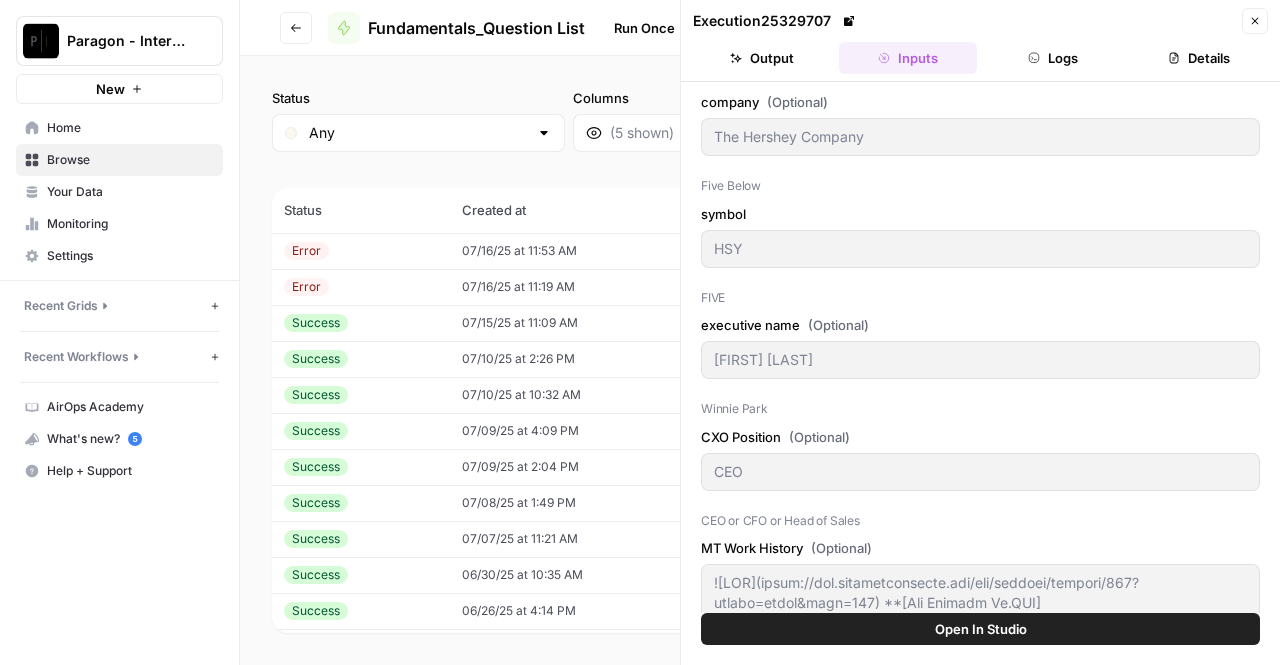 click on "Close" at bounding box center [1255, 21] 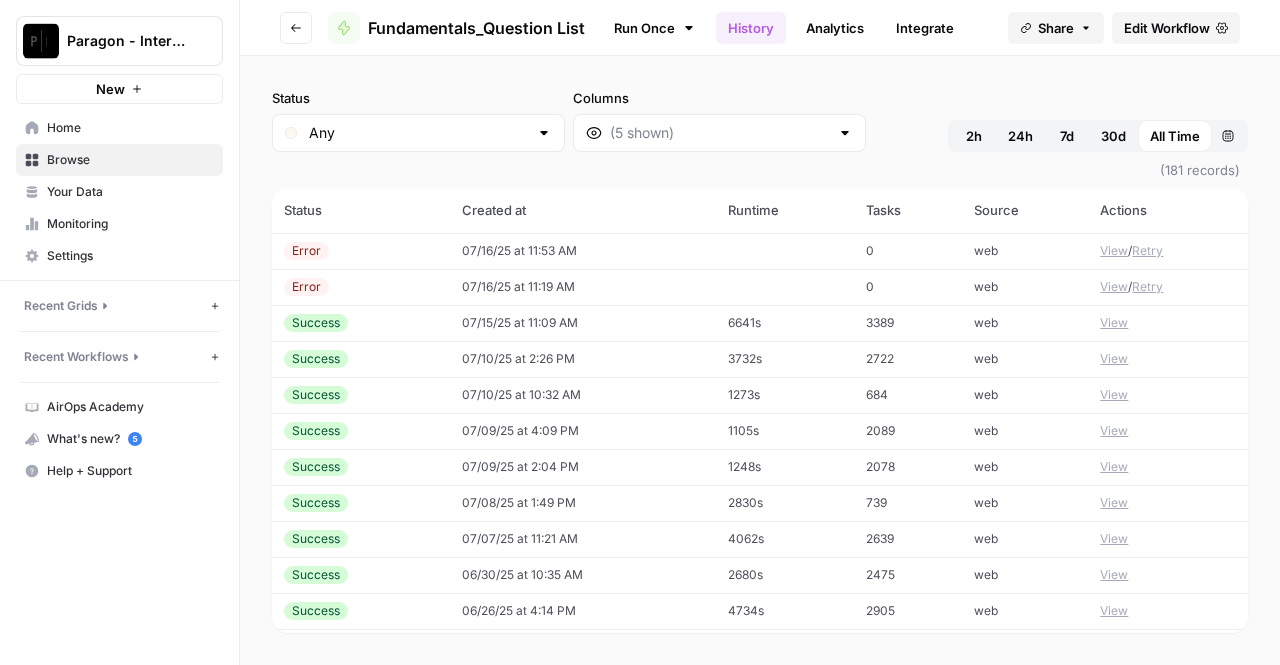 click on "View" at bounding box center (1114, 575) 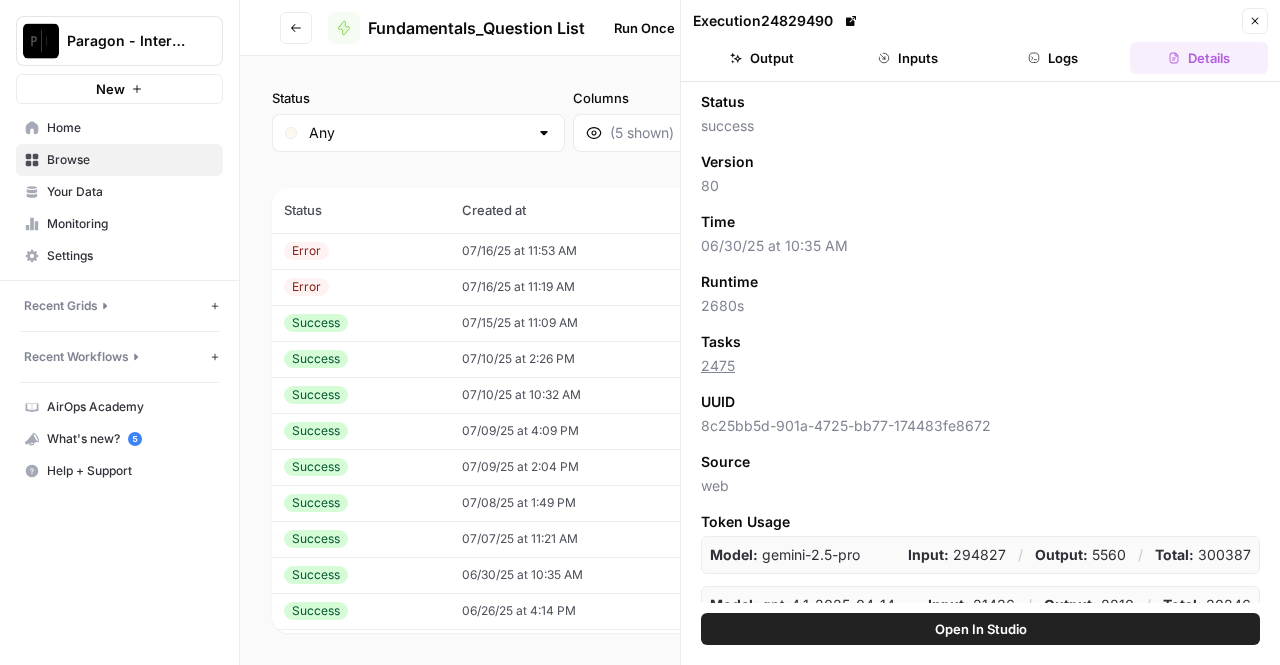 click on "Inputs" at bounding box center (908, 58) 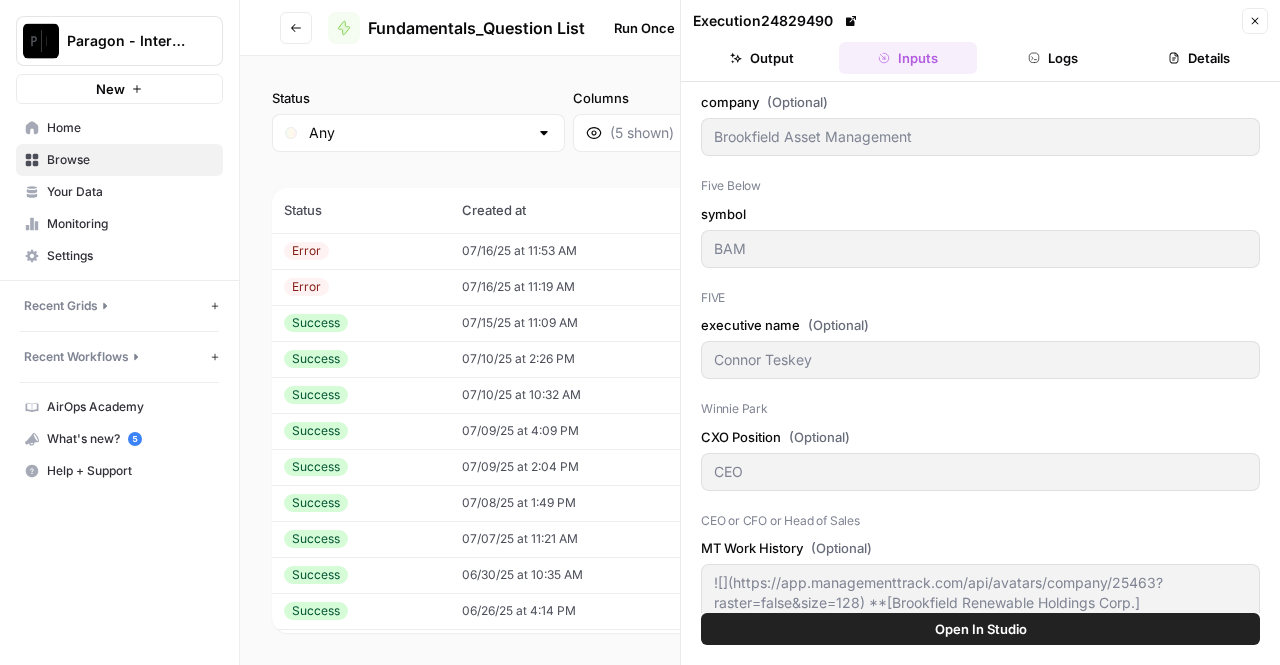 click on "Close" at bounding box center (1255, 21) 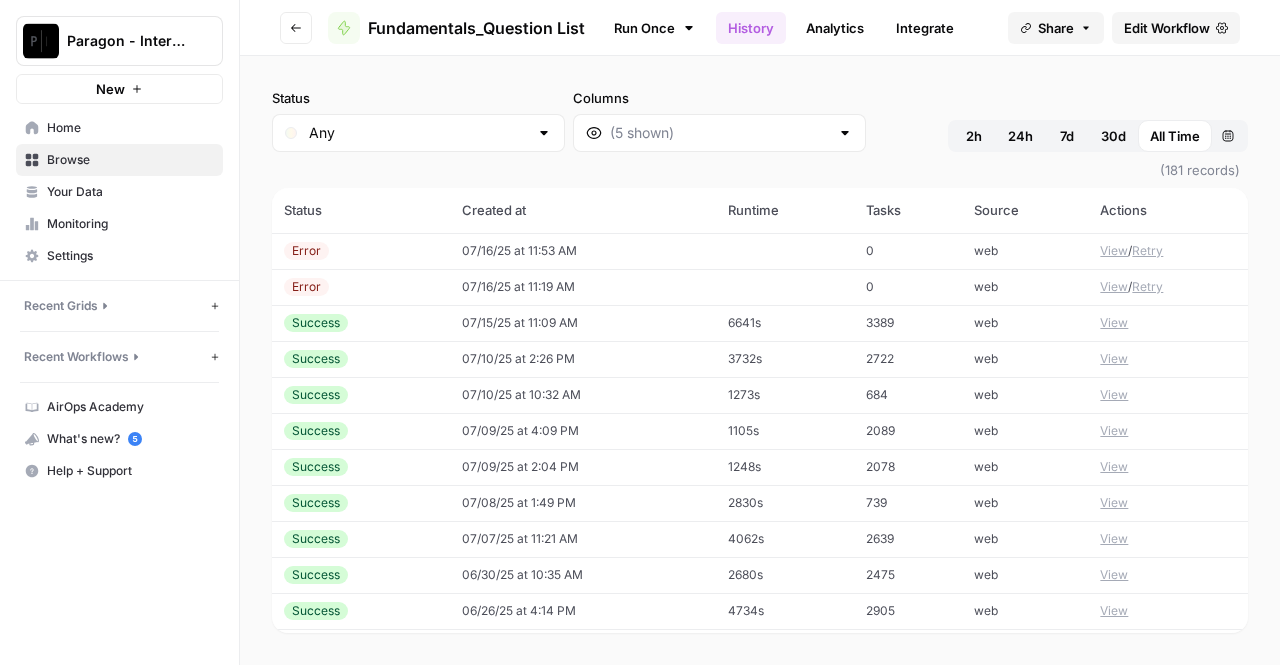 scroll, scrollTop: 542, scrollLeft: 0, axis: vertical 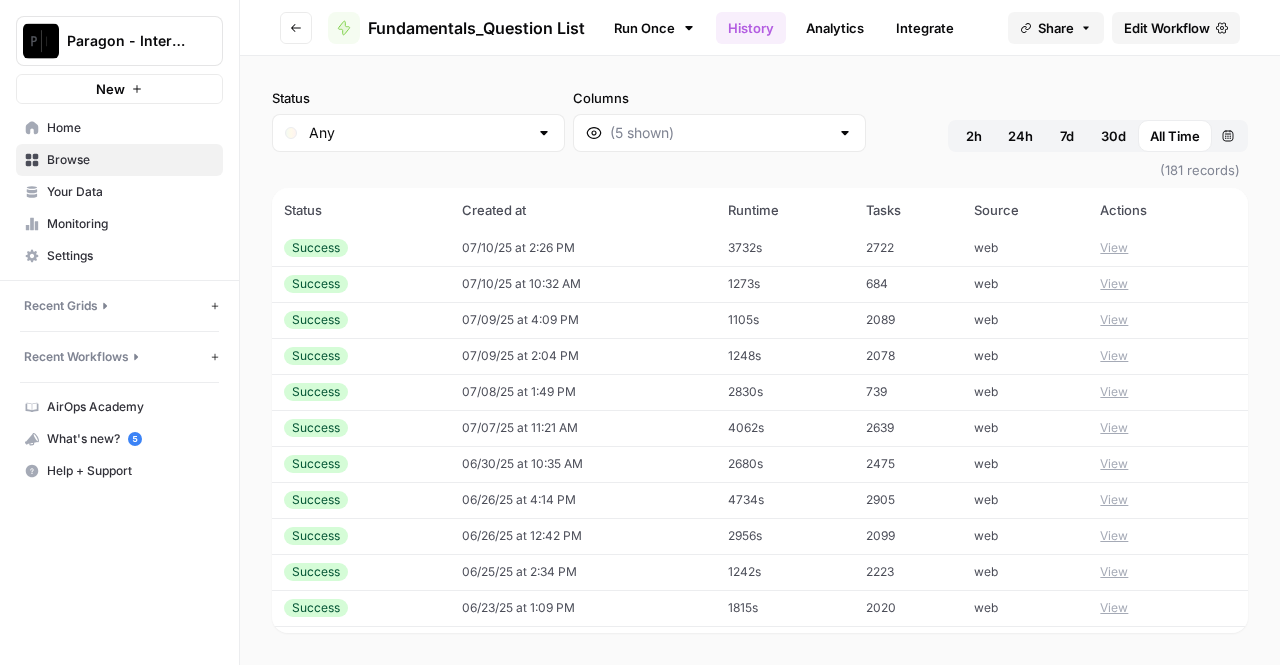 click on "View" at bounding box center [1114, 536] 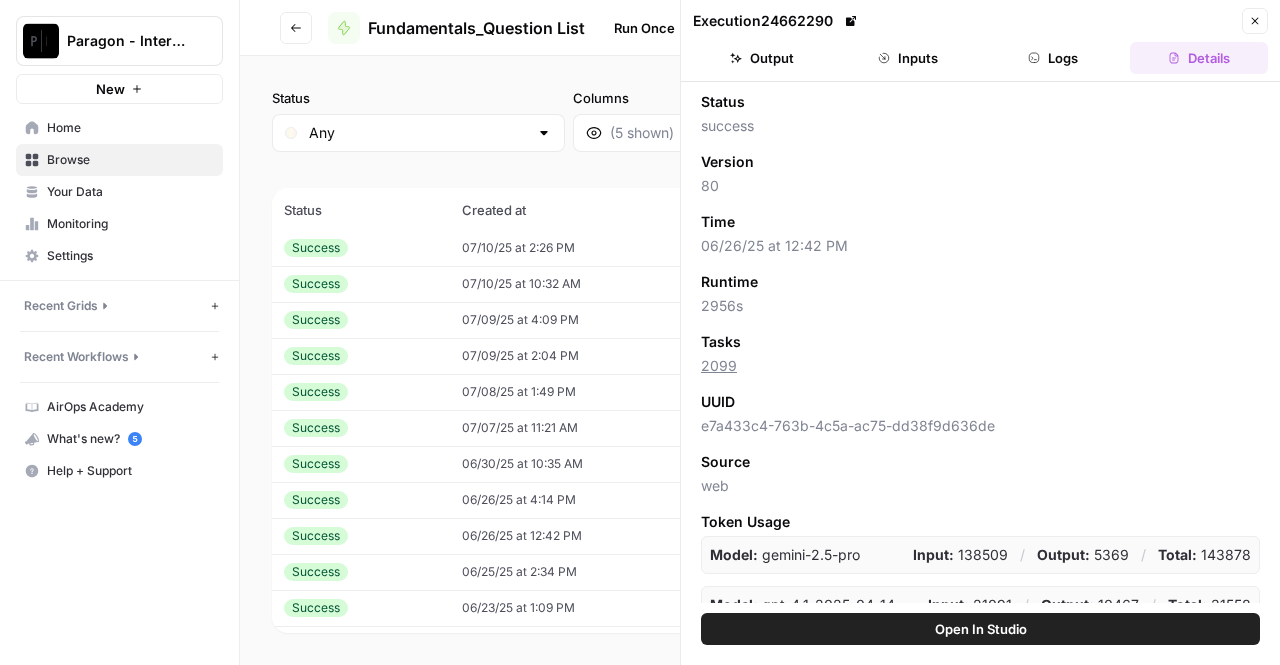 click on "Inputs" at bounding box center [908, 58] 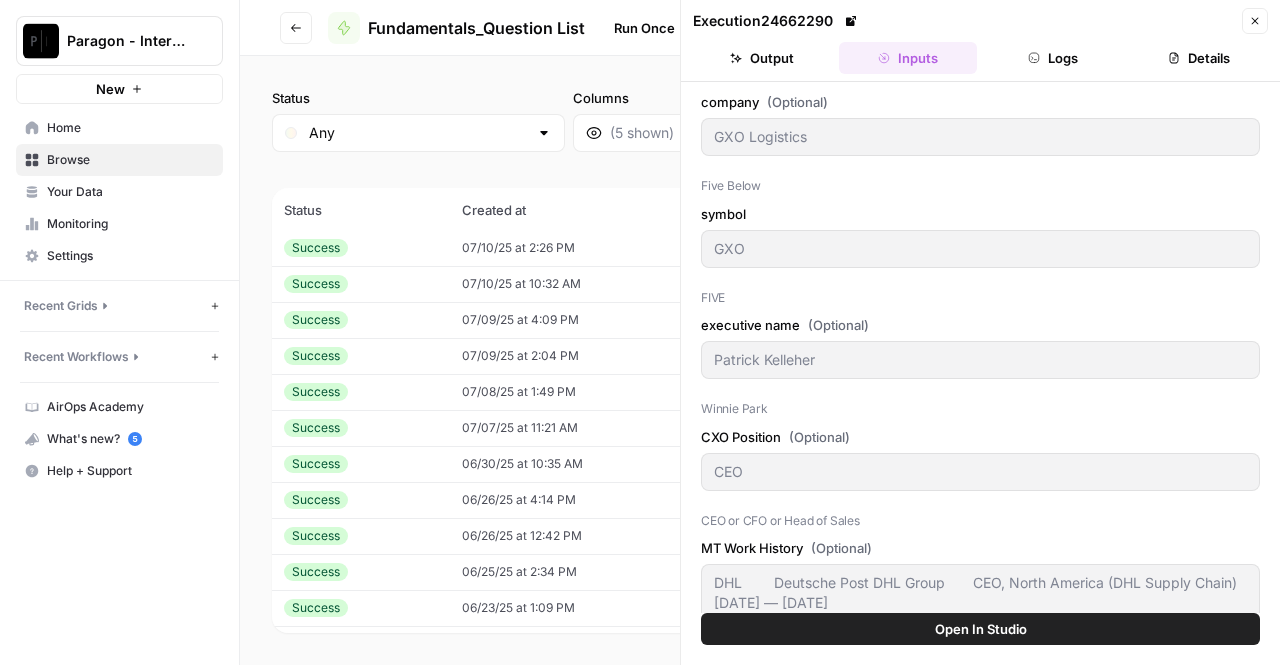 click on "Close" at bounding box center (1255, 21) 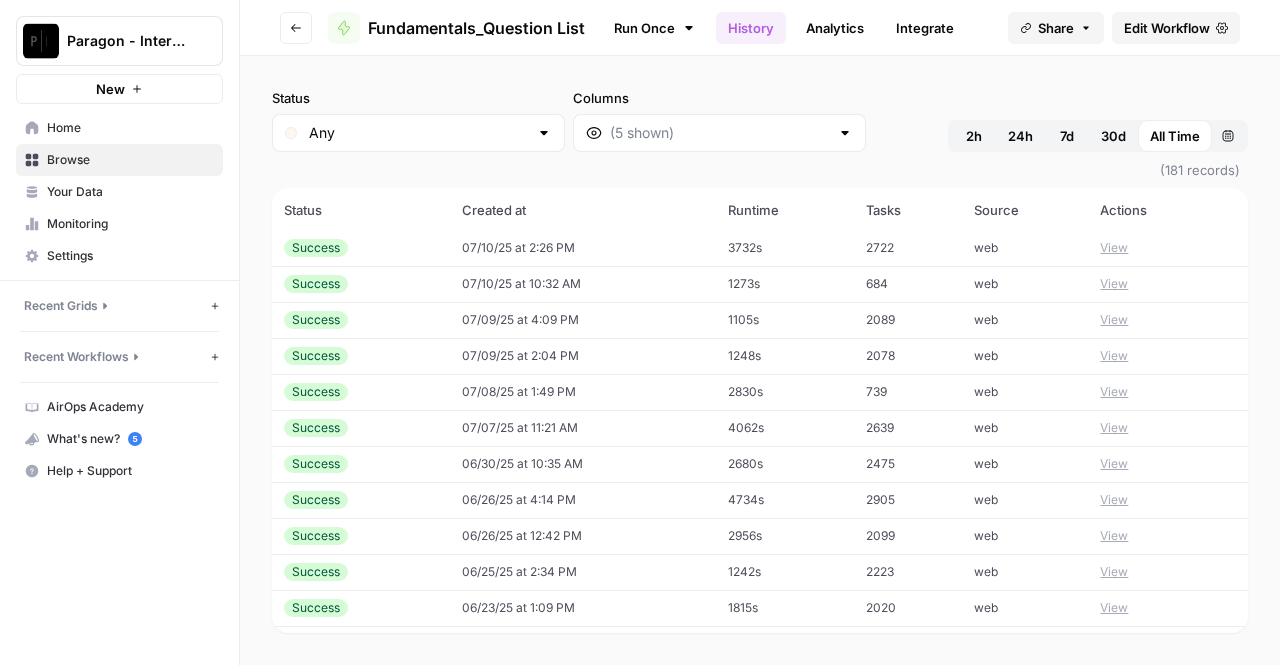 scroll, scrollTop: 564, scrollLeft: 0, axis: vertical 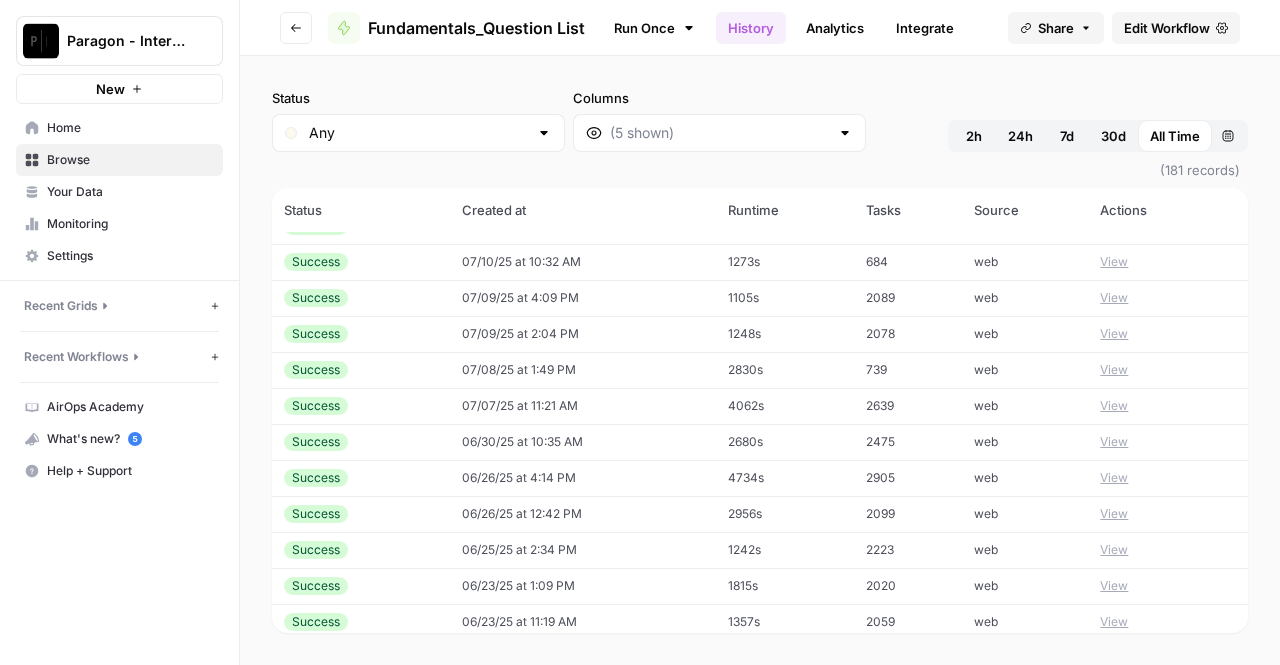 click on "View" at bounding box center [1114, 586] 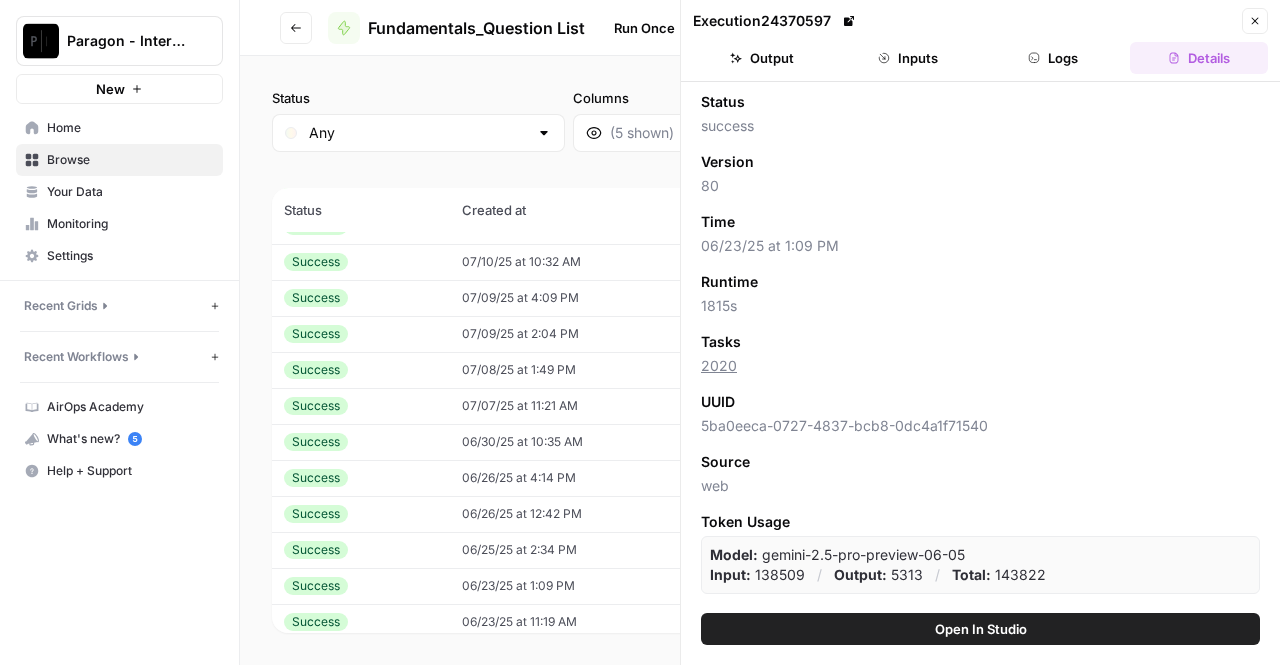 click on "Inputs" at bounding box center (908, 58) 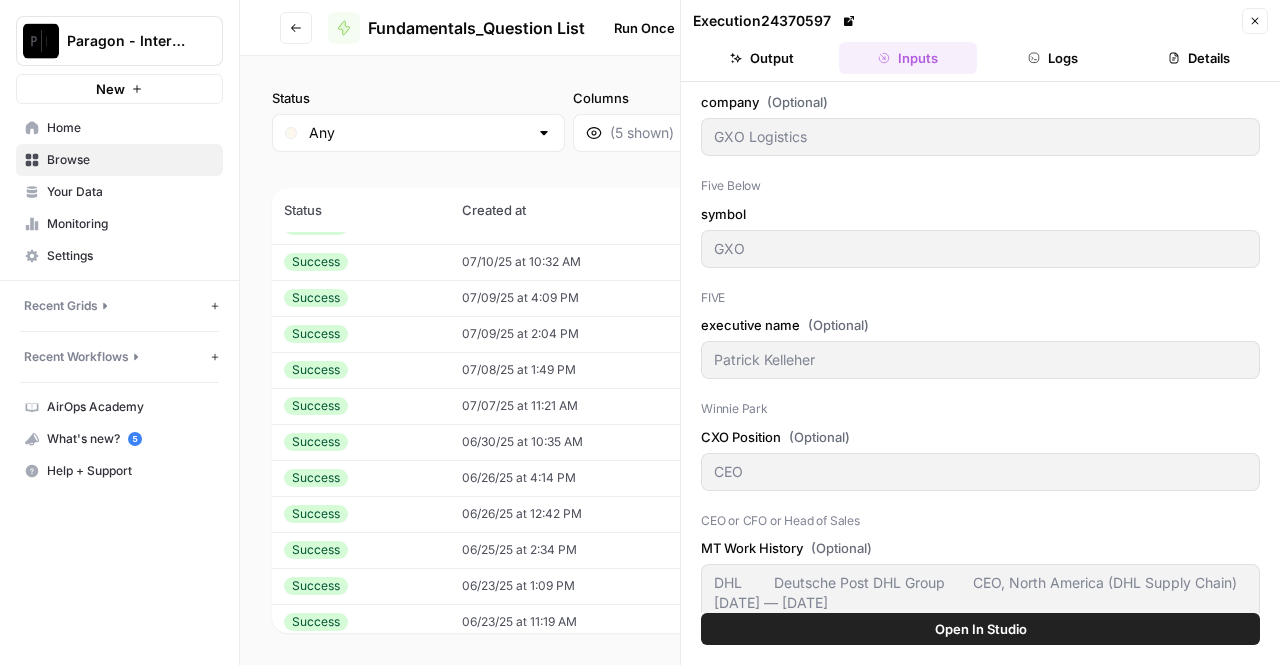 click on "Close" at bounding box center (1255, 21) 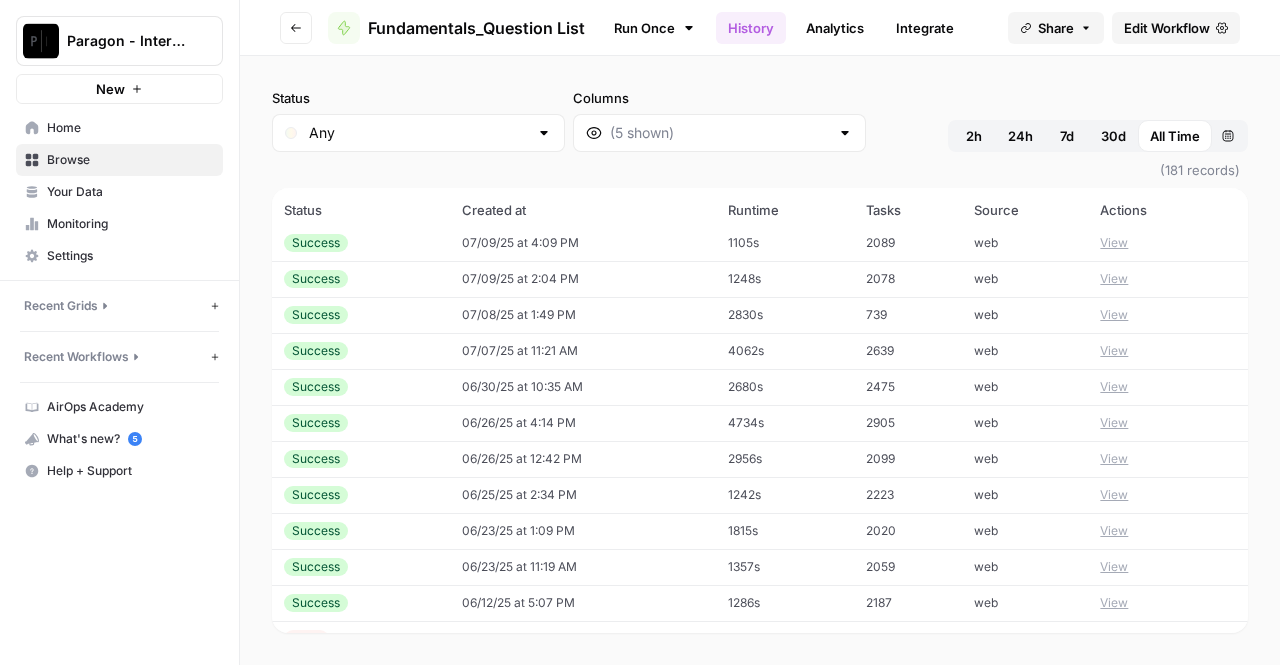 scroll, scrollTop: 620, scrollLeft: 0, axis: vertical 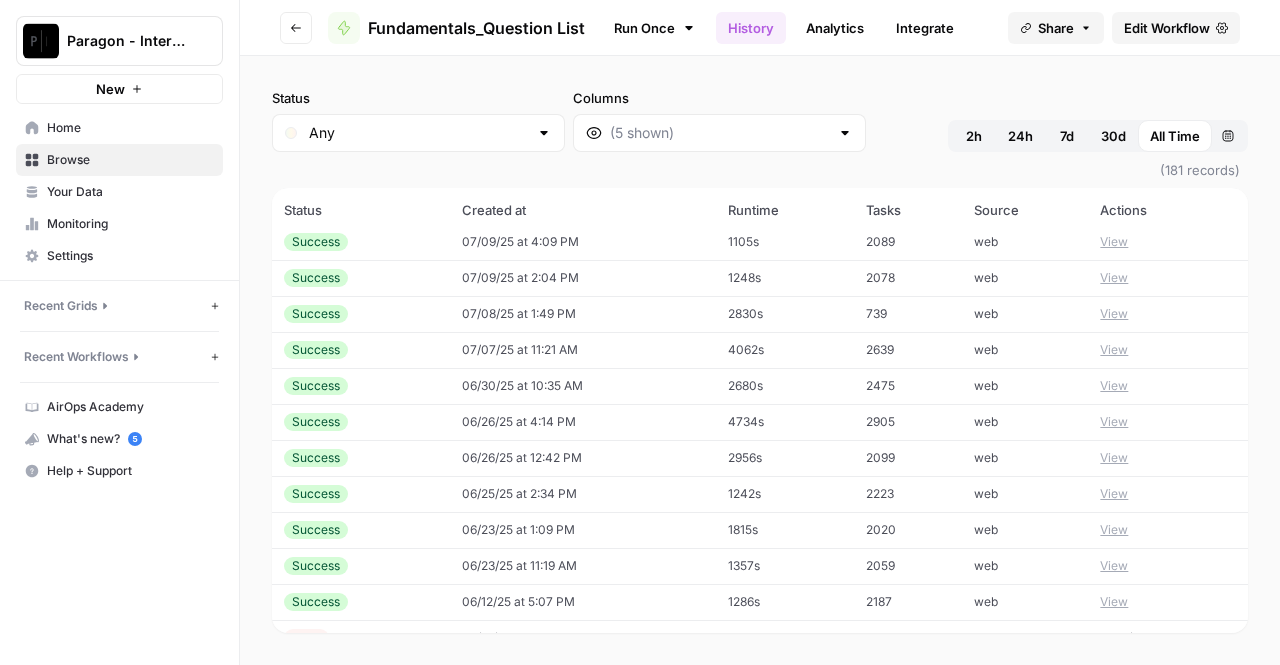 click on "View" at bounding box center (1114, 602) 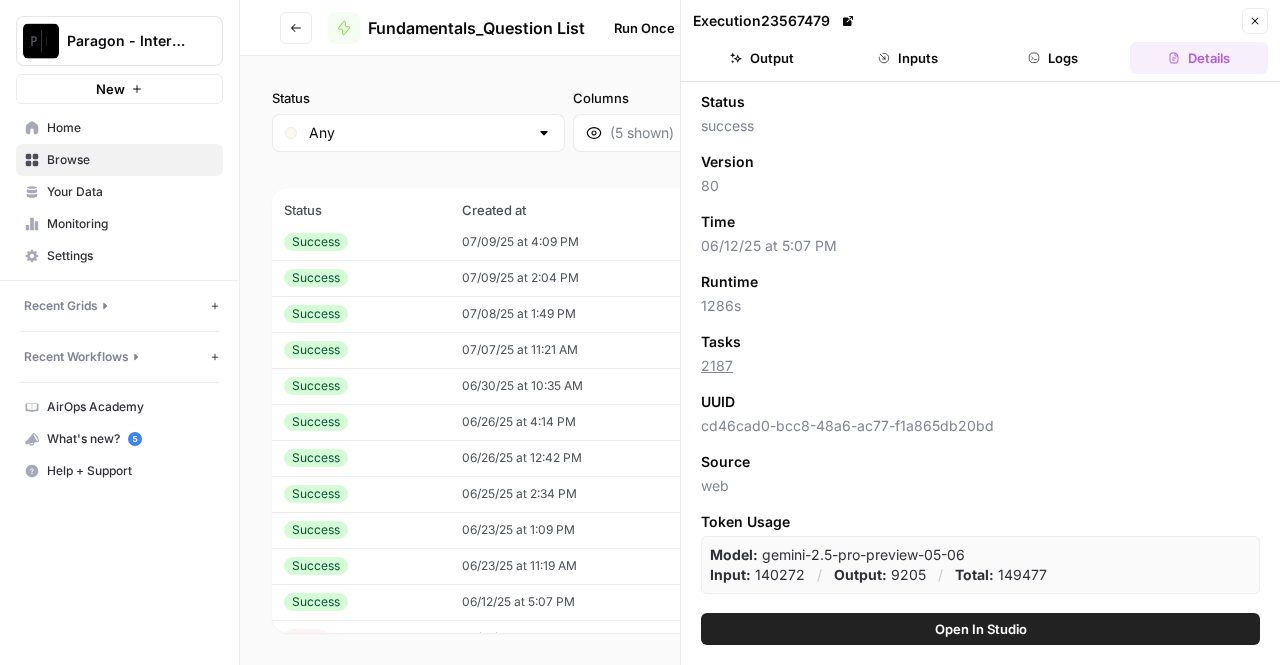 click on "Inputs" at bounding box center [908, 58] 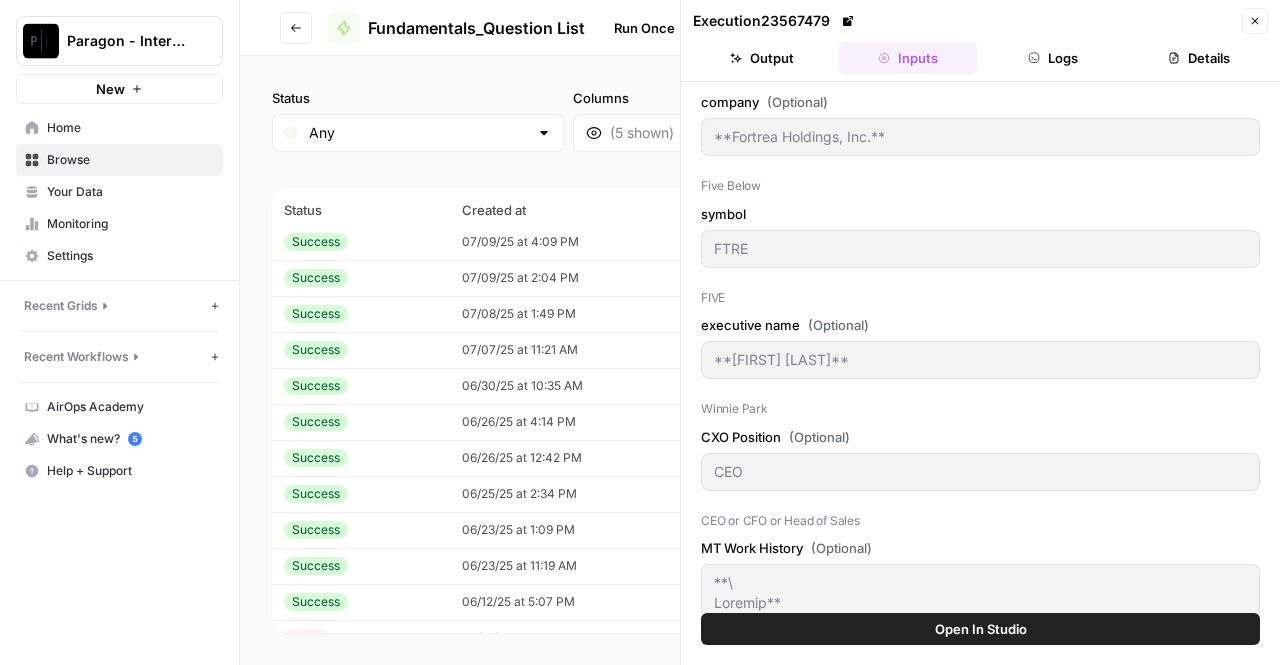 click 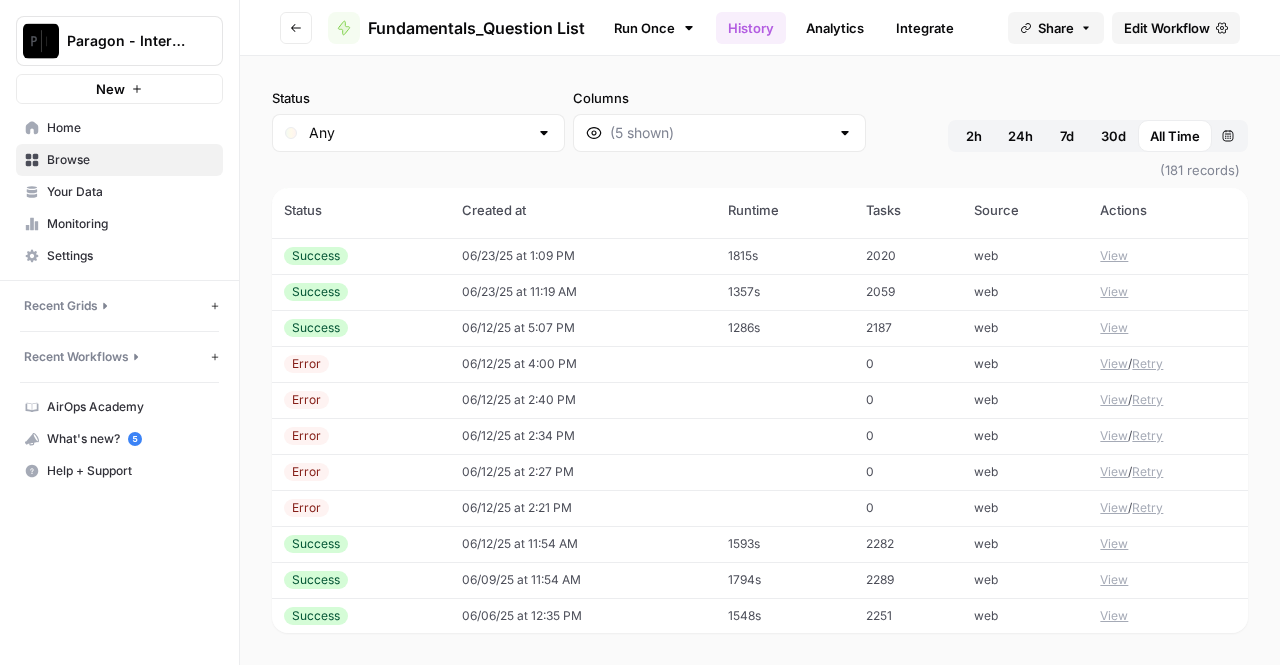 scroll, scrollTop: 895, scrollLeft: 0, axis: vertical 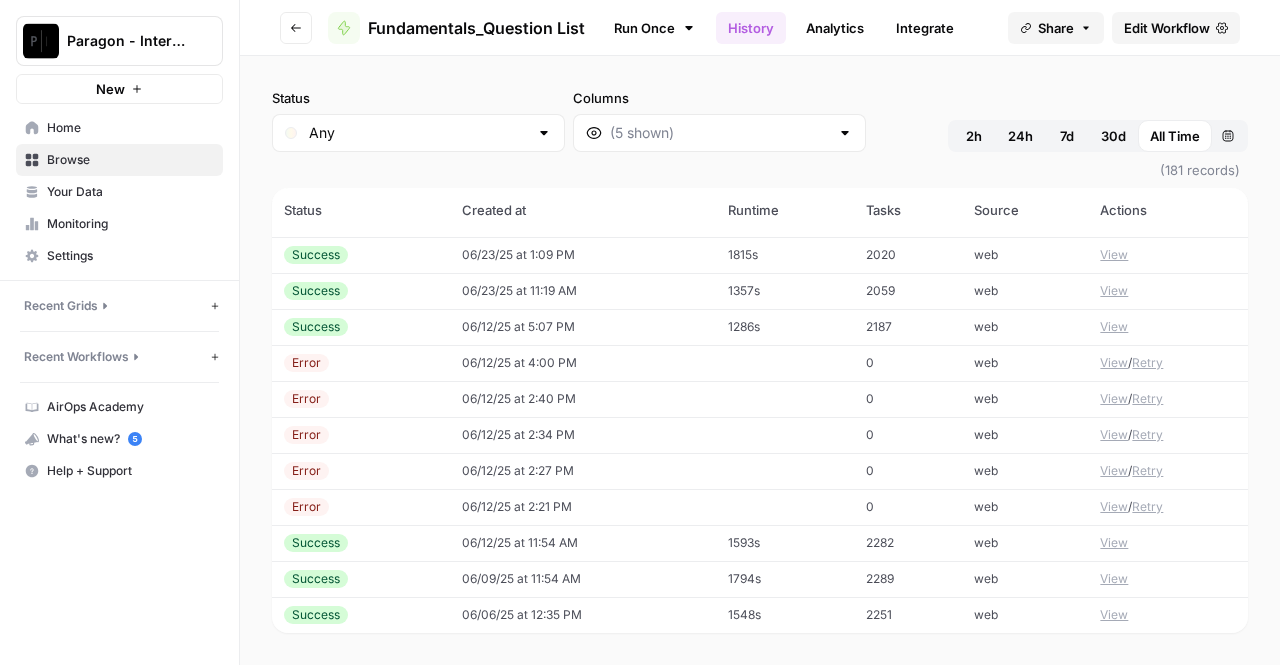 click on "View" at bounding box center (1114, 543) 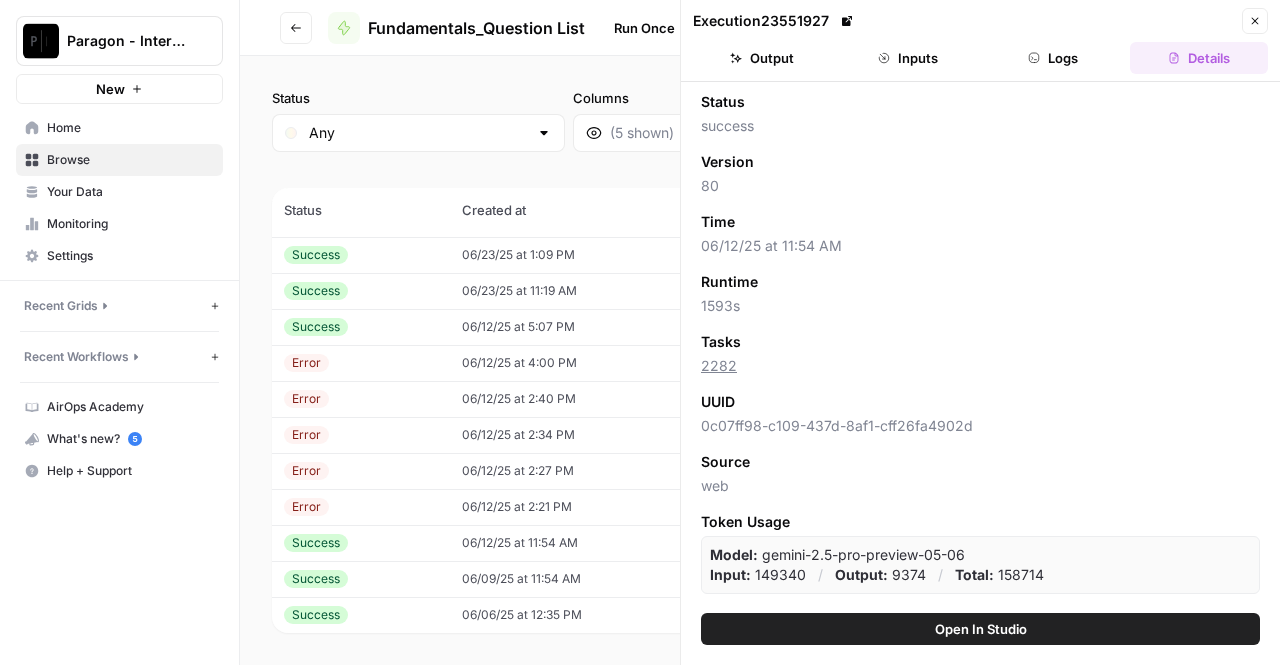 click on "Inputs" at bounding box center [908, 58] 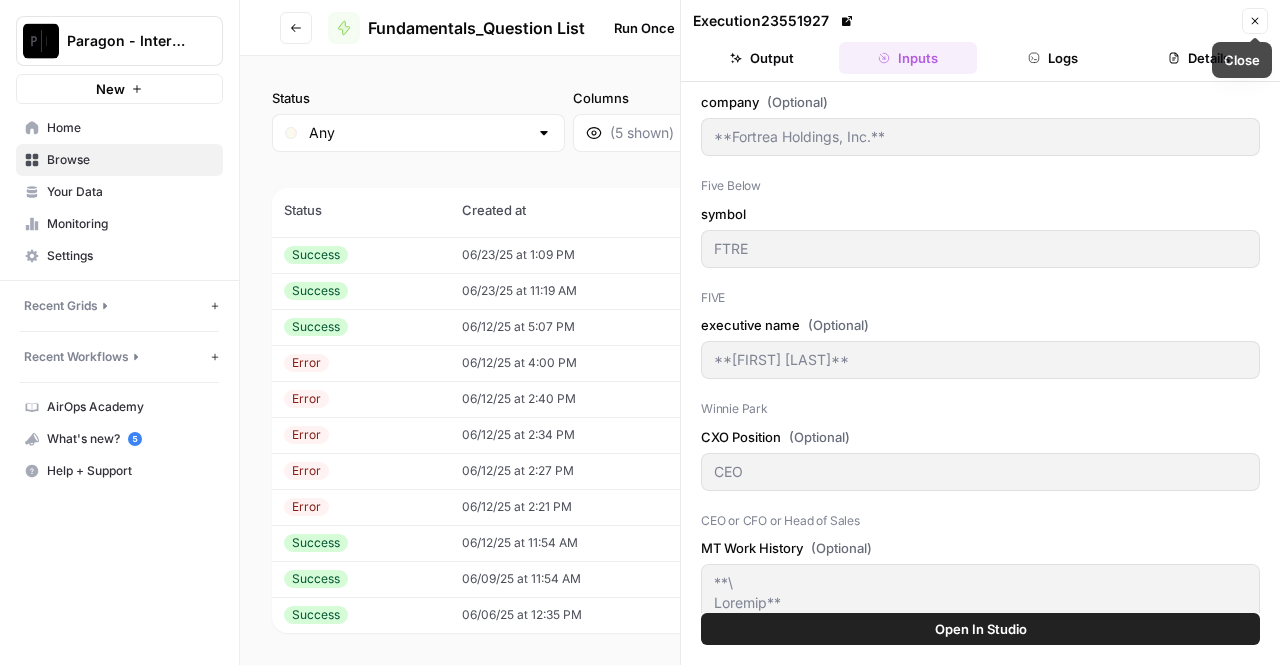 click on "Close" at bounding box center [1255, 21] 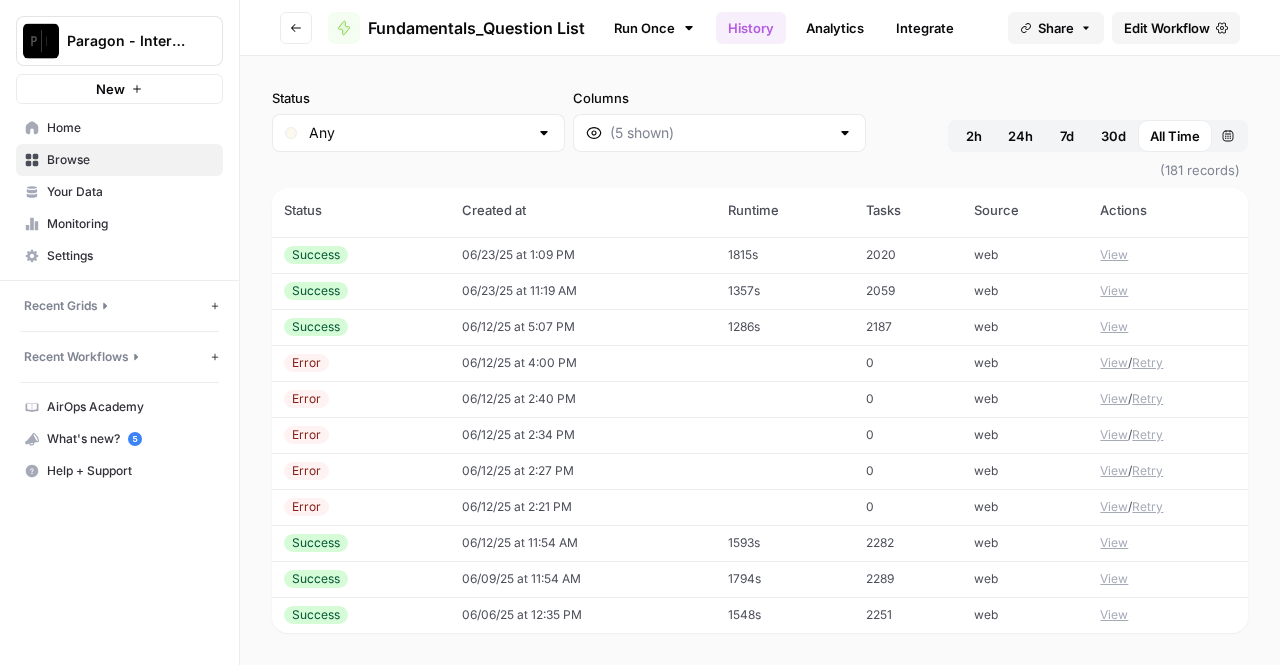 scroll, scrollTop: 973, scrollLeft: 0, axis: vertical 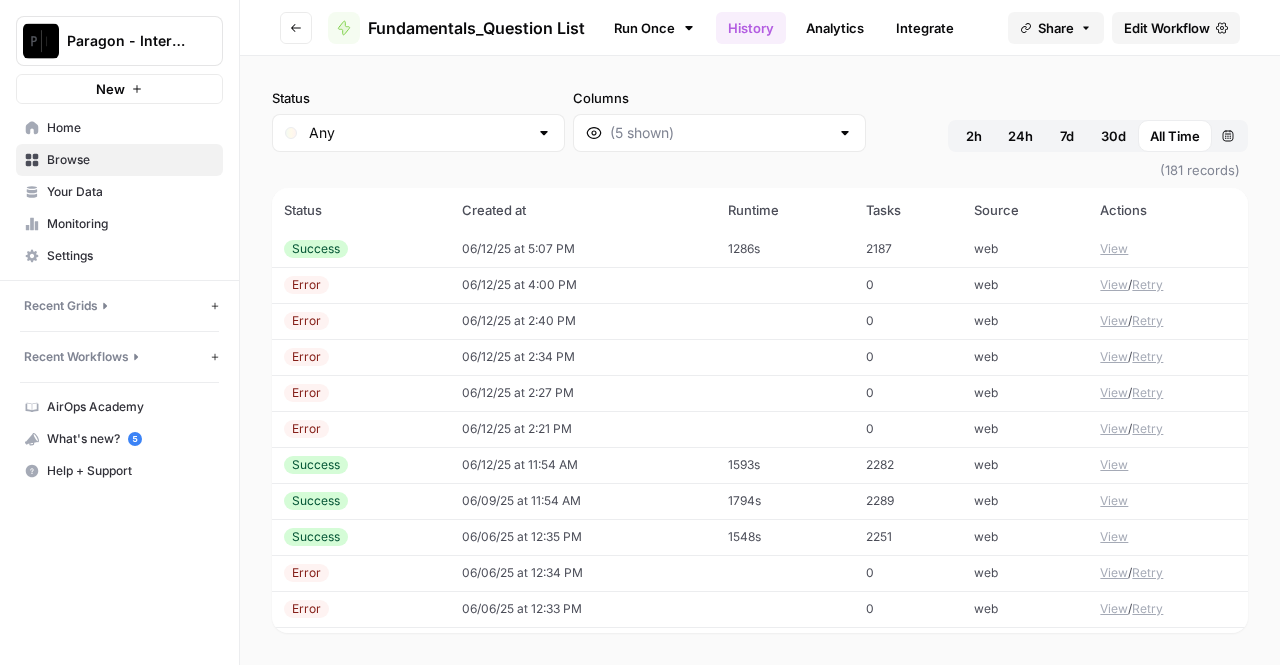 click on "View" at bounding box center (1114, 537) 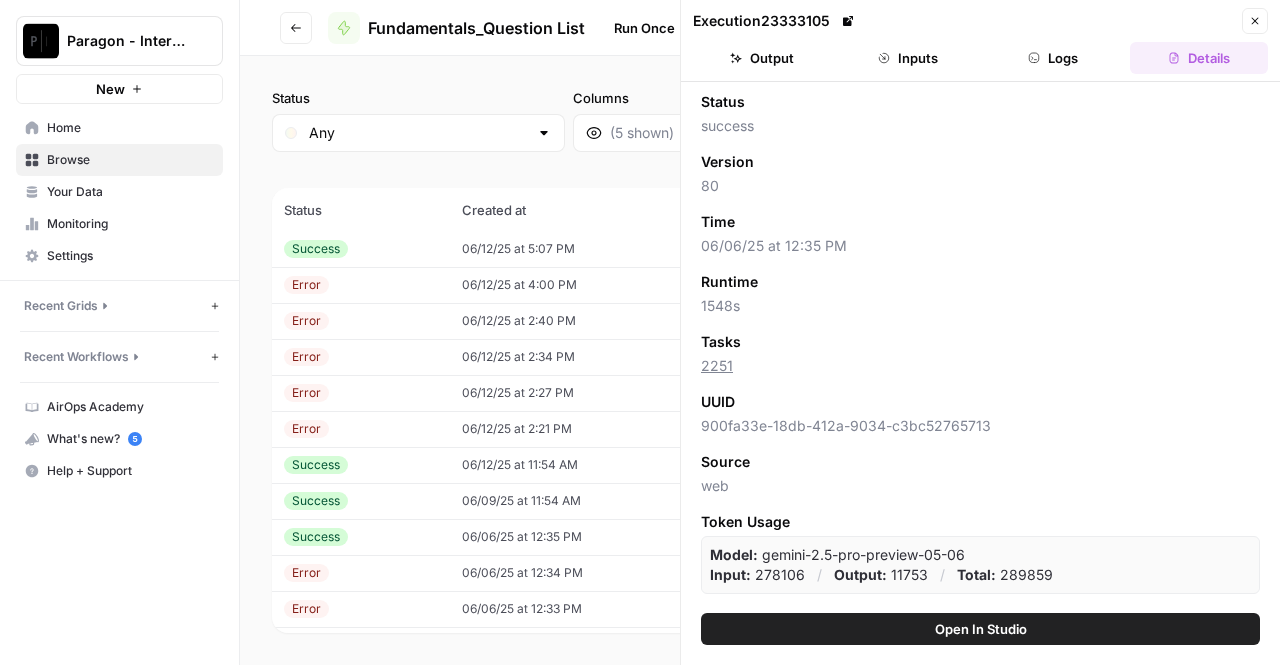 click on "Inputs" at bounding box center [908, 58] 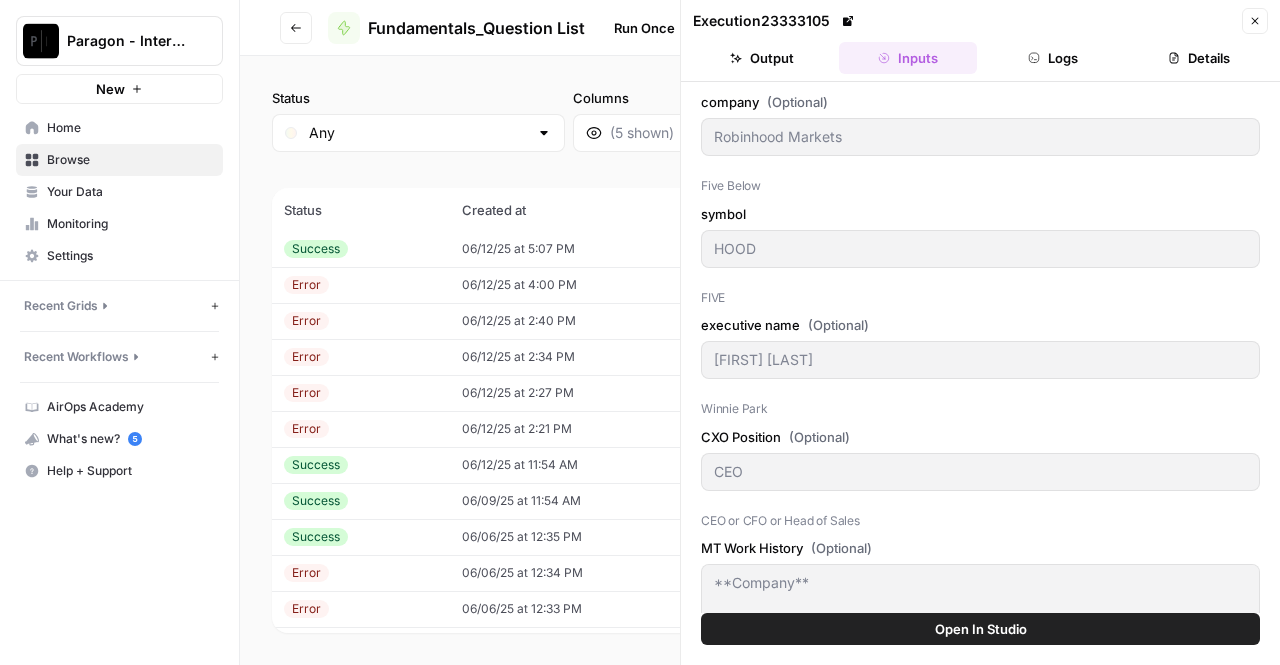 click 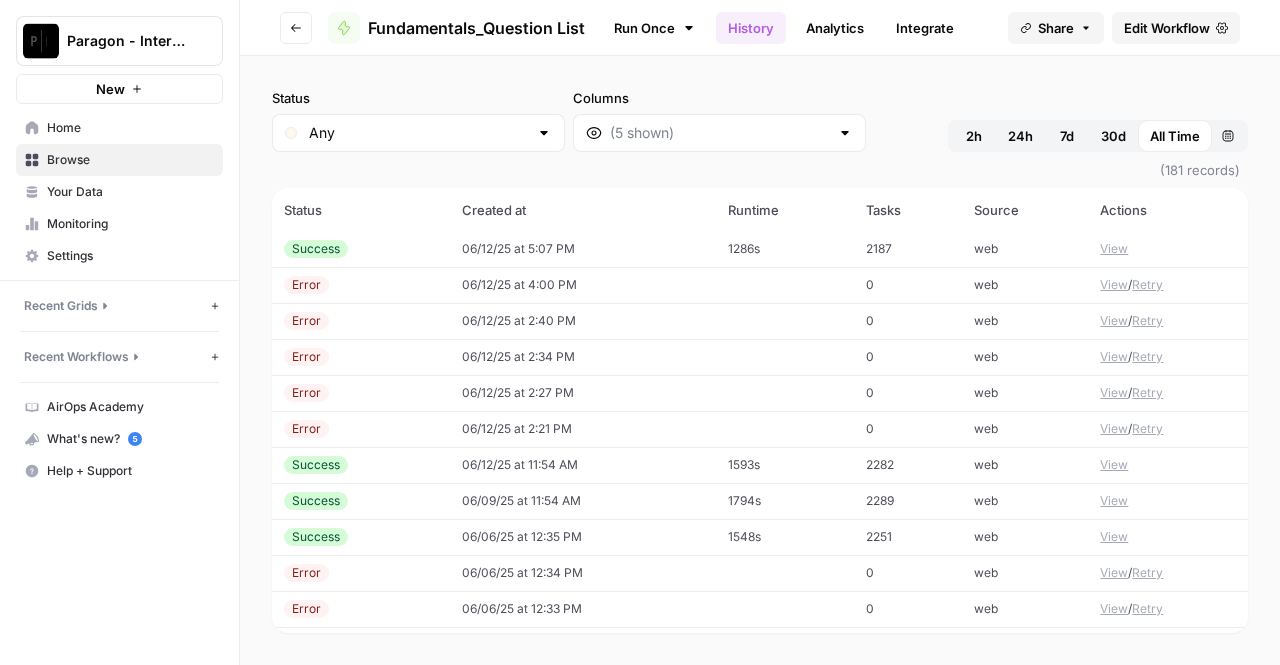 click on "View" at bounding box center (1114, 501) 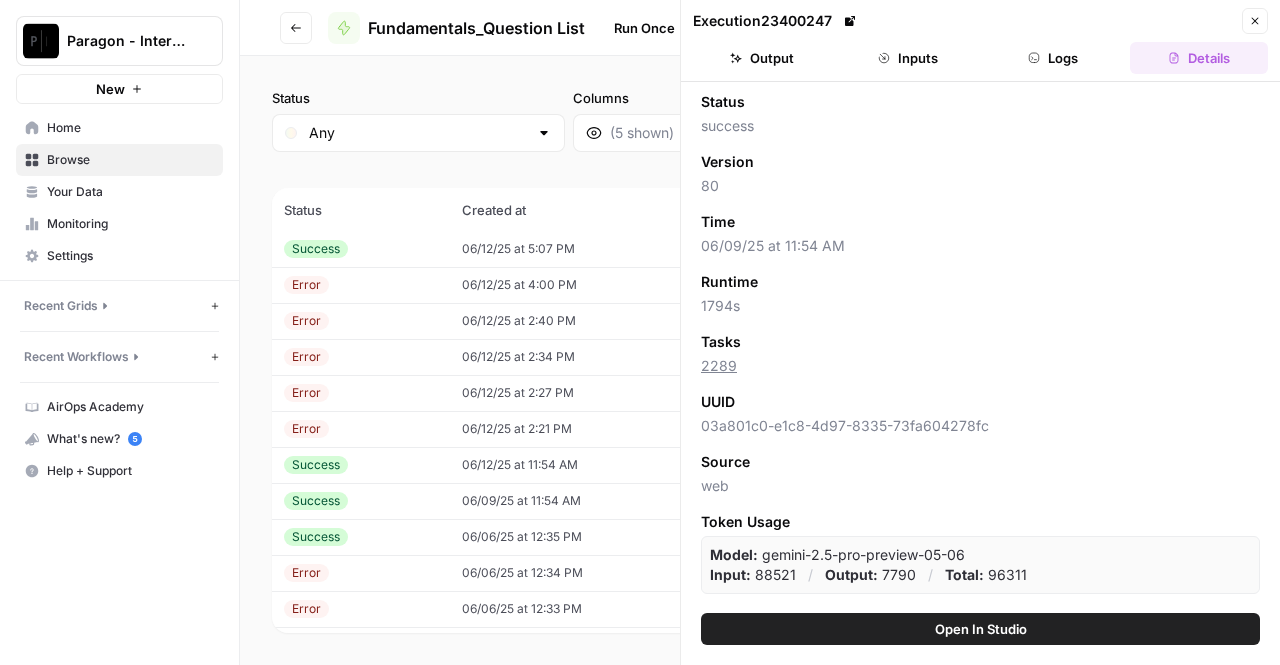 click on "Inputs" at bounding box center (908, 58) 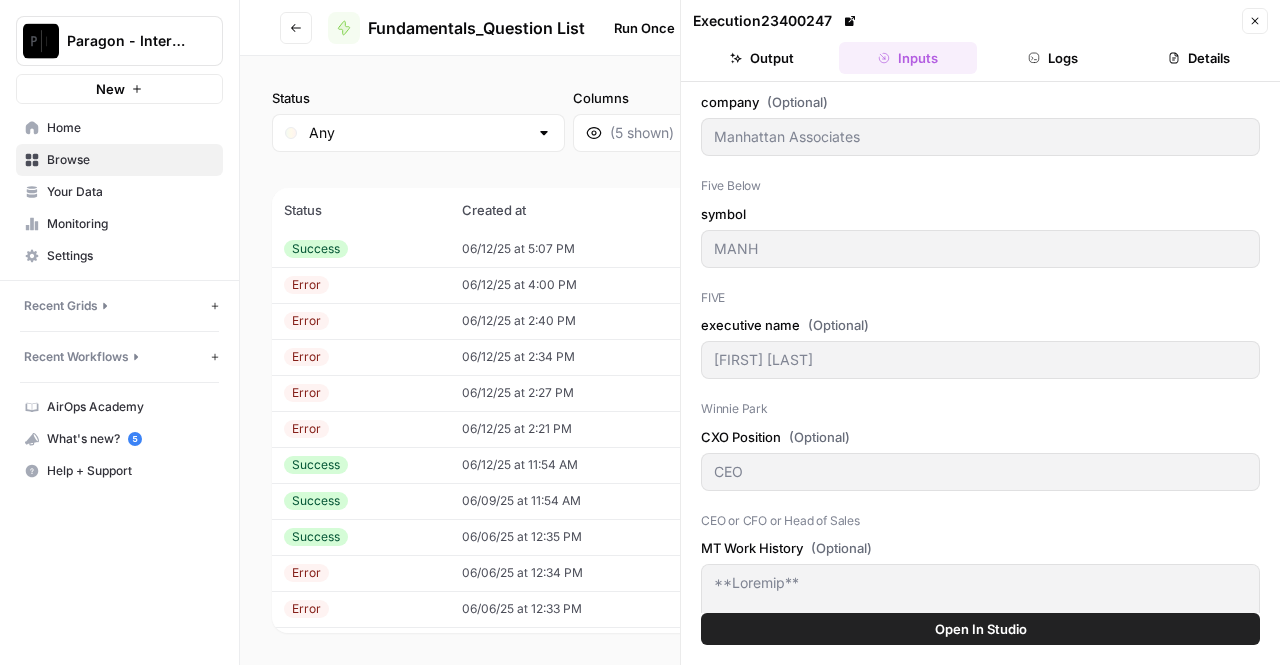 click 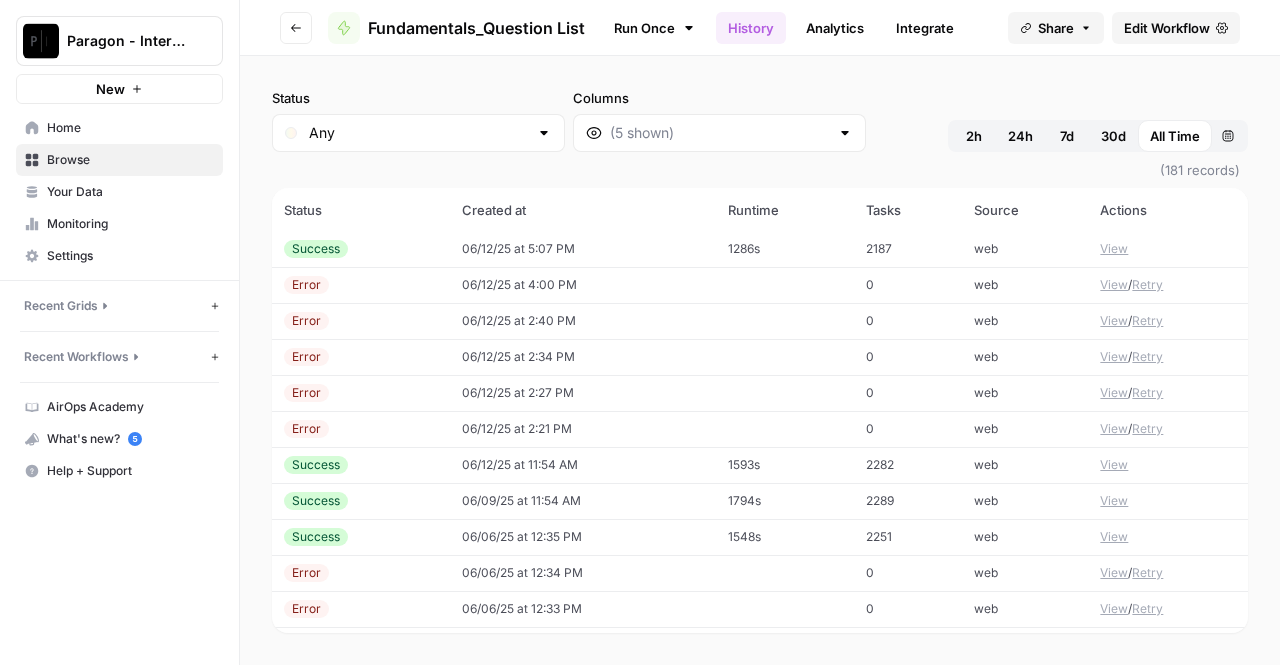 click on "Go back" at bounding box center [296, 28] 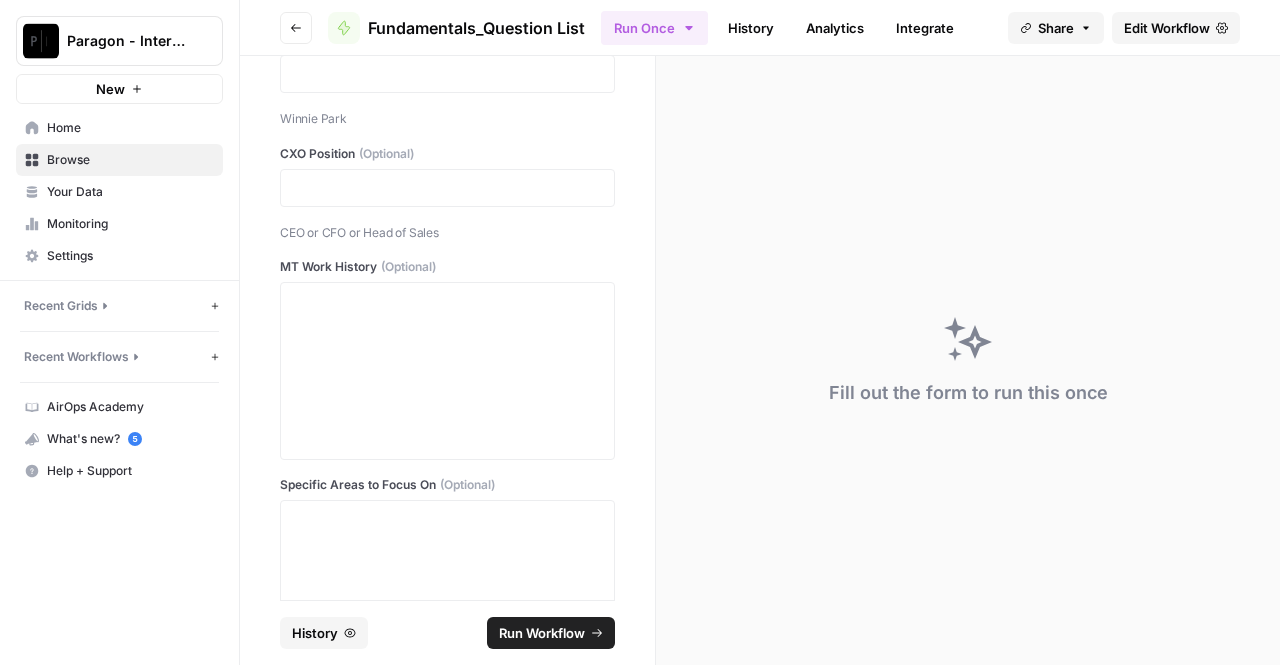 scroll, scrollTop: 0, scrollLeft: 0, axis: both 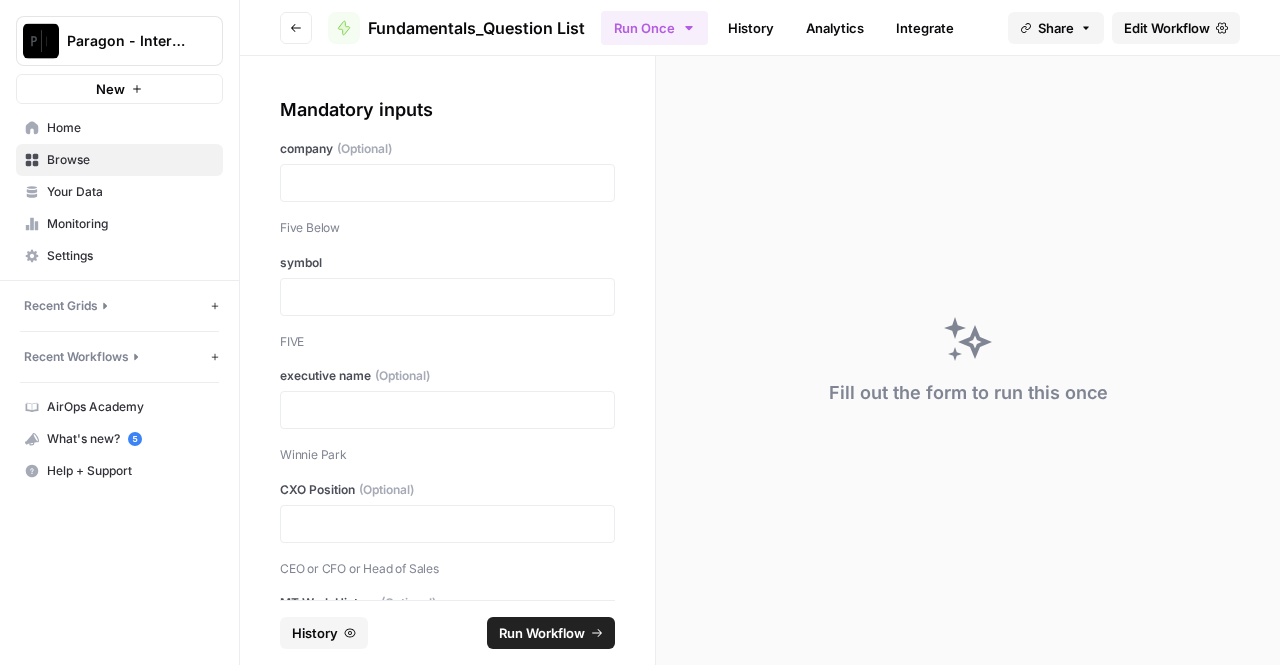 type 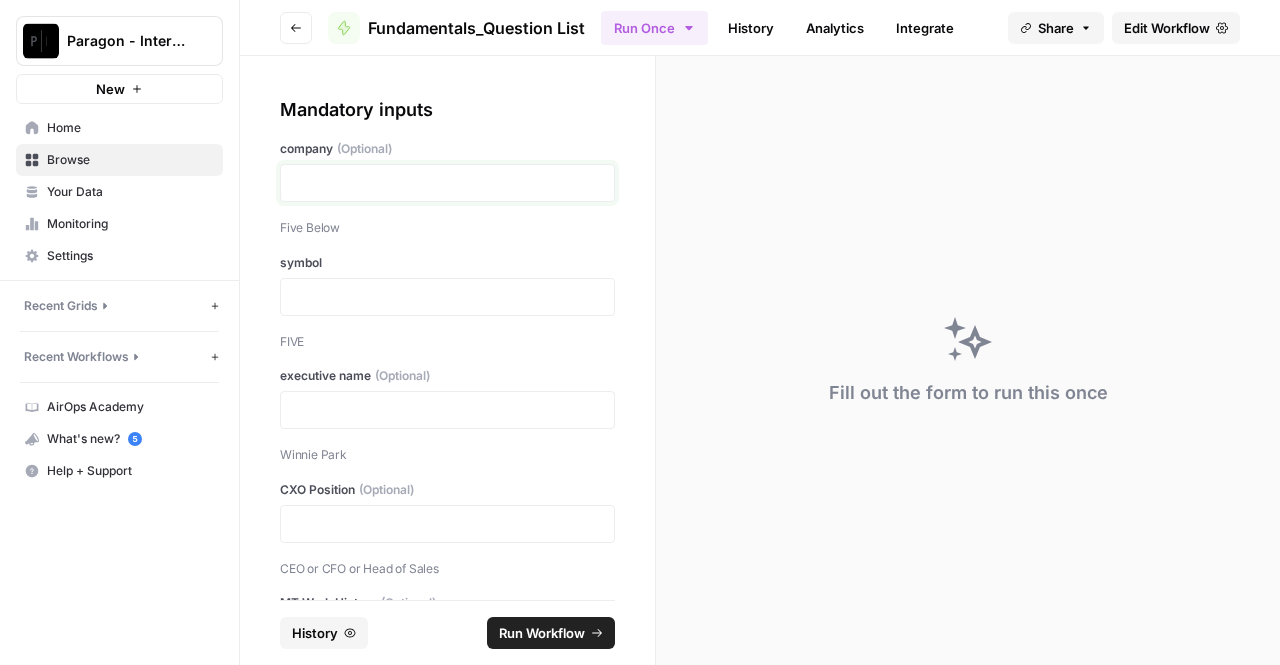 click at bounding box center (447, 183) 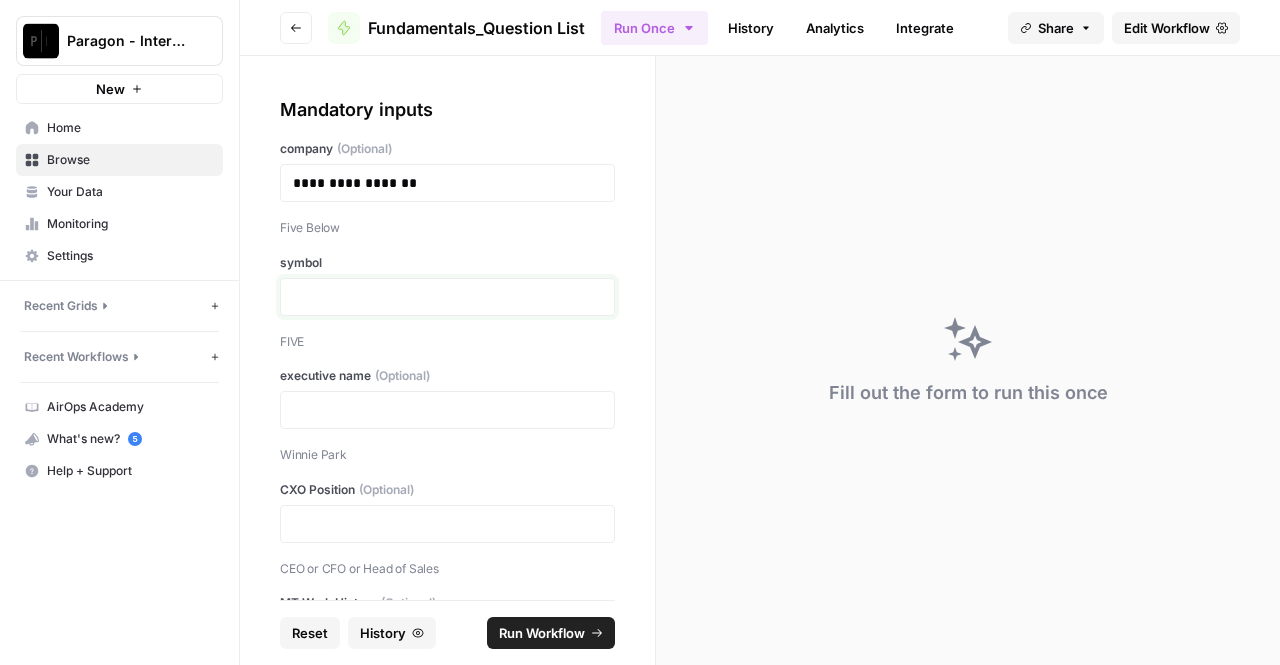 click at bounding box center (447, 297) 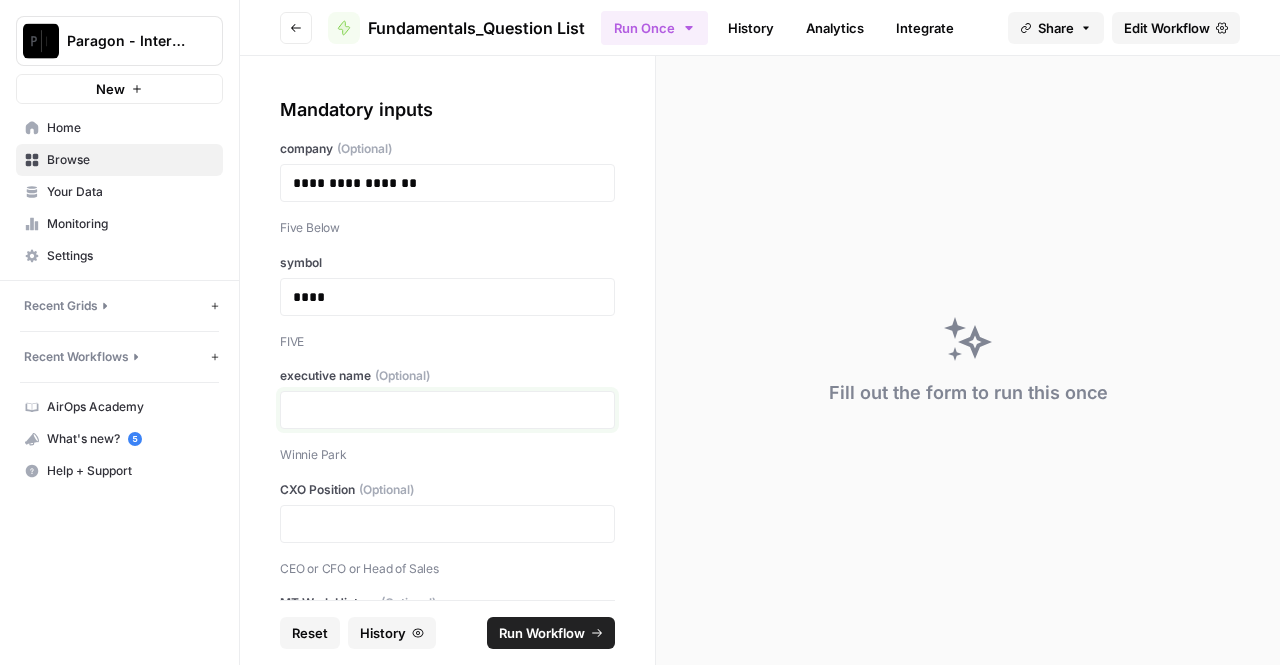 click at bounding box center [447, 410] 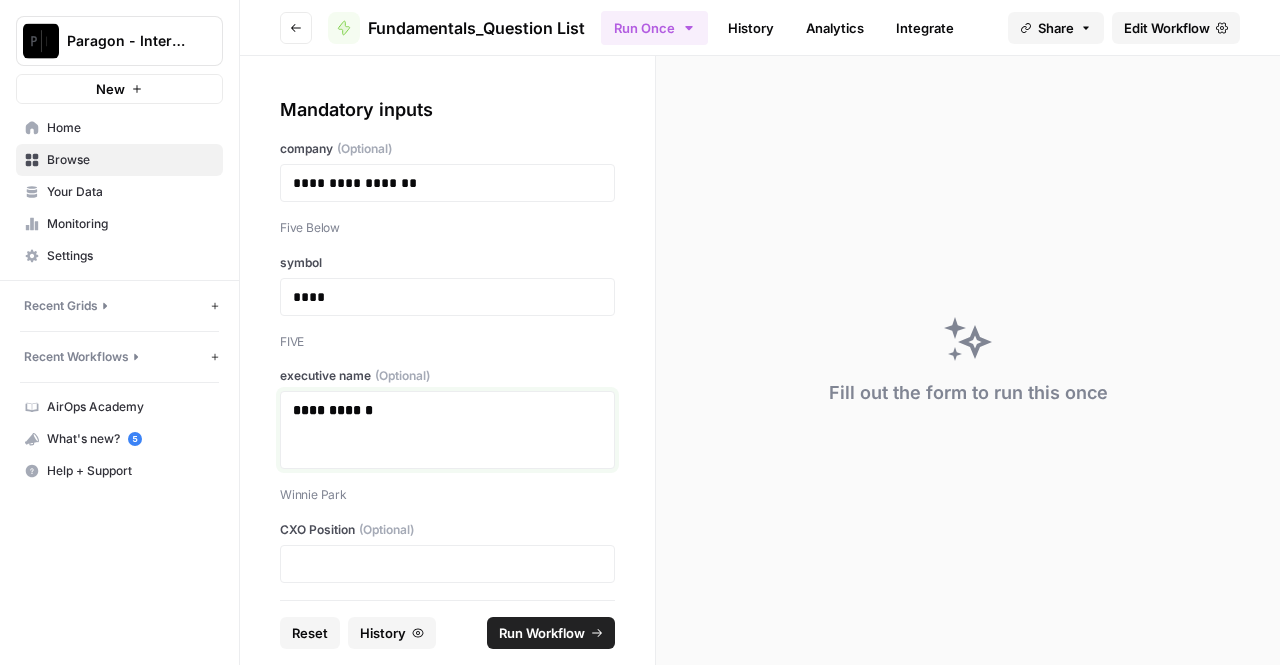 scroll, scrollTop: 58, scrollLeft: 0, axis: vertical 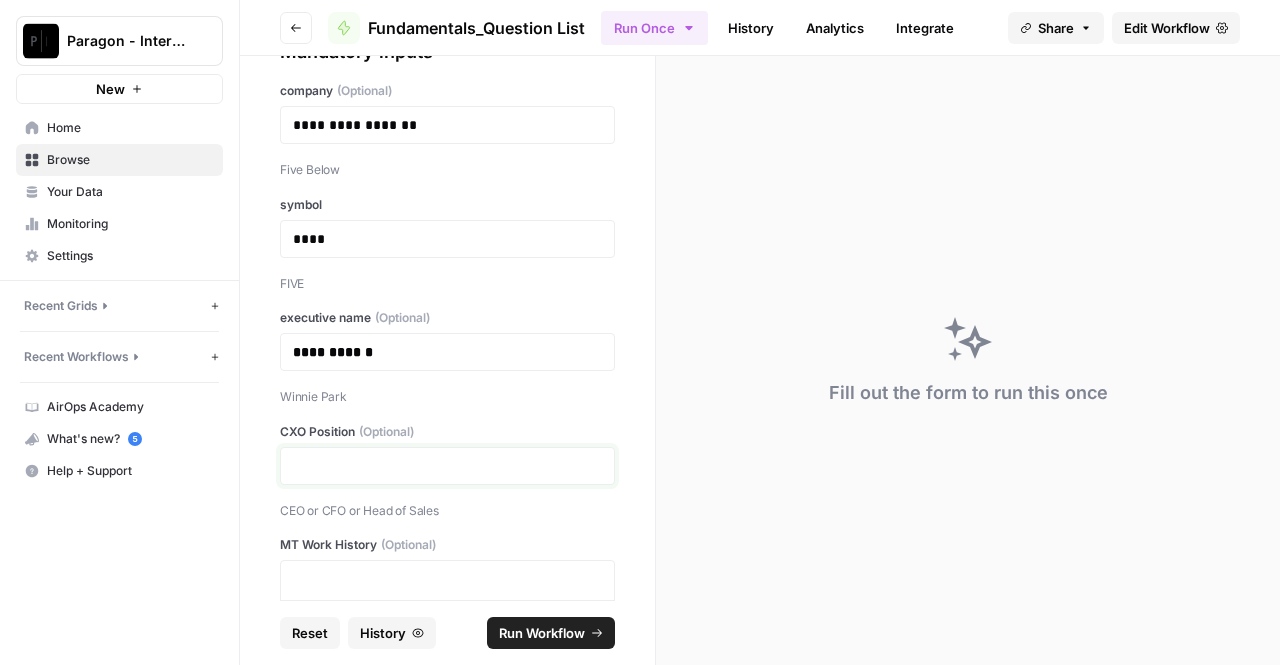 click at bounding box center [447, 466] 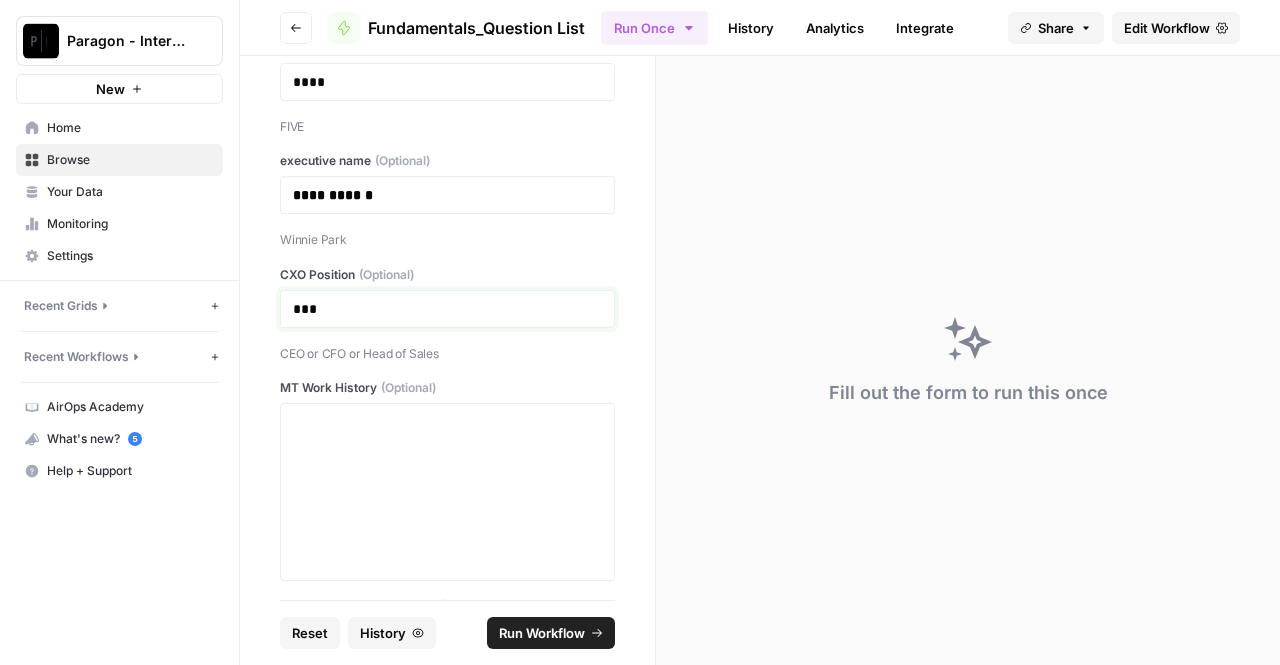 scroll, scrollTop: 216, scrollLeft: 0, axis: vertical 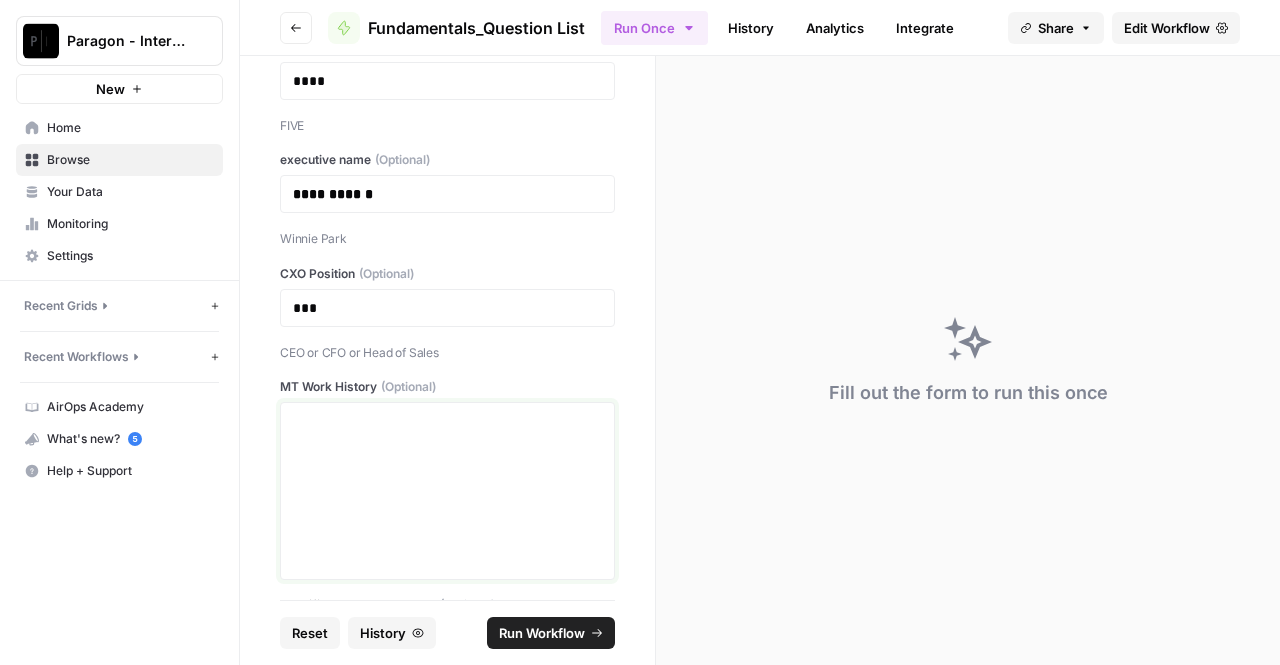click at bounding box center [447, 491] 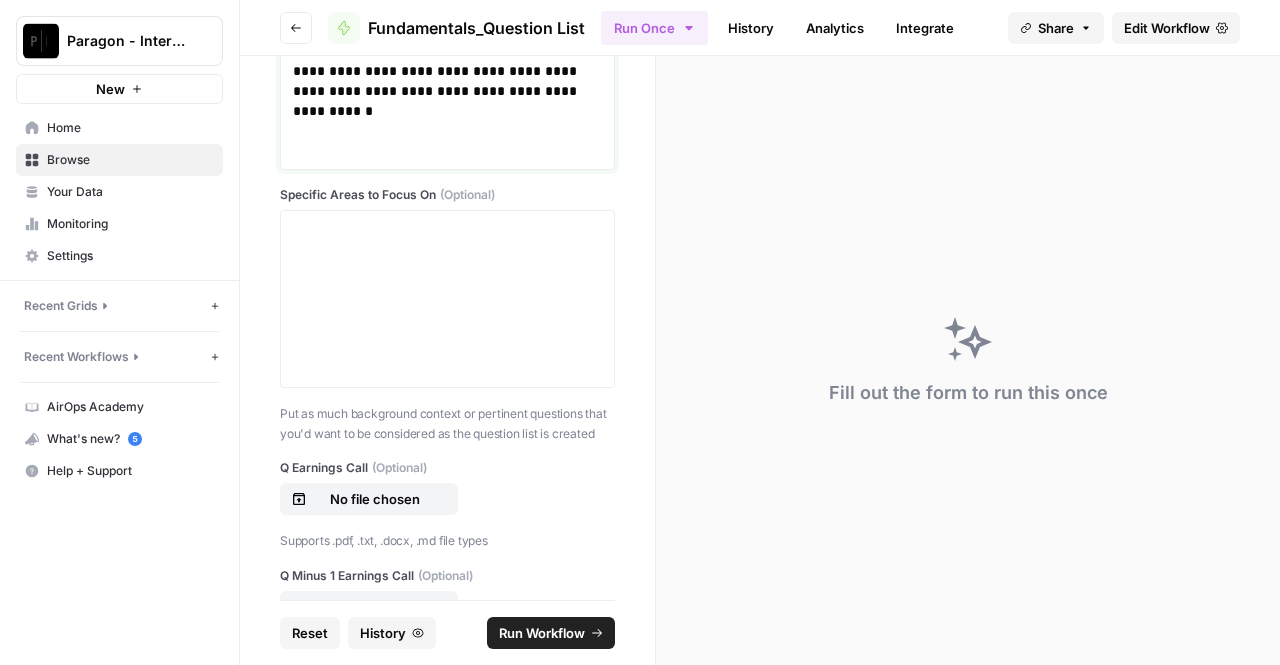 scroll, scrollTop: 1830, scrollLeft: 0, axis: vertical 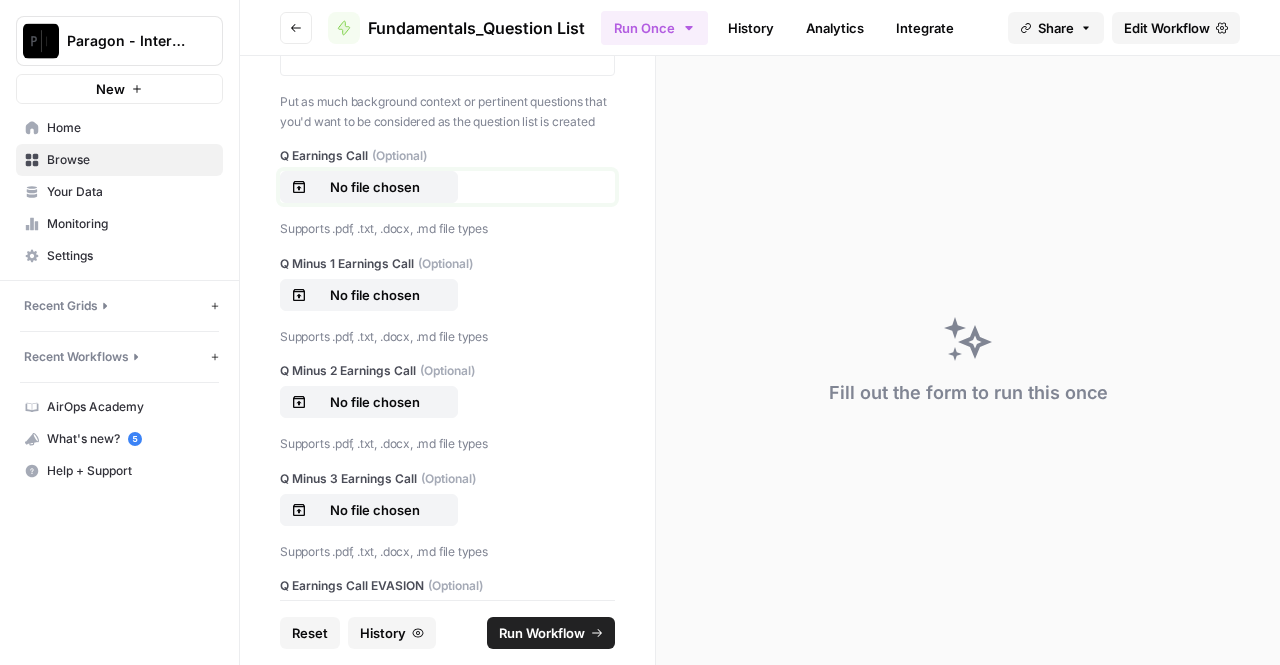 click on "No file chosen" at bounding box center (369, 187) 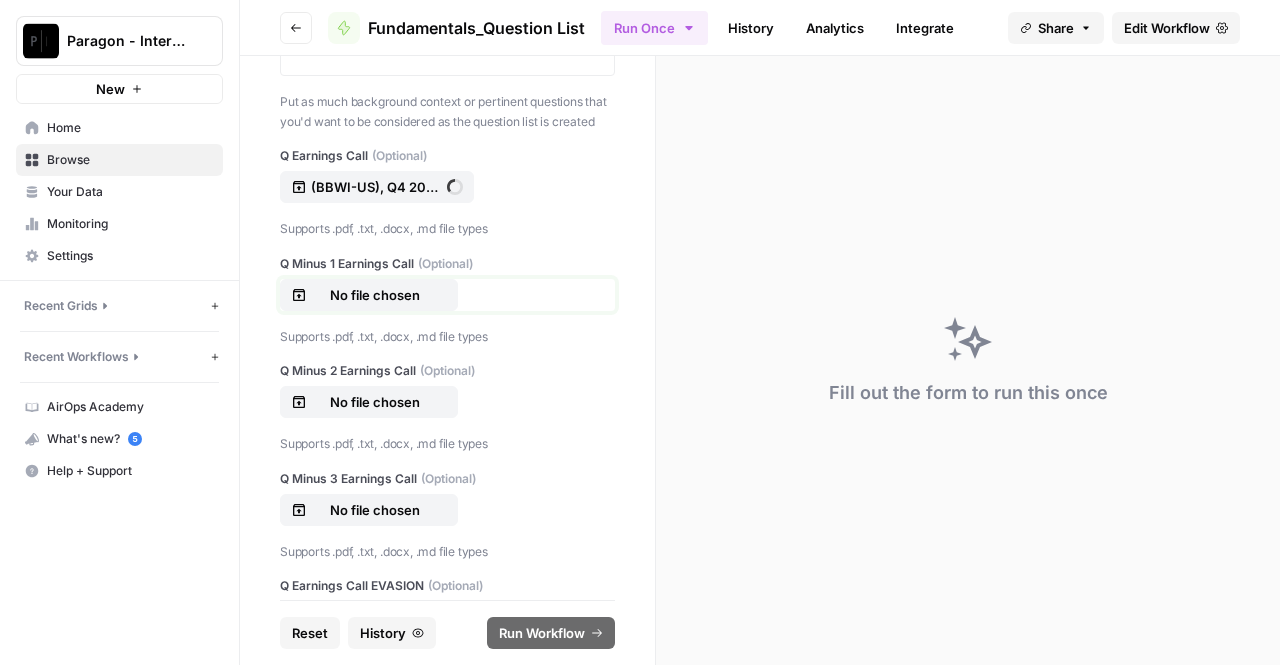 click on "No file chosen" at bounding box center (375, 295) 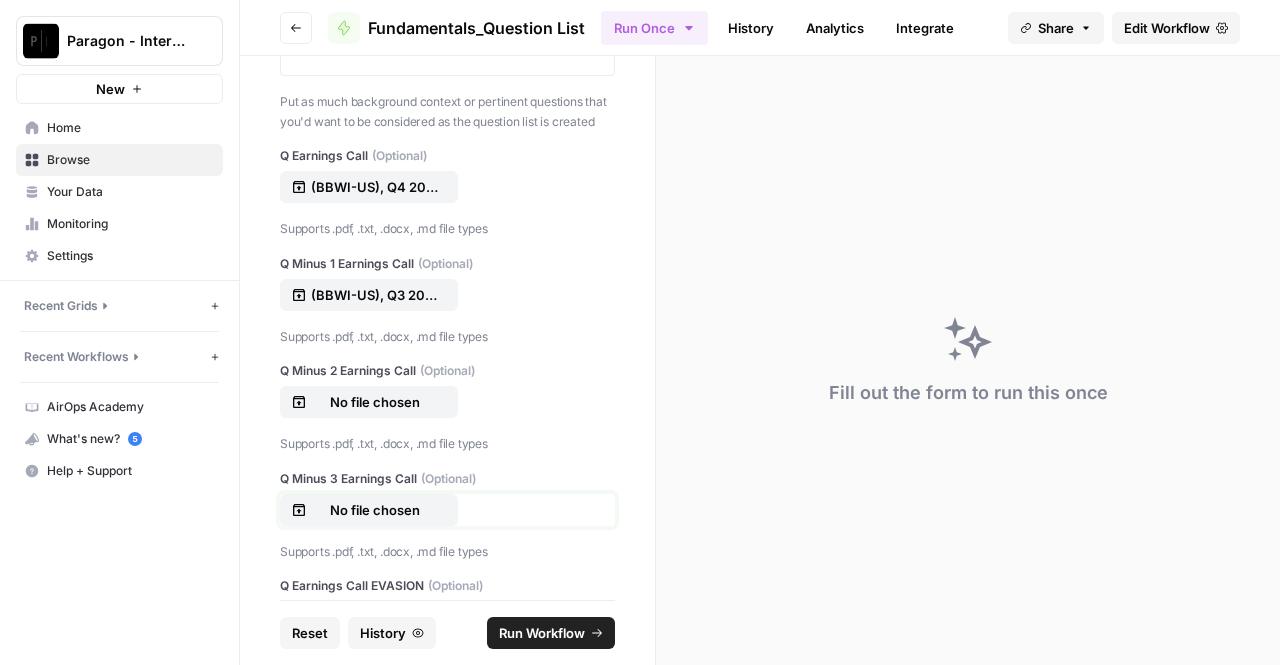 click on "No file chosen" at bounding box center [375, 510] 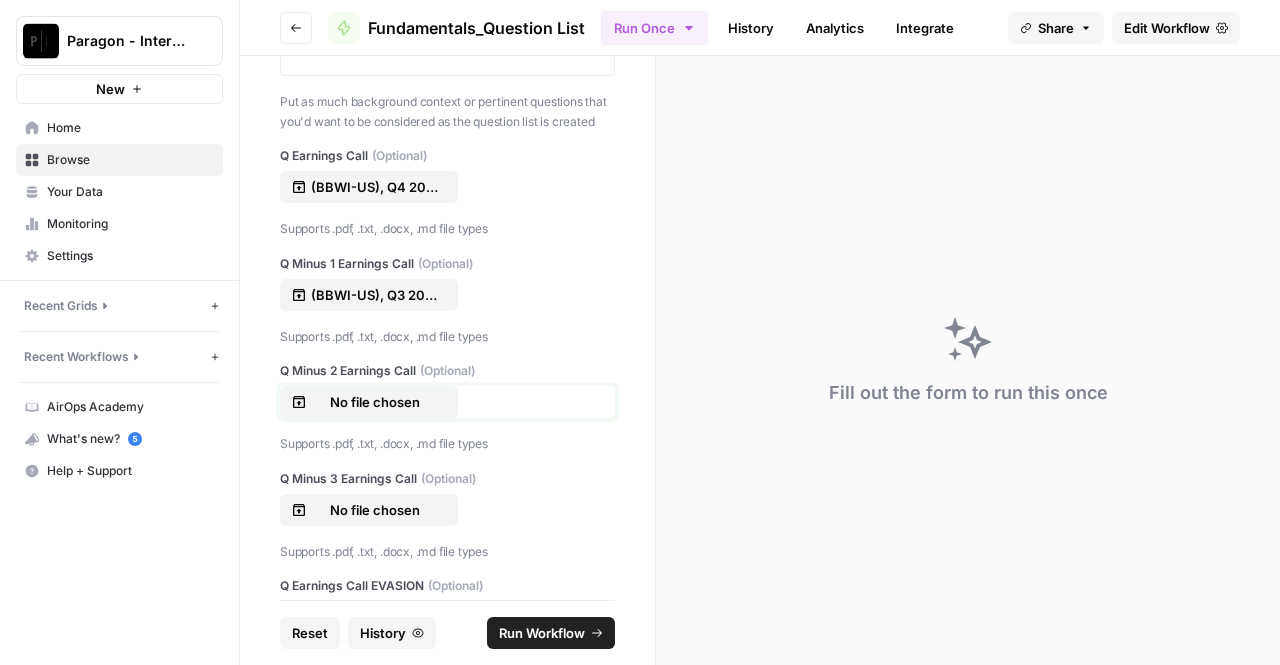 click on "No file chosen" at bounding box center [375, 402] 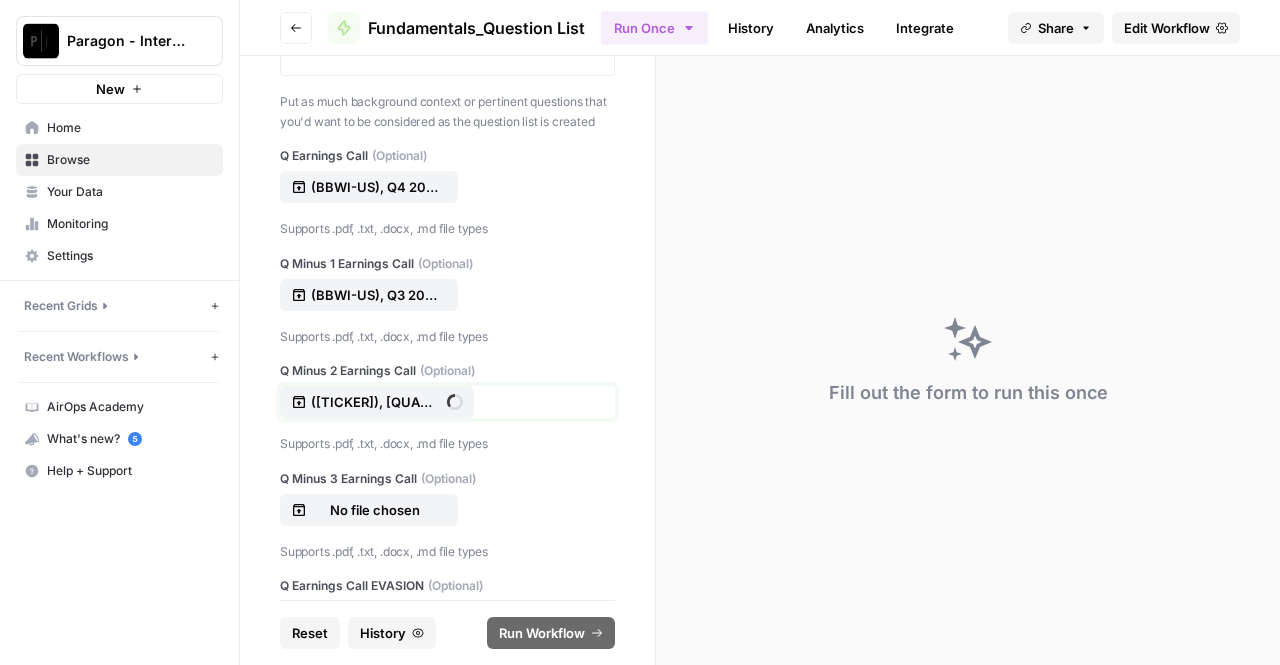 scroll, scrollTop: 1930, scrollLeft: 0, axis: vertical 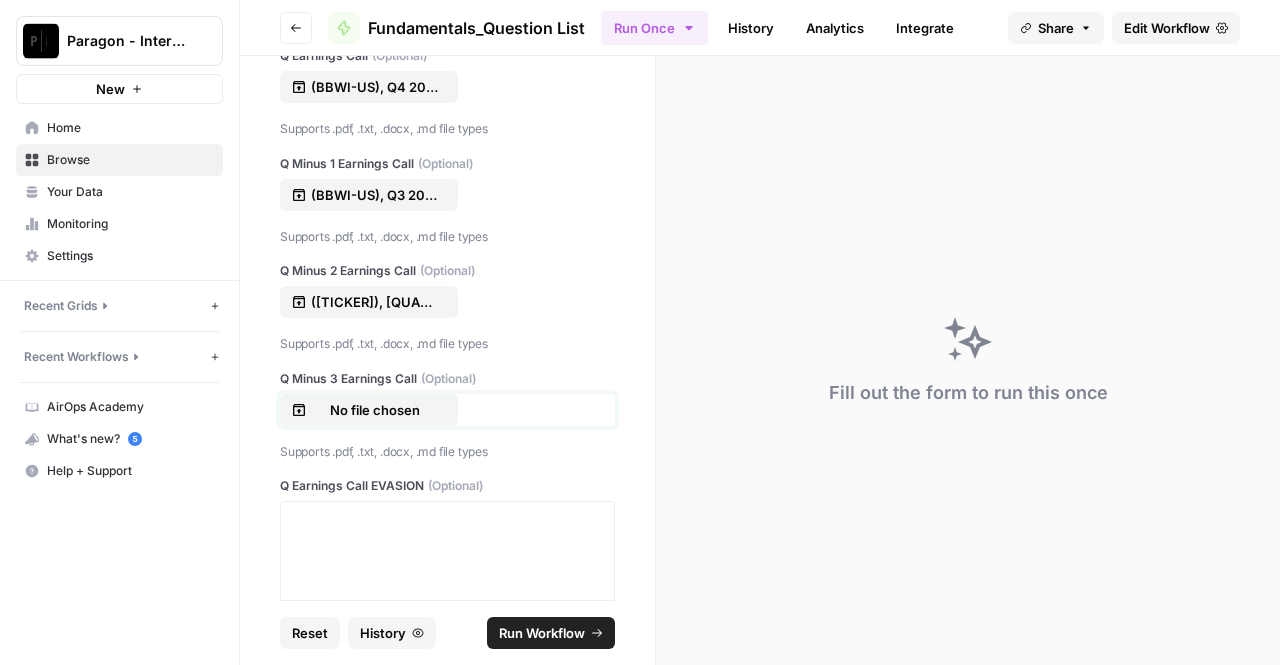 click on "No file chosen" at bounding box center (375, 410) 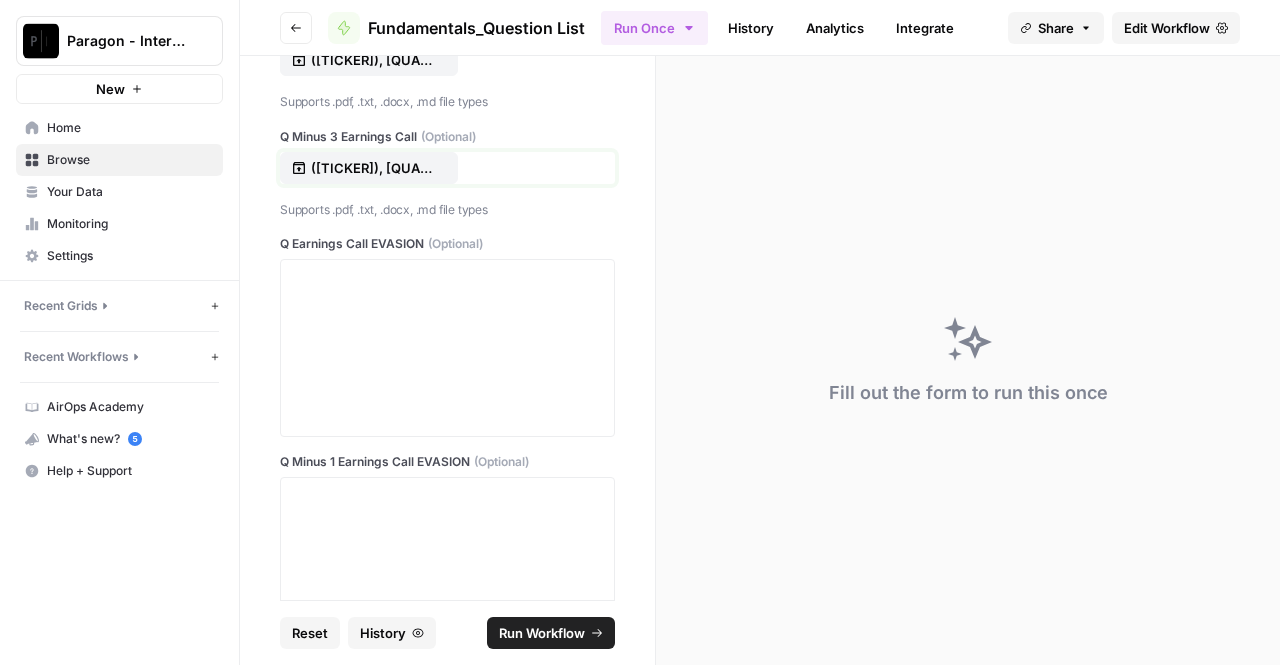scroll, scrollTop: 2170, scrollLeft: 0, axis: vertical 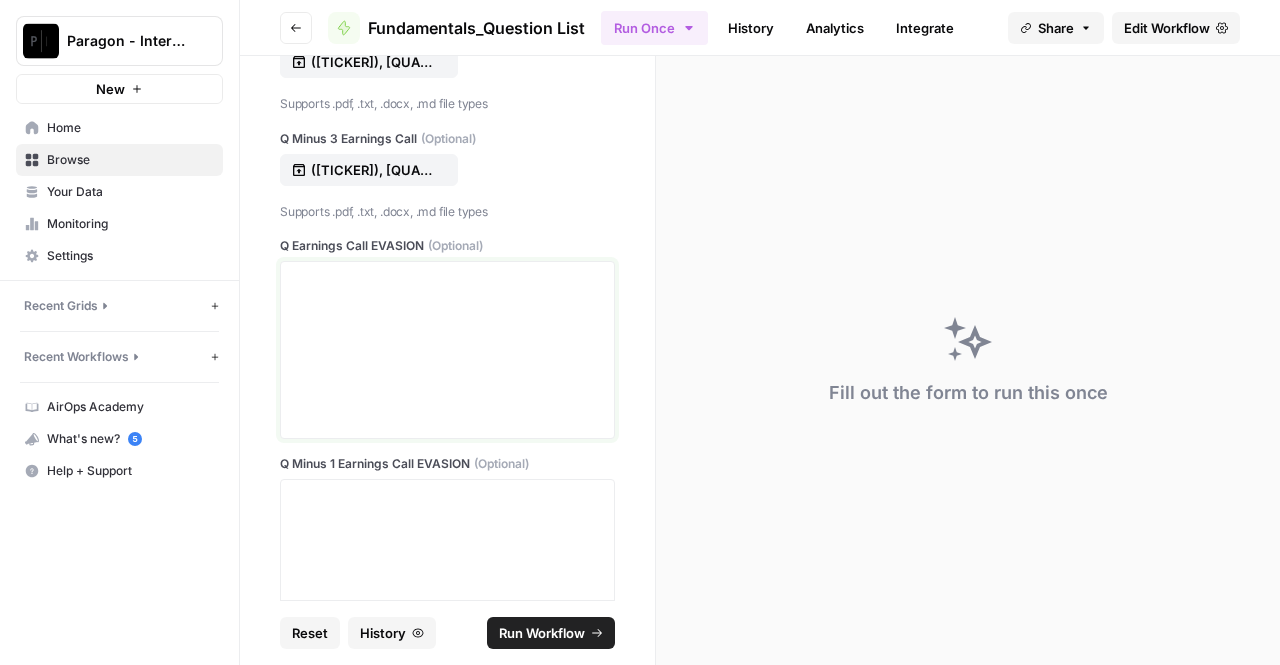 click at bounding box center (447, 350) 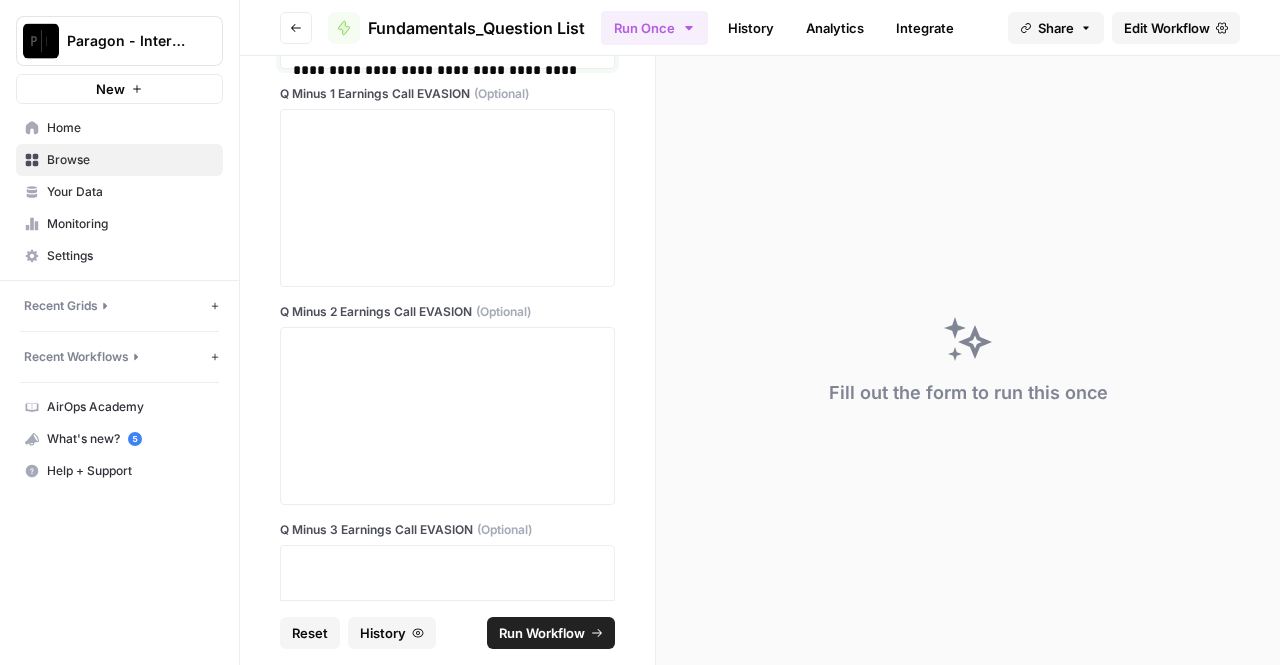 scroll, scrollTop: 31456, scrollLeft: 0, axis: vertical 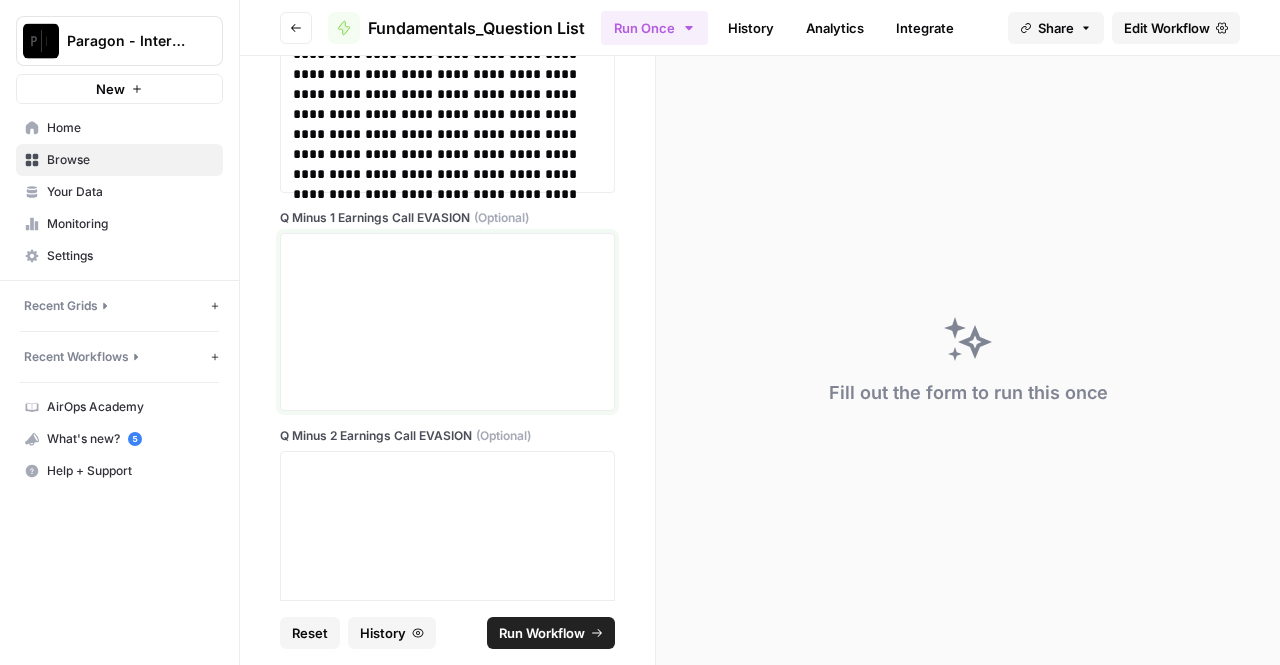click at bounding box center [447, 252] 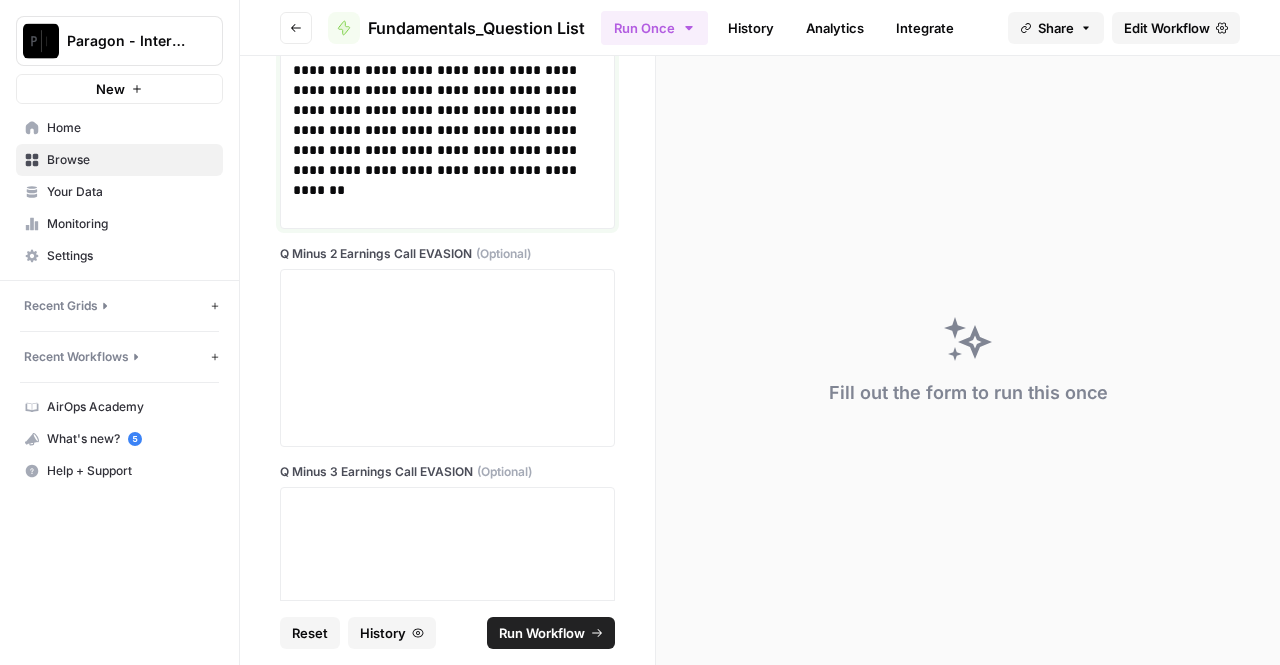 scroll, scrollTop: 59997, scrollLeft: 0, axis: vertical 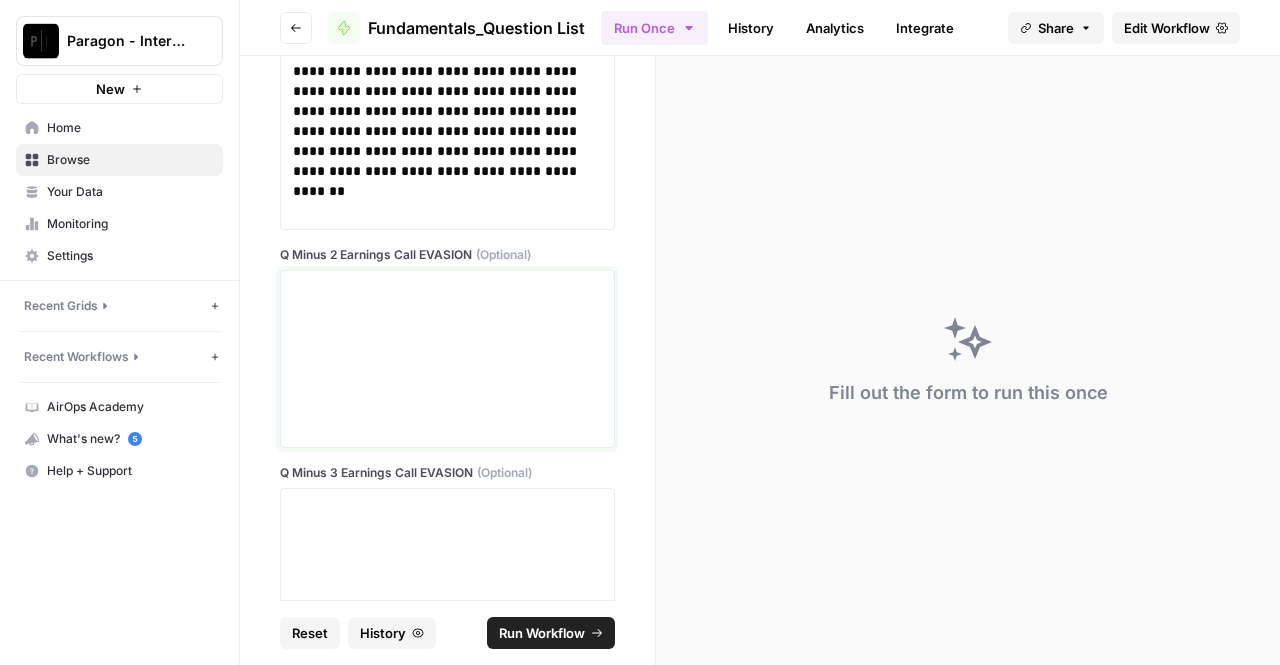 click at bounding box center [447, 359] 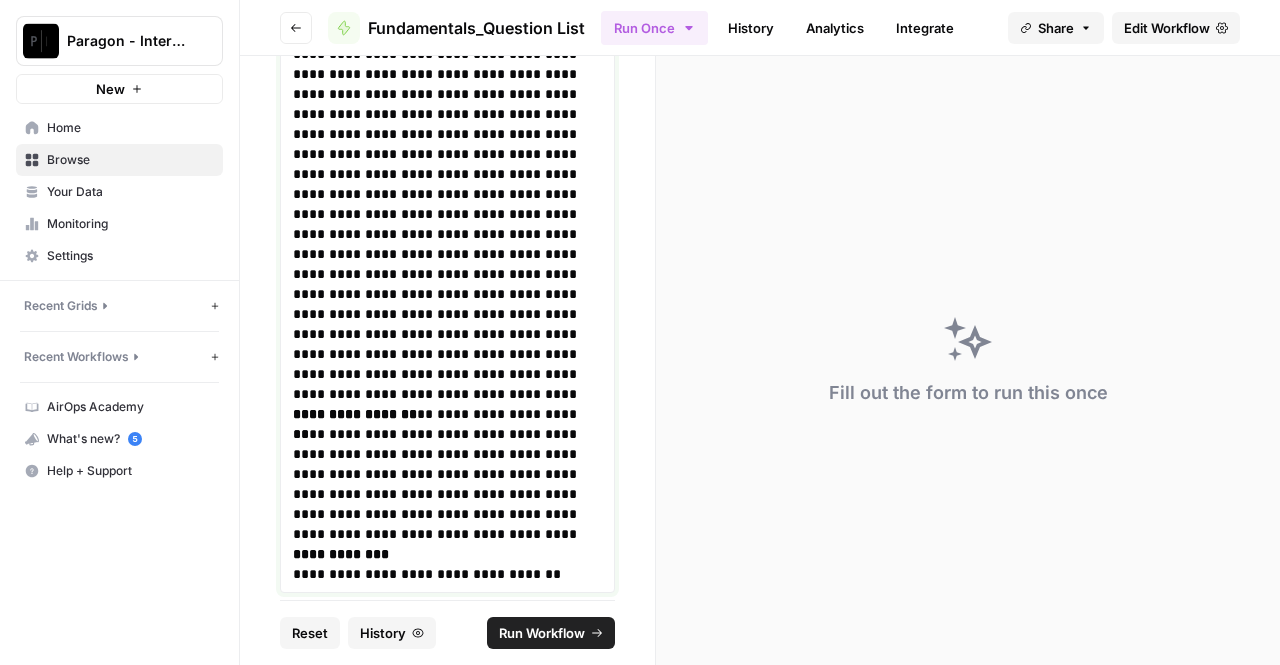 scroll, scrollTop: 86969, scrollLeft: 0, axis: vertical 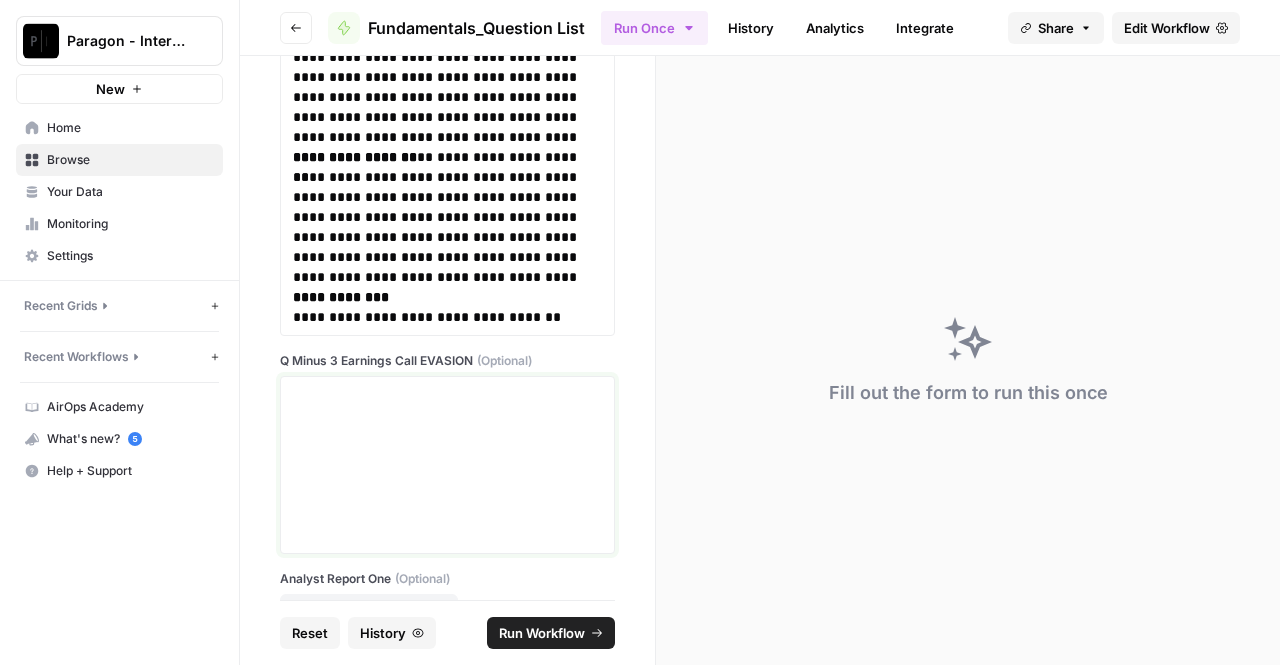 click at bounding box center (447, 465) 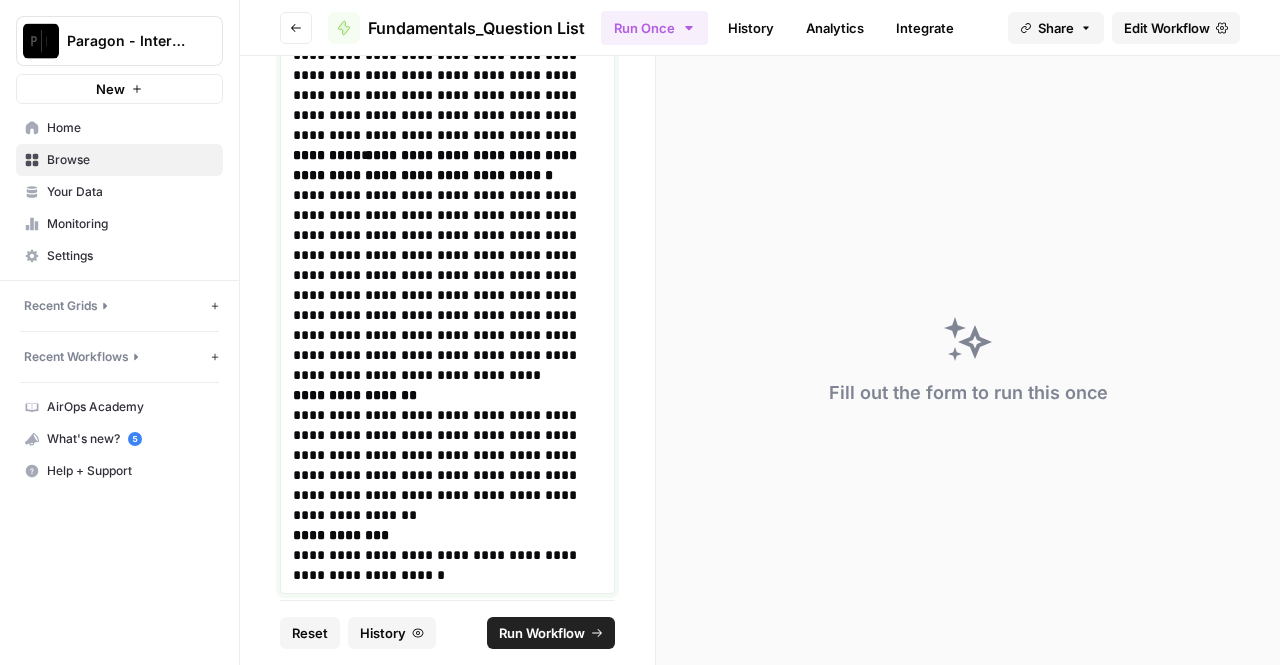 scroll, scrollTop: 114147, scrollLeft: 0, axis: vertical 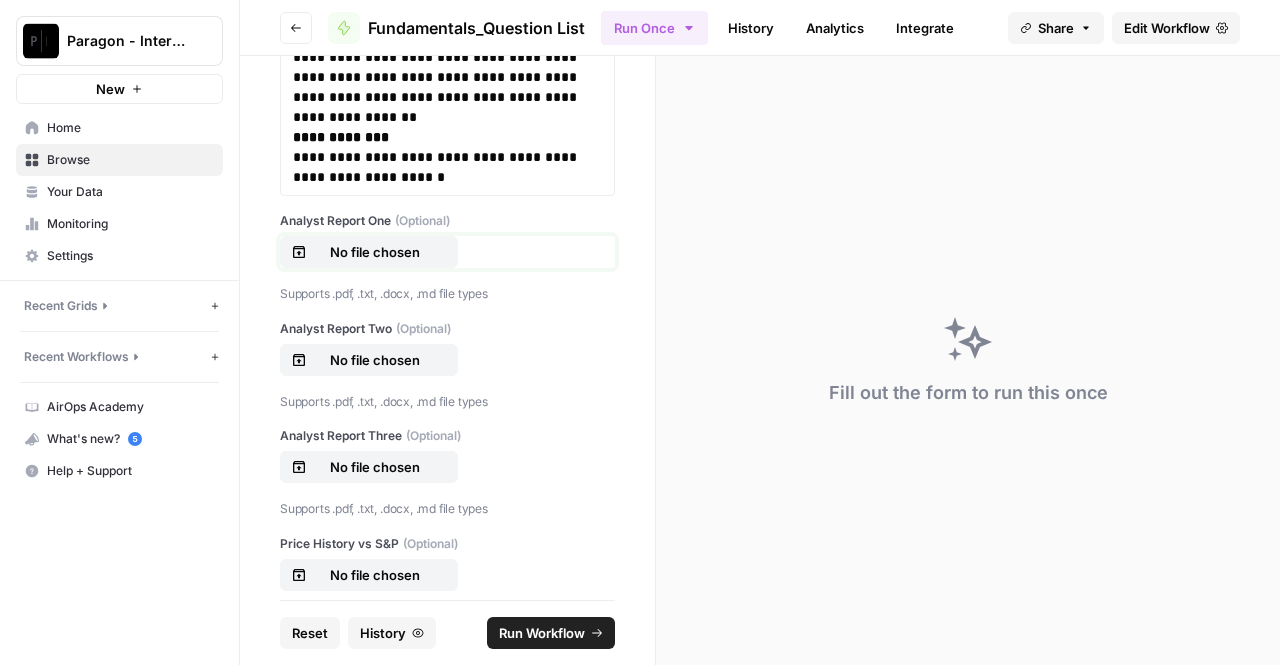 click on "No file chosen" at bounding box center [375, 252] 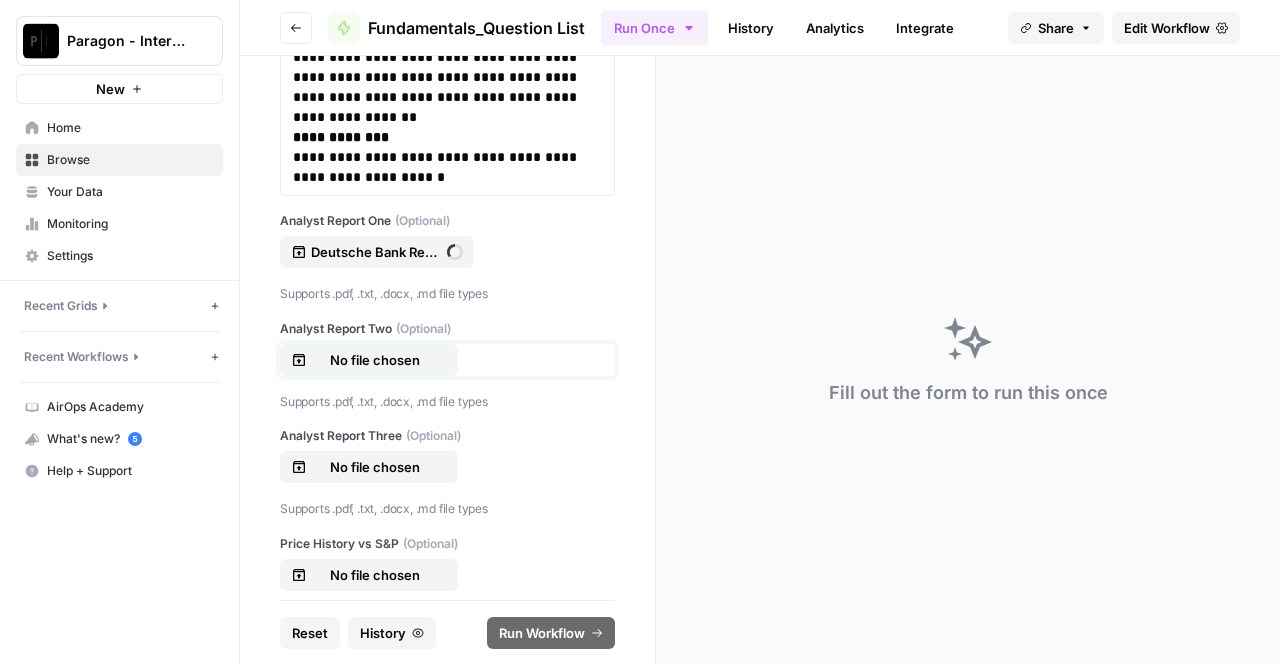 click on "No file chosen" at bounding box center [375, 360] 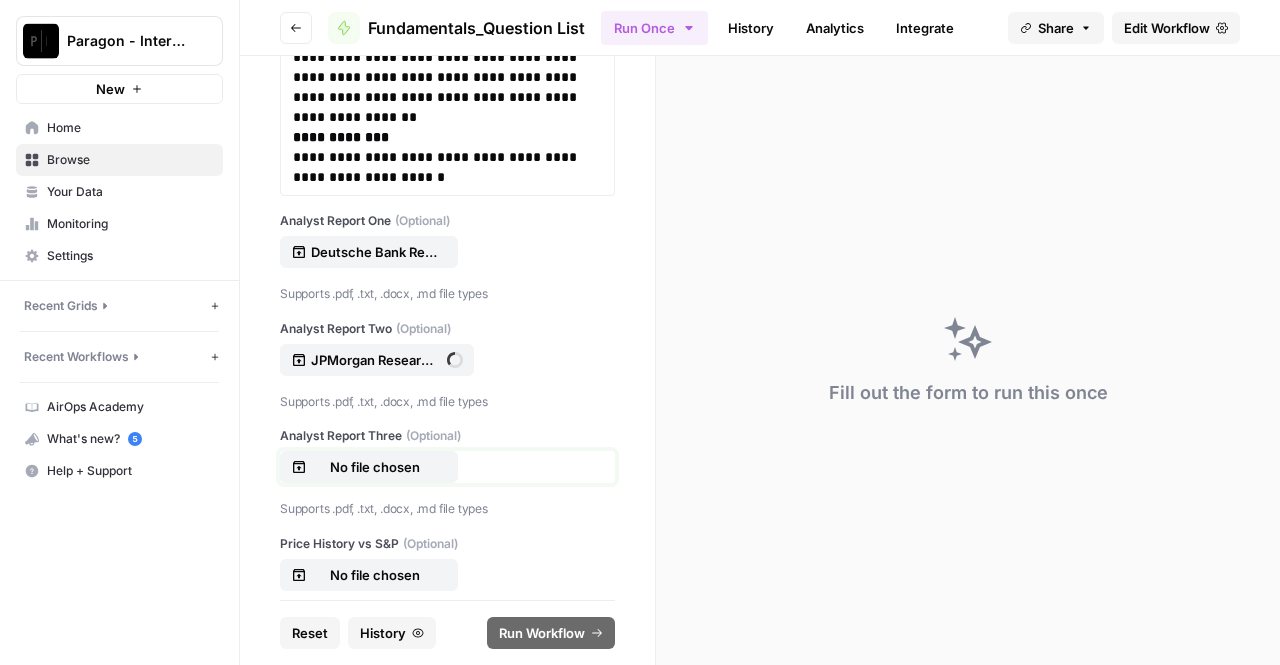 click on "No file chosen" at bounding box center [375, 467] 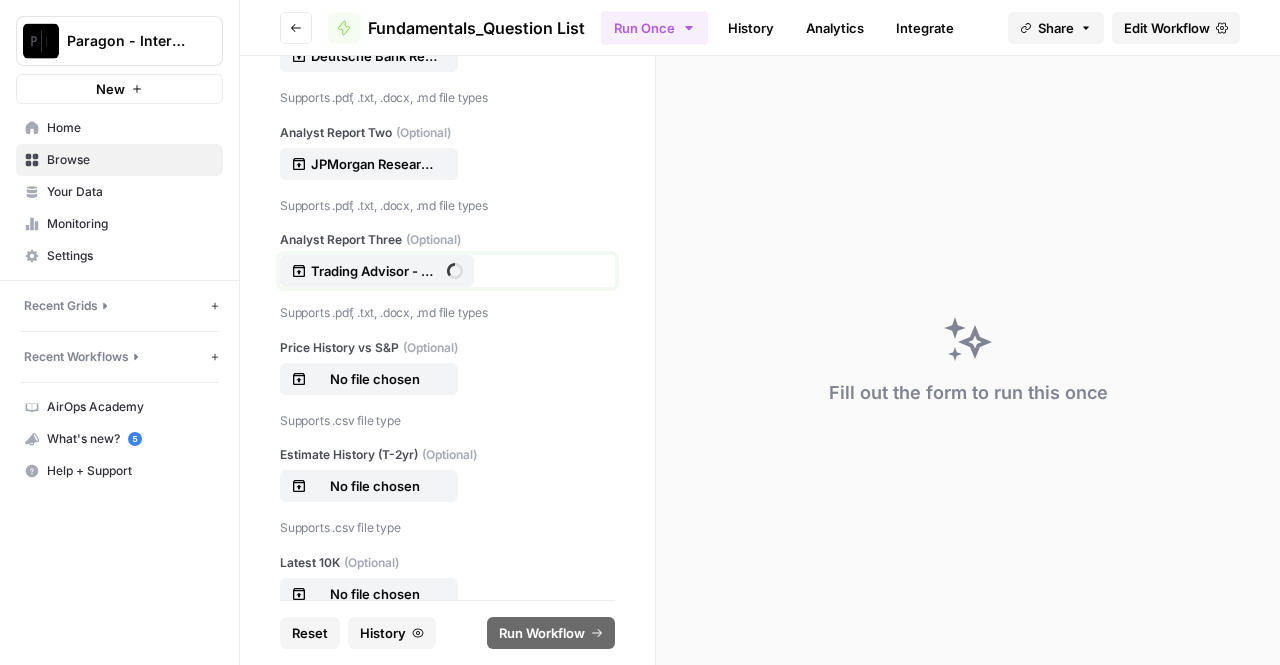 scroll, scrollTop: 114342, scrollLeft: 0, axis: vertical 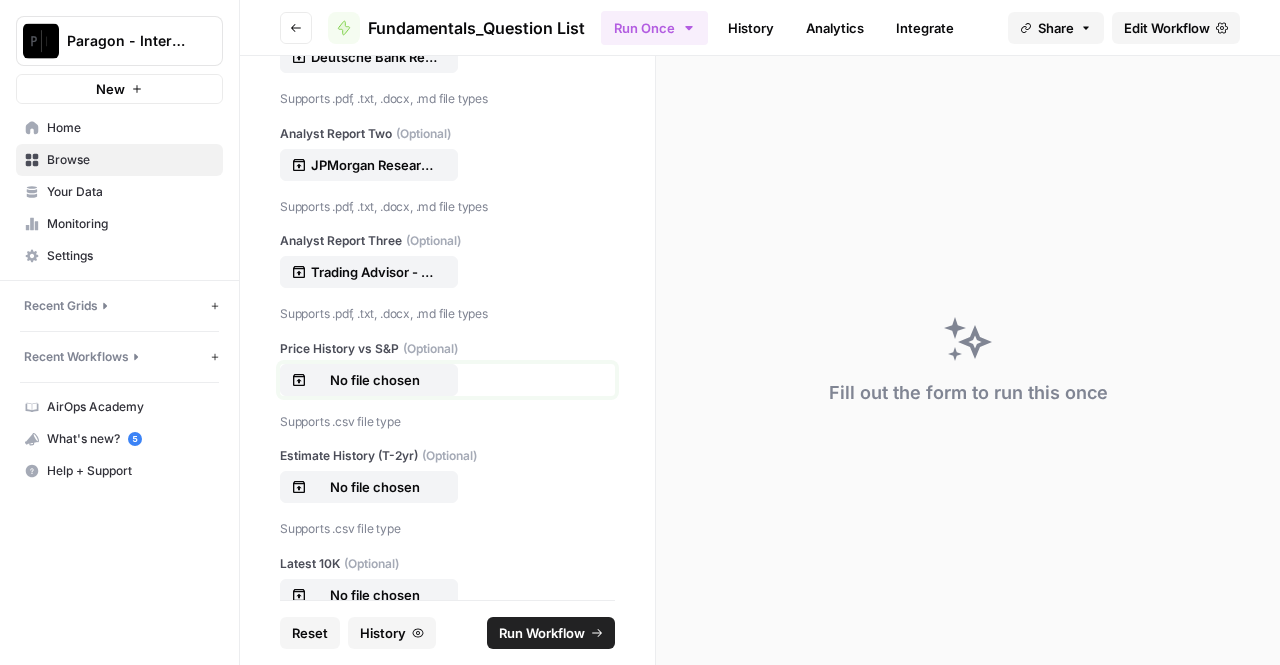 click on "No file chosen" at bounding box center (375, 380) 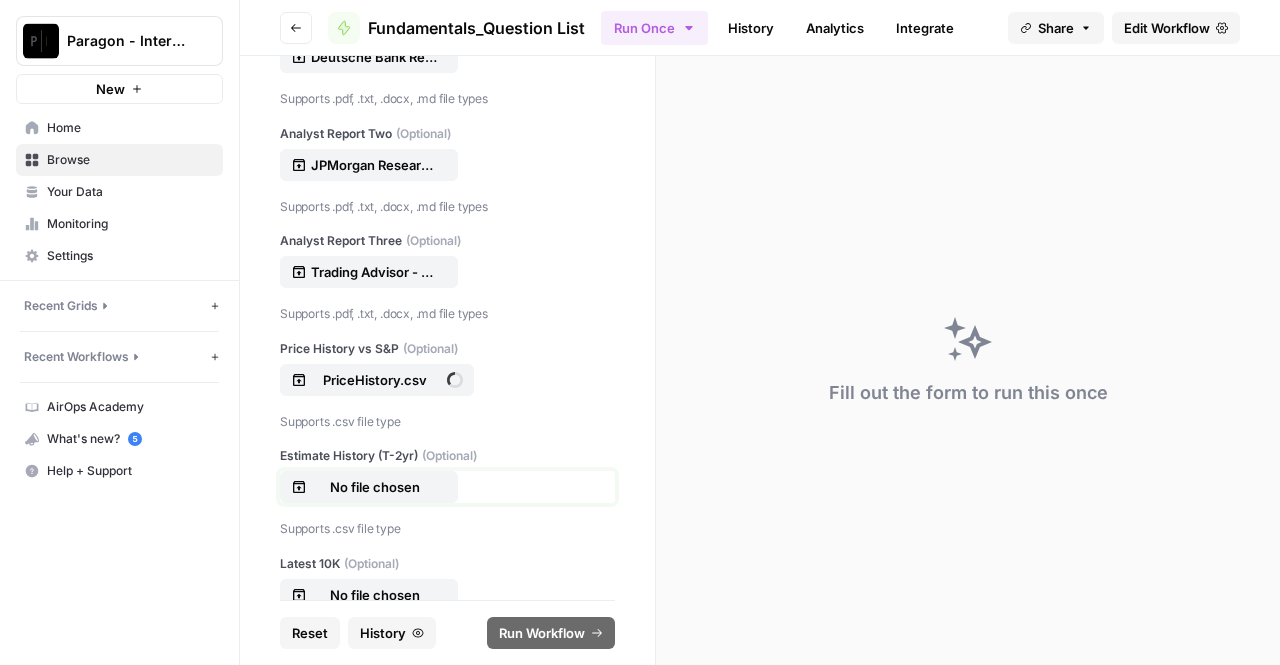 click on "No file chosen" at bounding box center (375, 487) 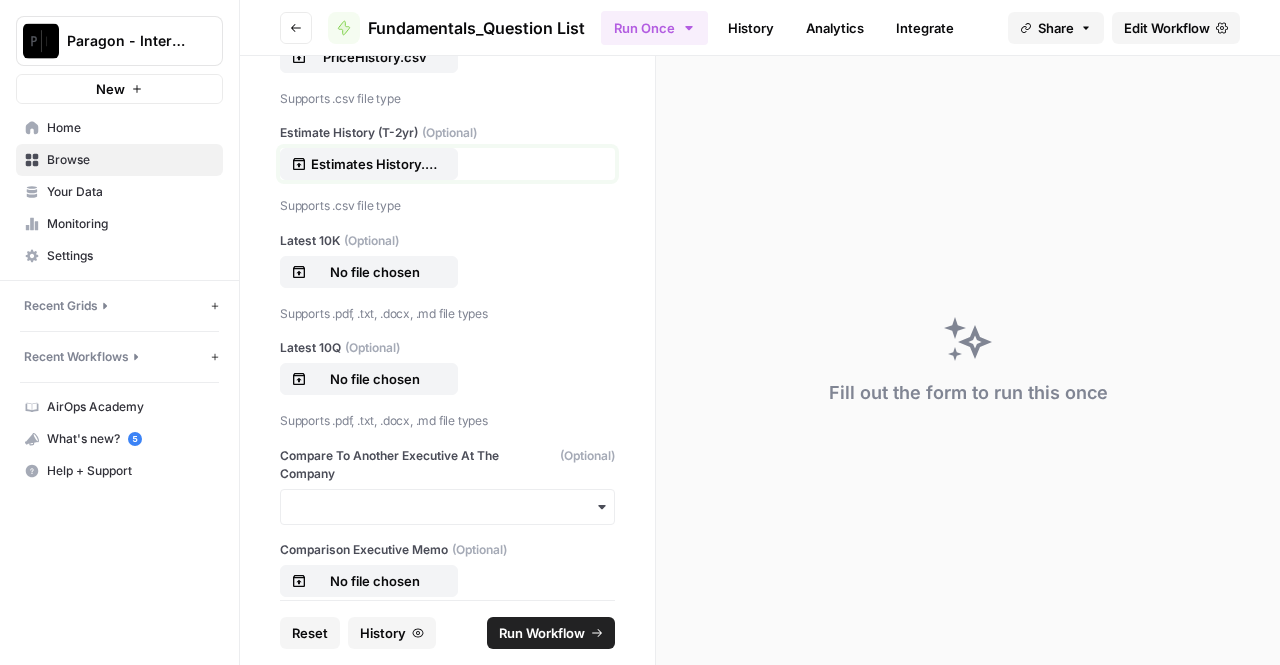 scroll, scrollTop: 114666, scrollLeft: 0, axis: vertical 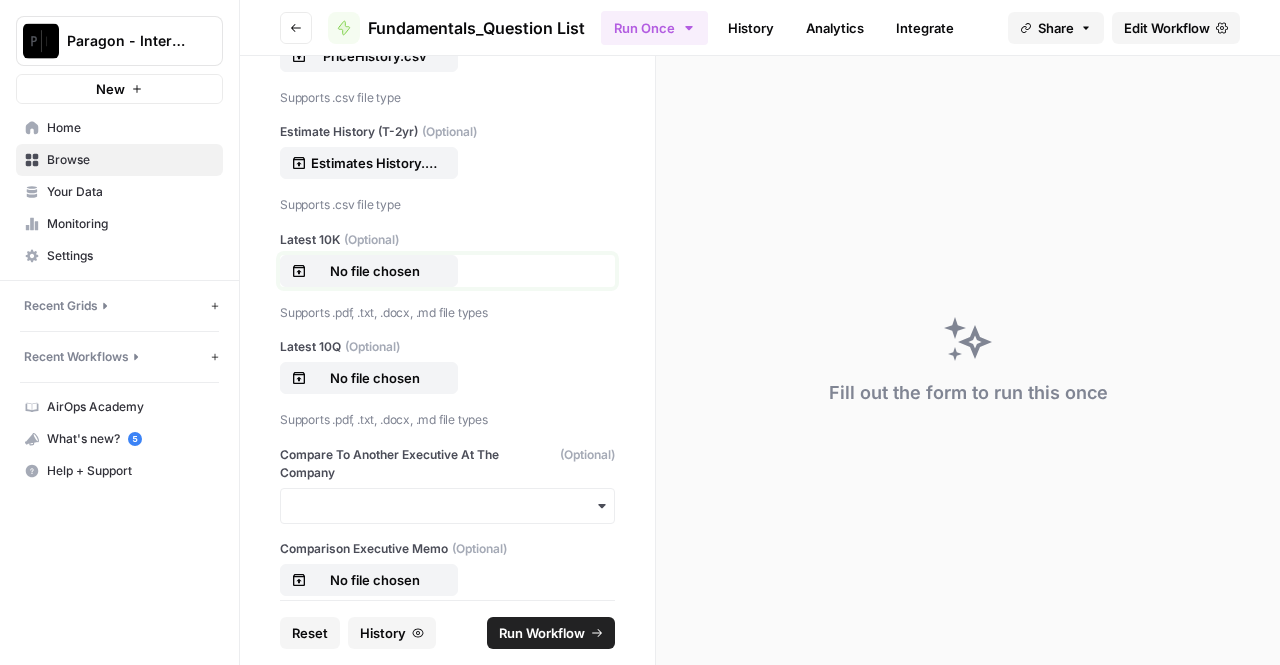 click on "No file chosen" at bounding box center [375, 271] 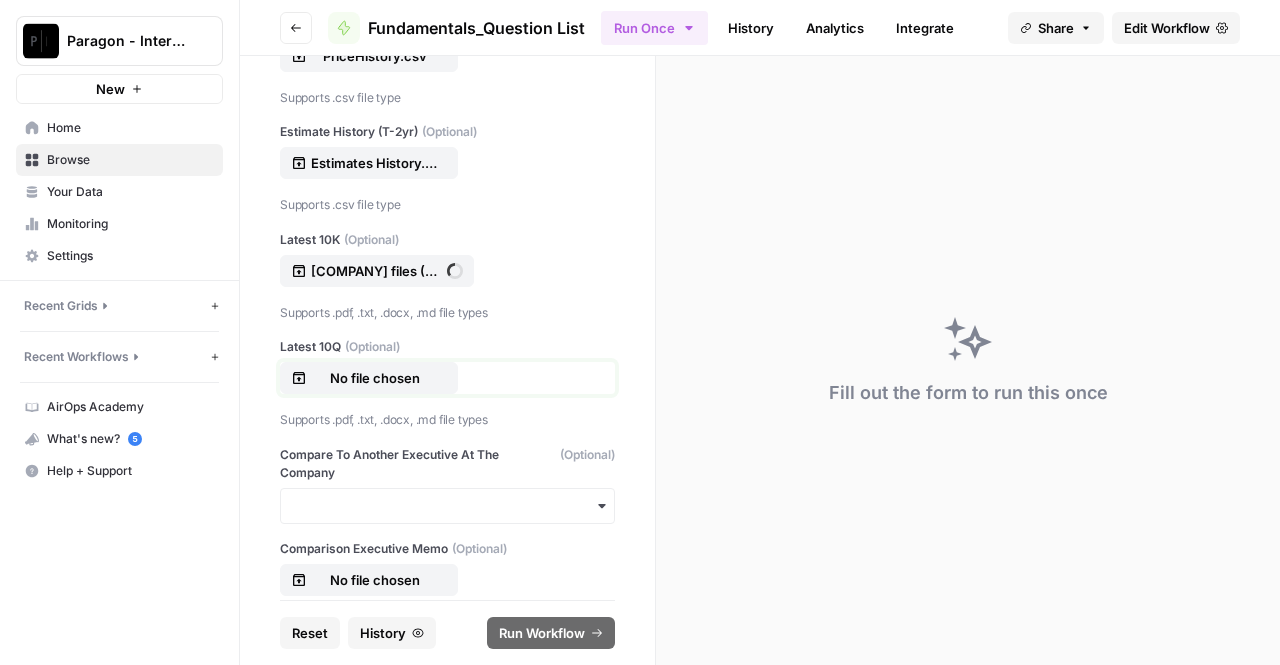 click on "No file chosen" at bounding box center [375, 378] 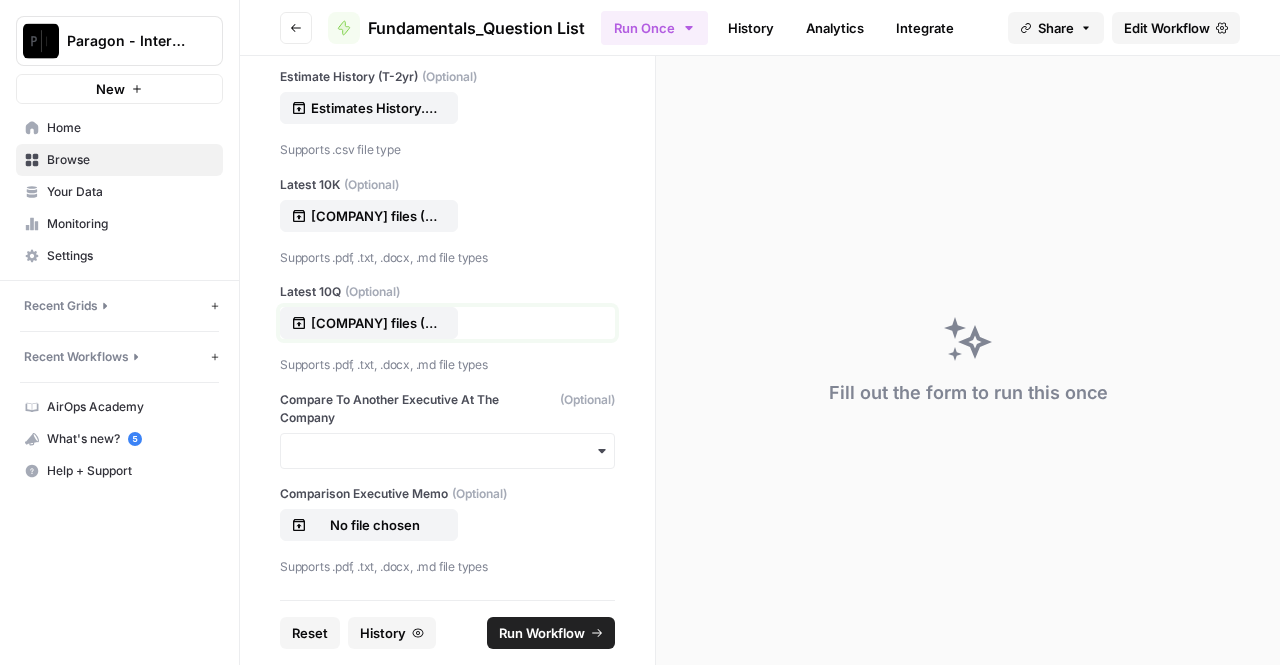 scroll, scrollTop: 114733, scrollLeft: 0, axis: vertical 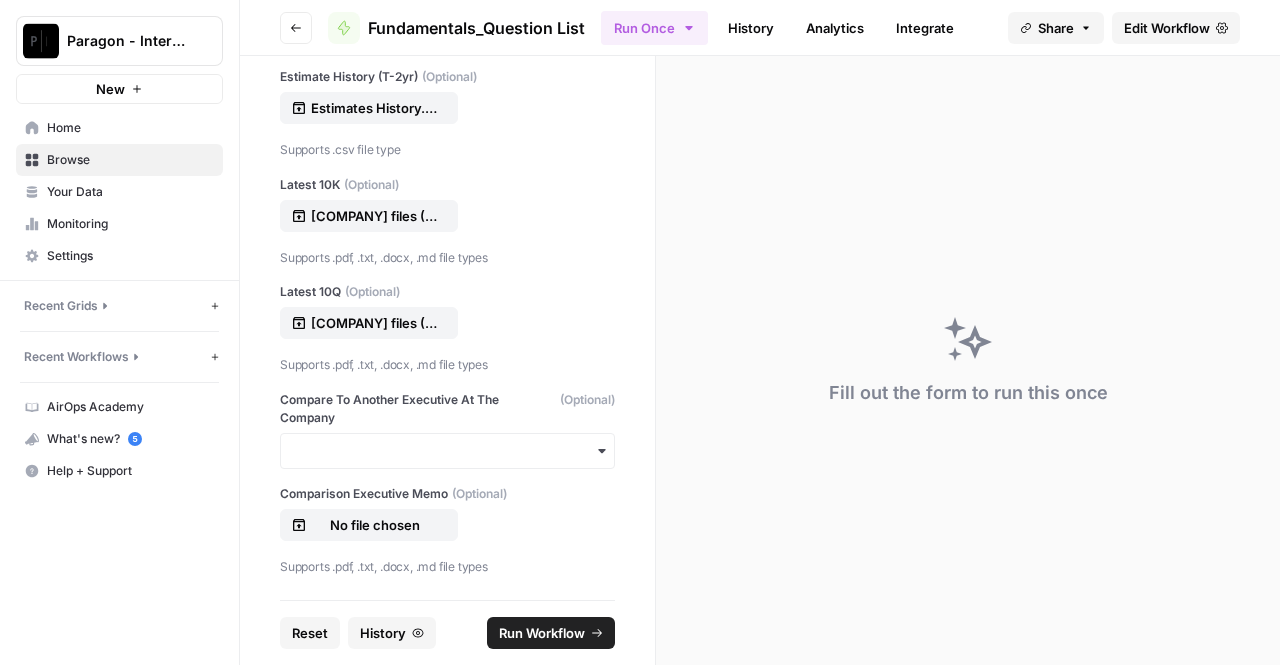 click on "Run Workflow" at bounding box center (542, 633) 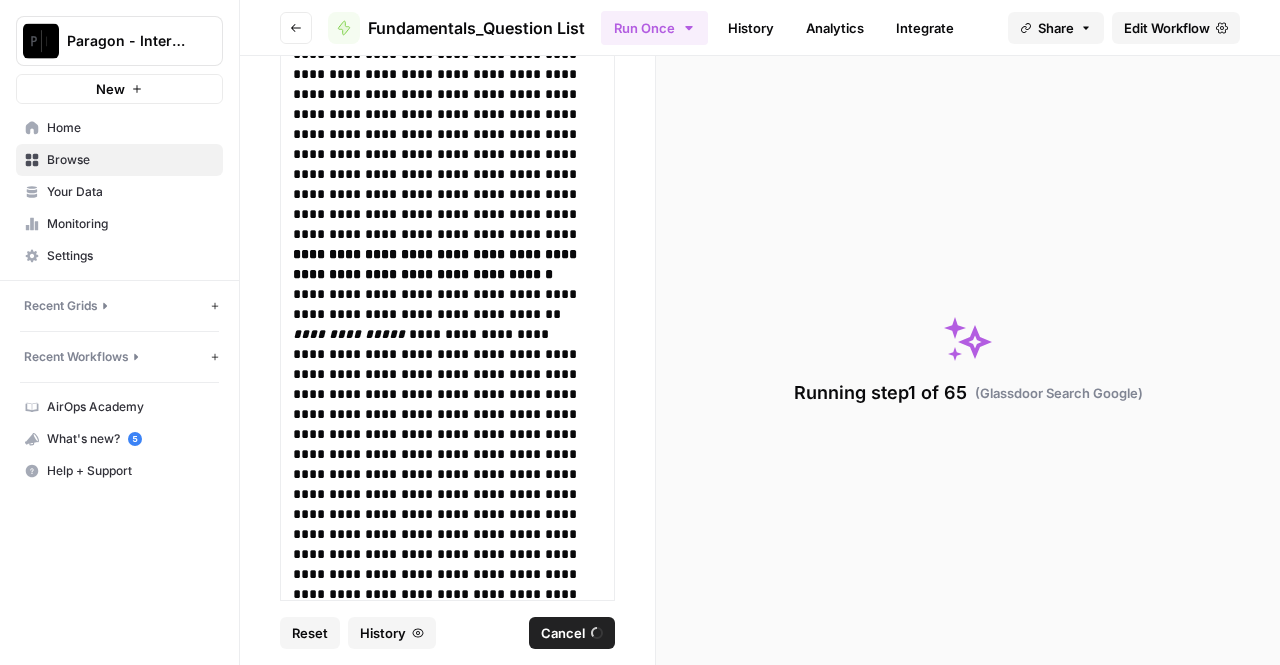 scroll, scrollTop: 109463, scrollLeft: 0, axis: vertical 